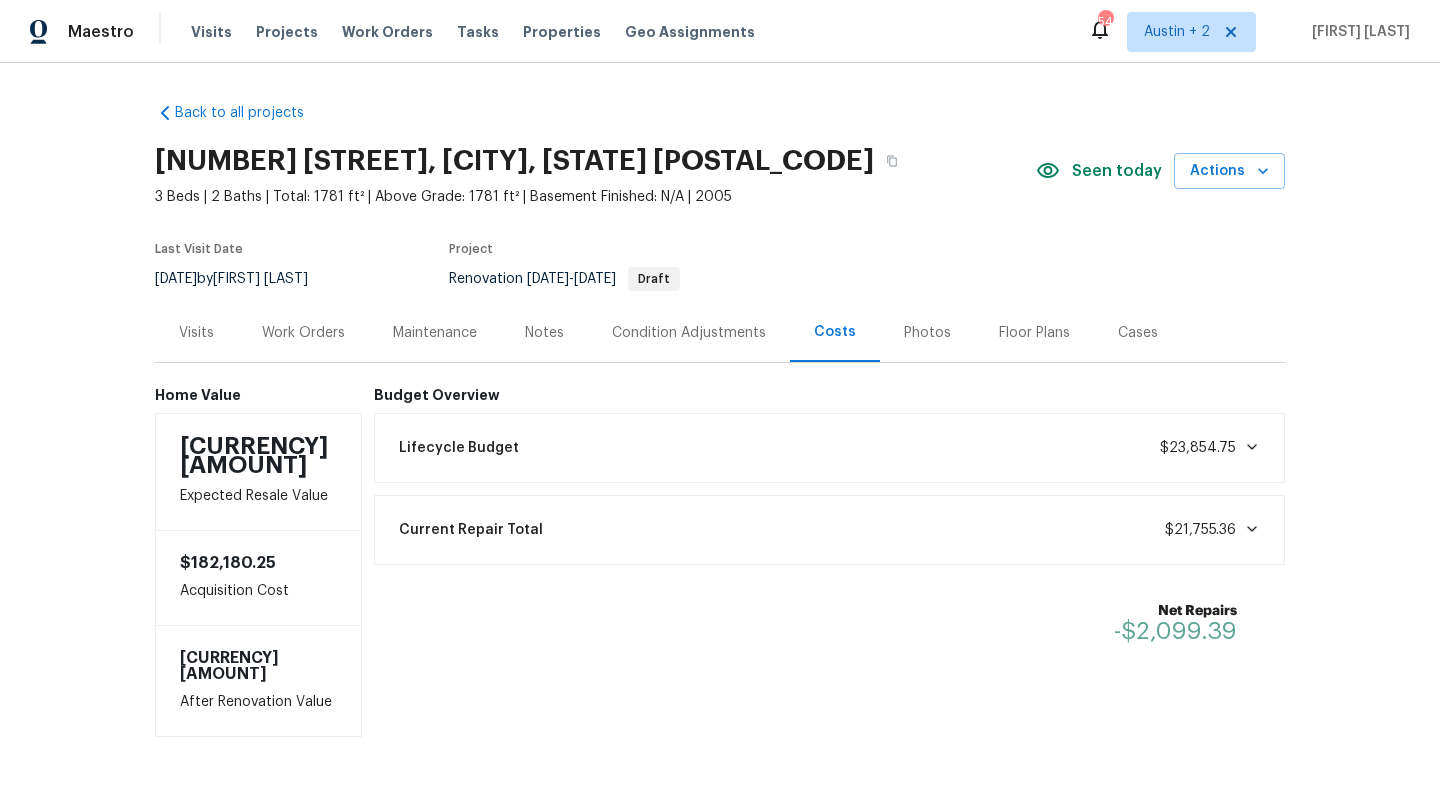 scroll, scrollTop: 0, scrollLeft: 0, axis: both 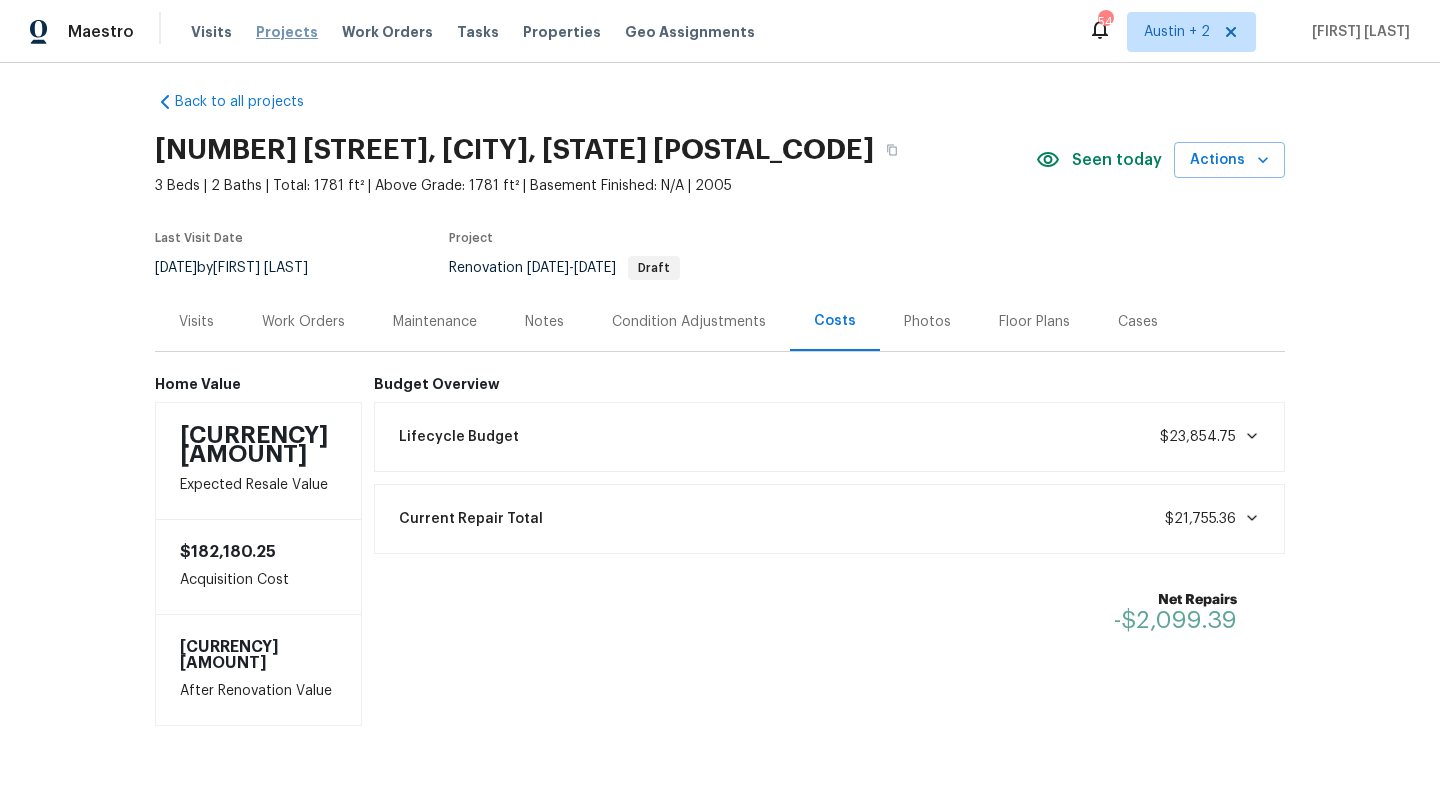 click on "Projects" at bounding box center (287, 32) 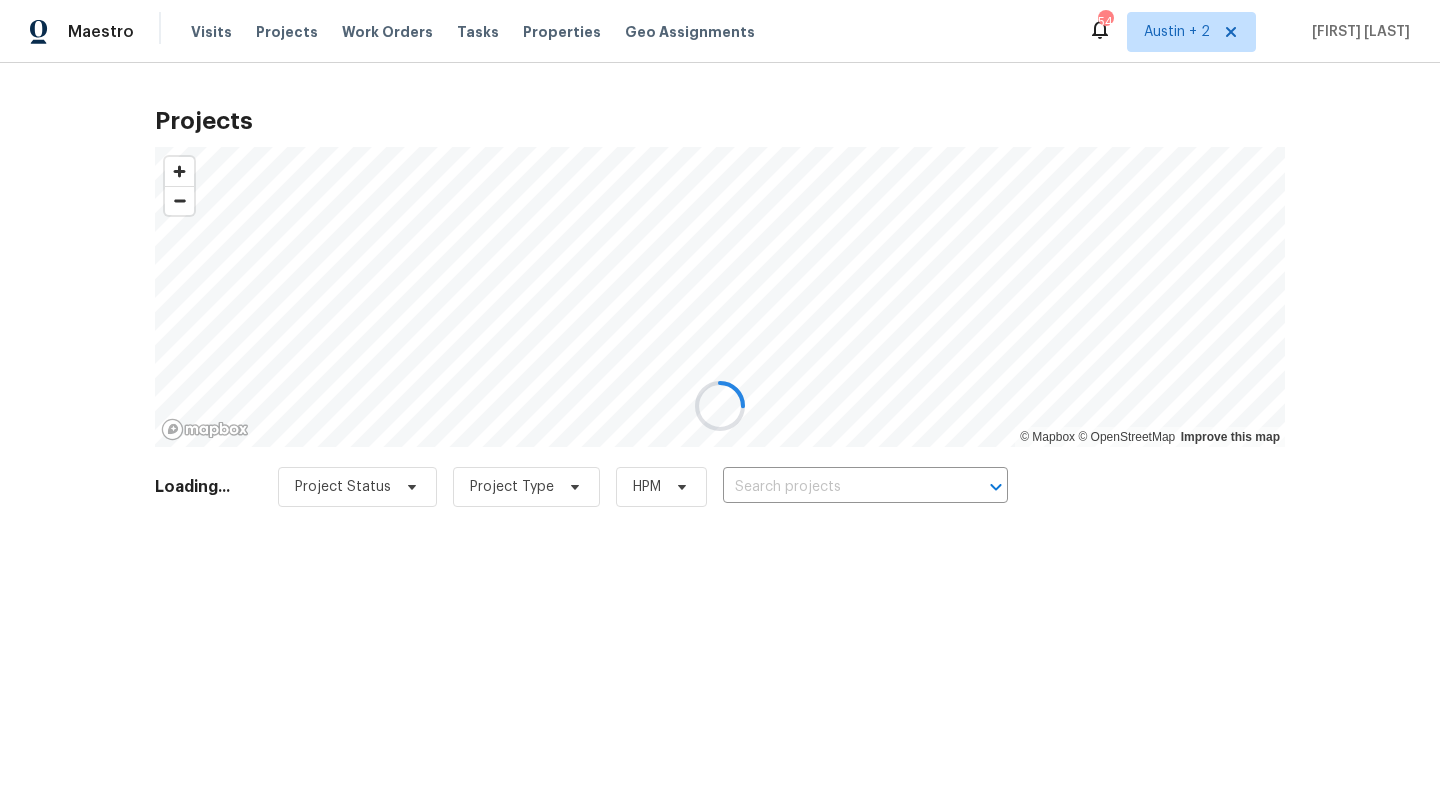 click at bounding box center (837, 487) 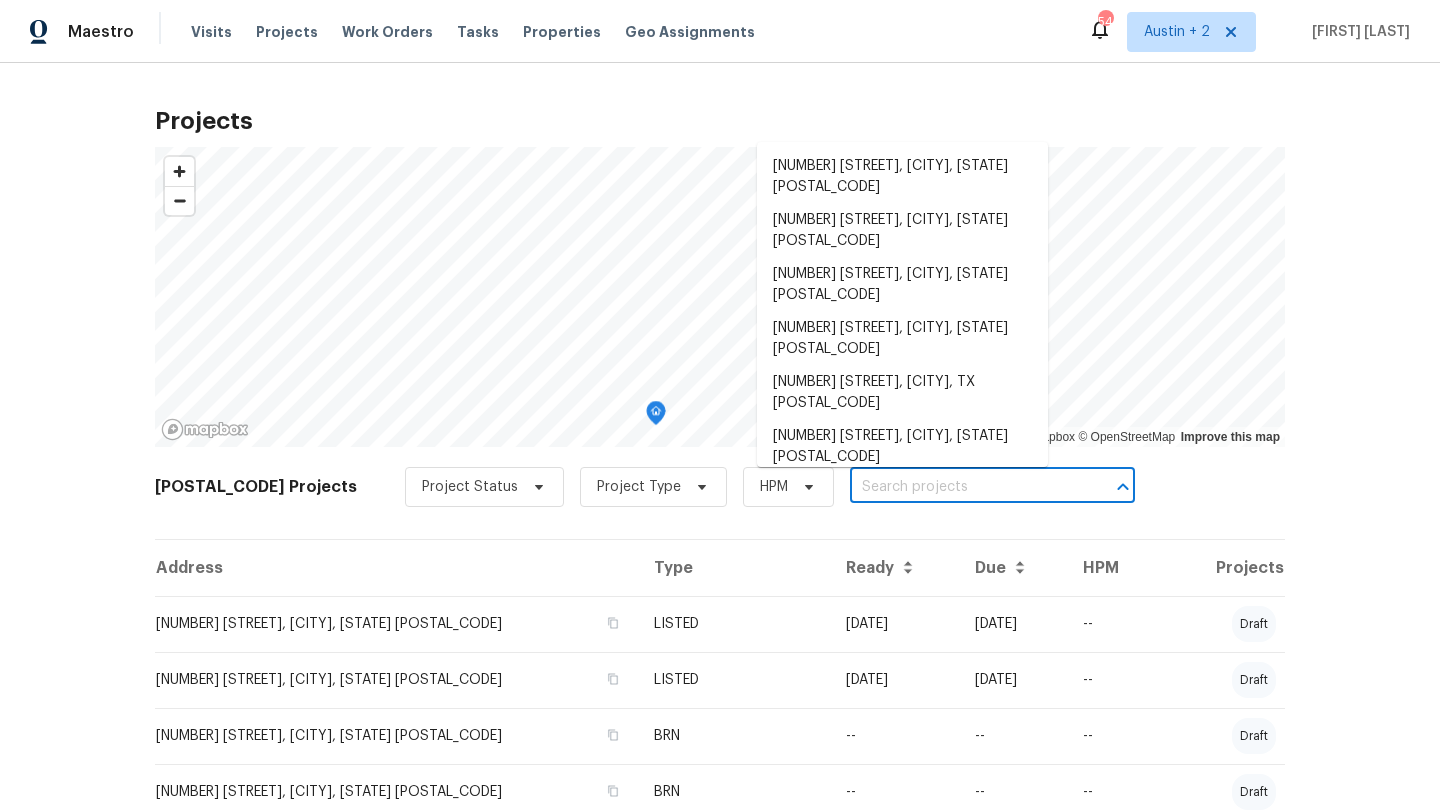 click at bounding box center [964, 487] 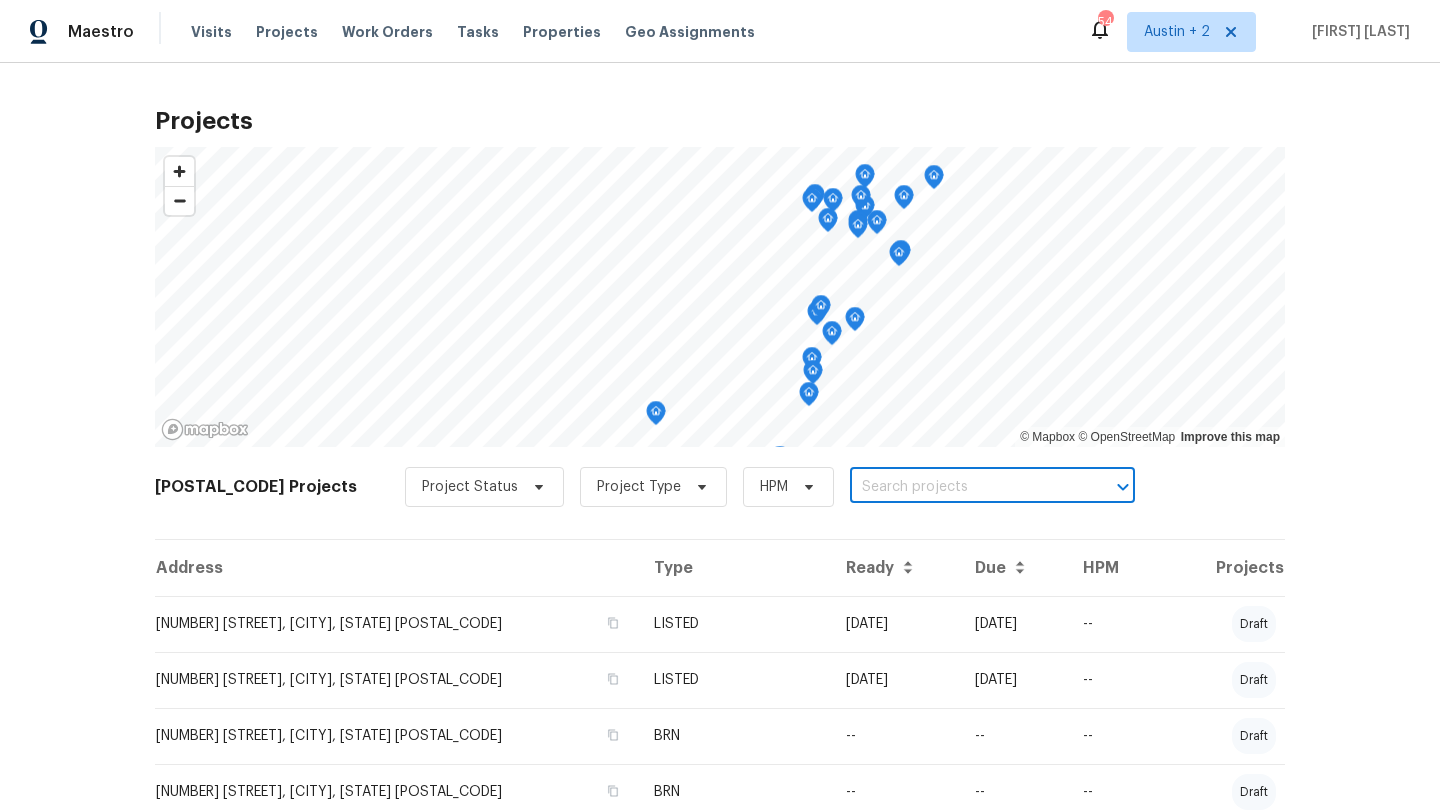 paste on "[NUMBER] [STREET], [CITY], [STATE] [POSTAL_CODE]" 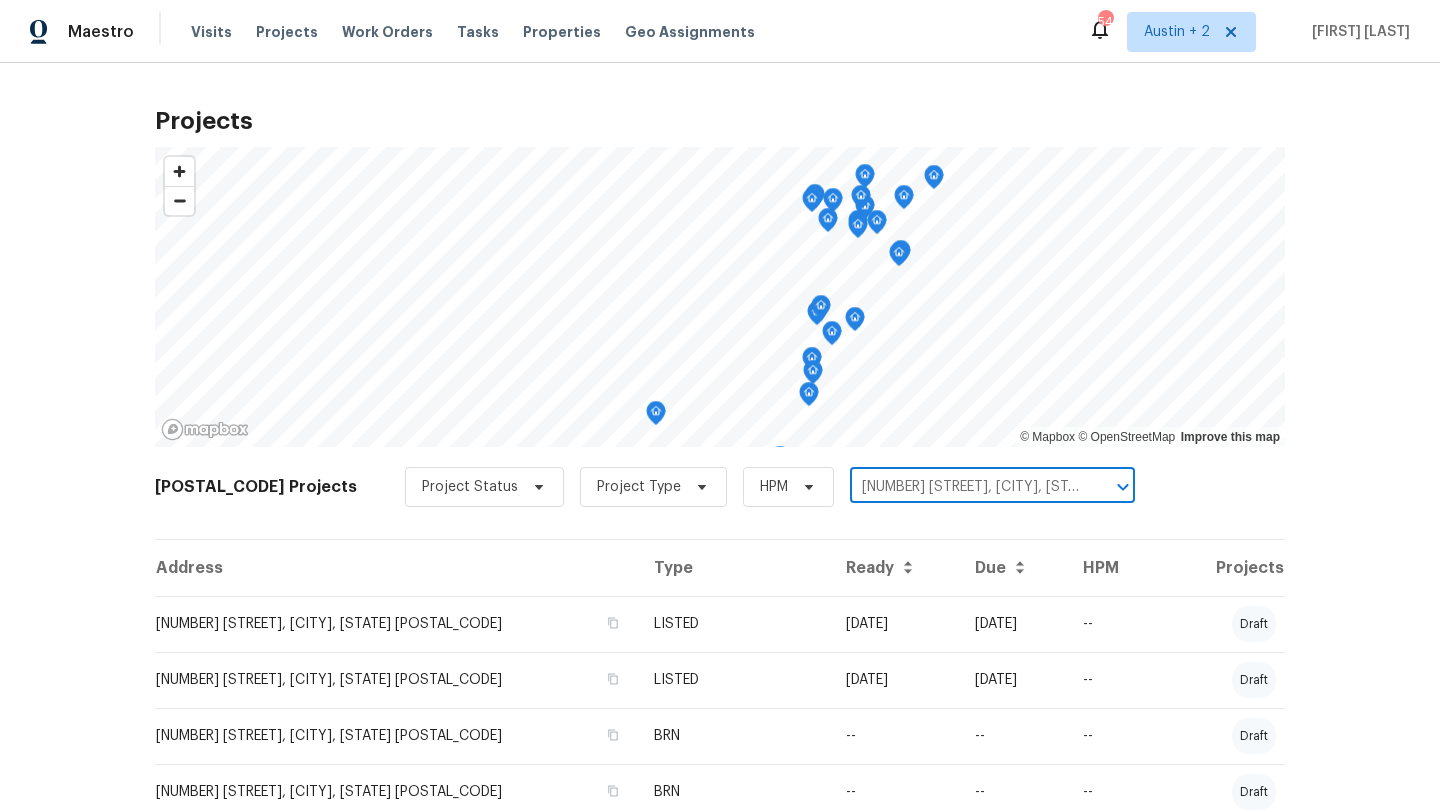 scroll, scrollTop: 0, scrollLeft: 57, axis: horizontal 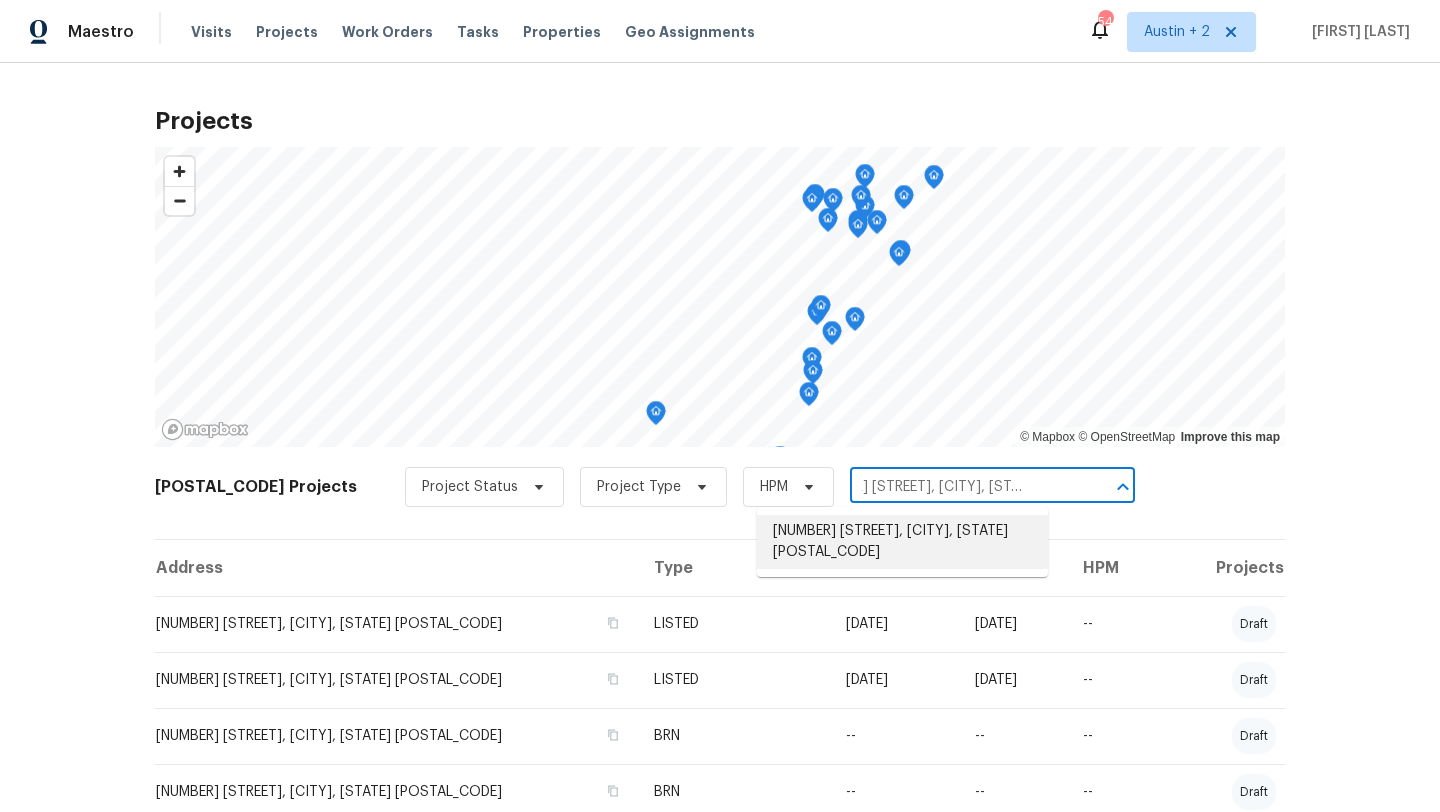 click on "[NUMBER] [STREET], [CITY], [STATE] [POSTAL_CODE]" at bounding box center [902, 542] 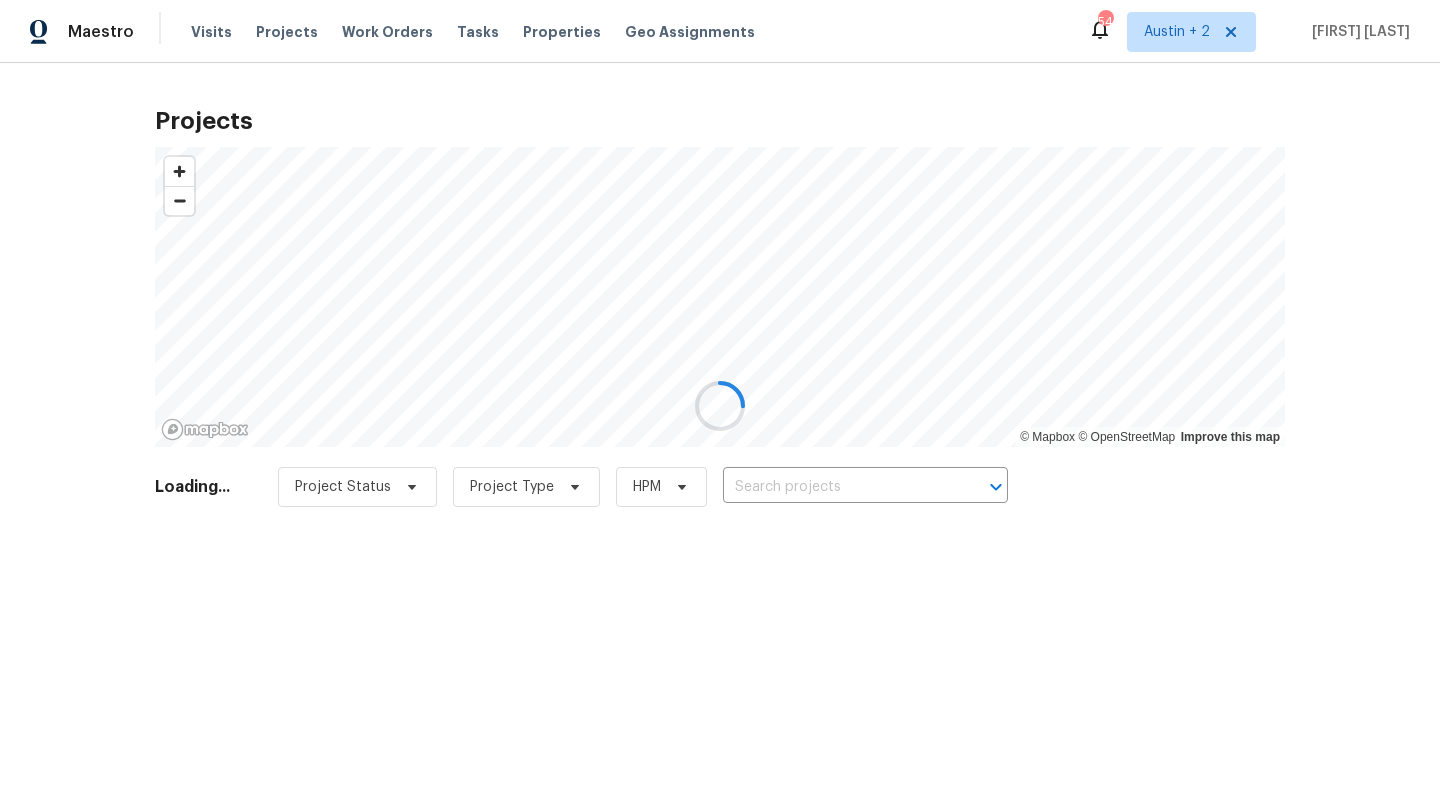 type on "[NUMBER] [STREET], [CITY], [STATE] [POSTAL_CODE]" 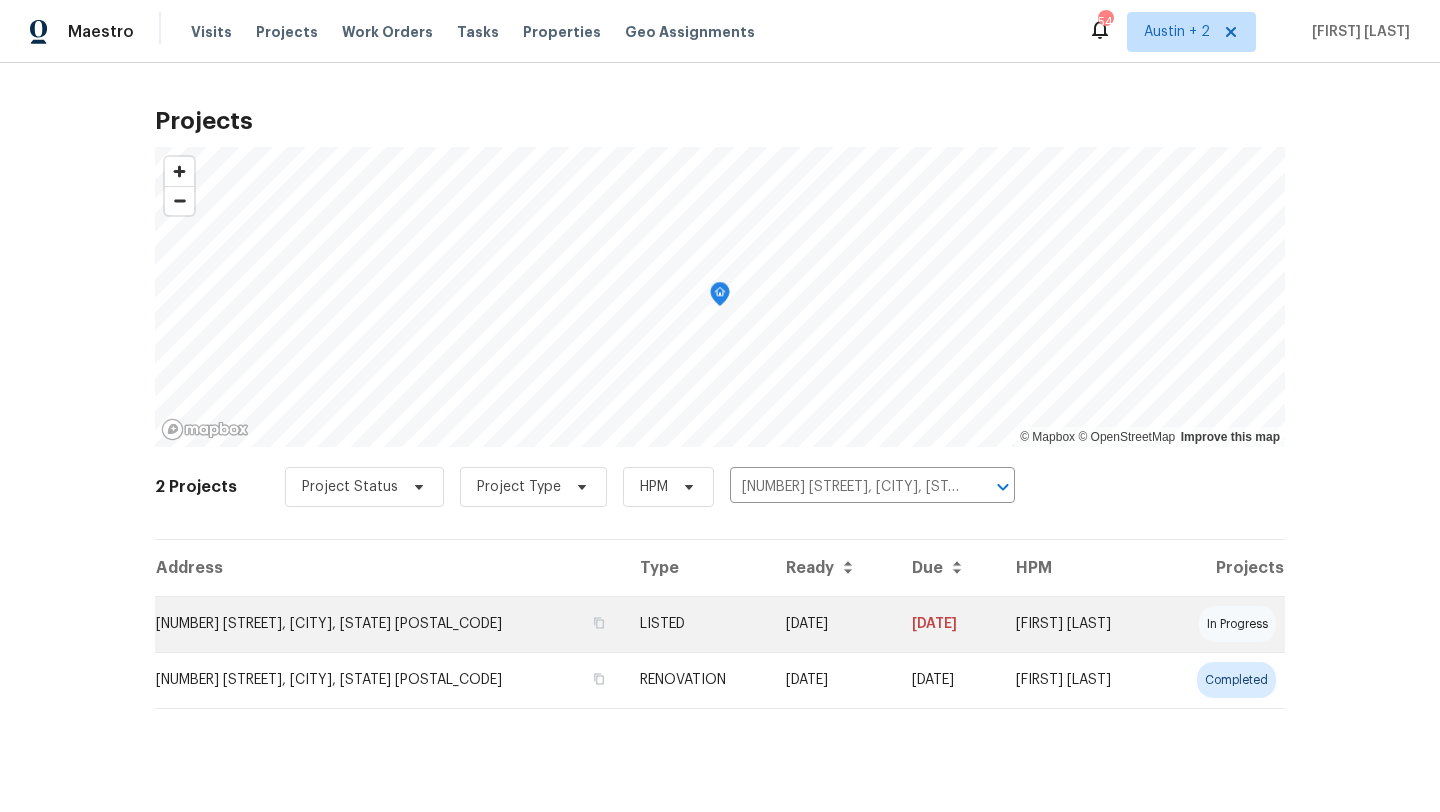 click on "[NUMBER] [STREET], [CITY], [STATE] [POSTAL_CODE]" at bounding box center (389, 624) 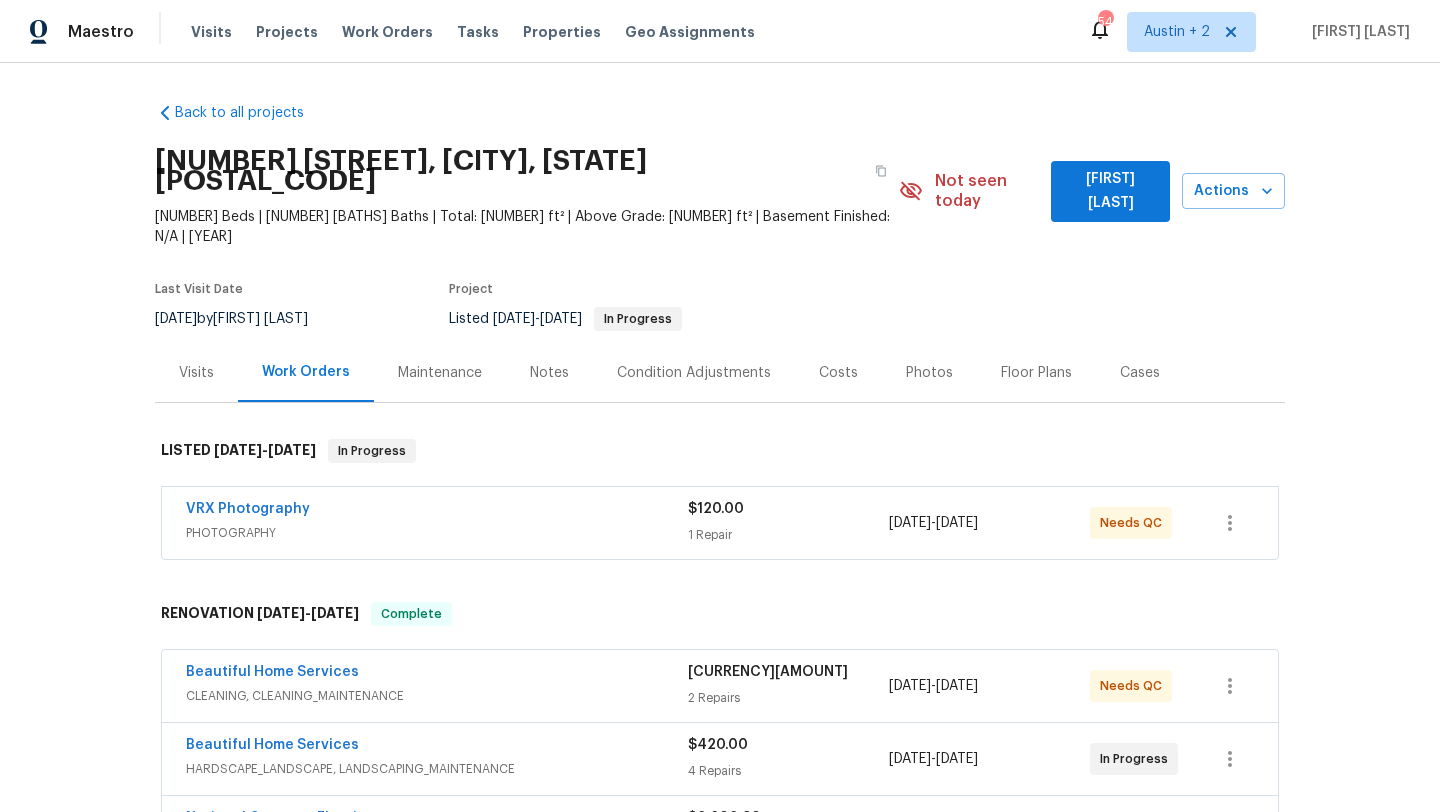 click on "[FIRST] [LAST]" at bounding box center [1110, 191] 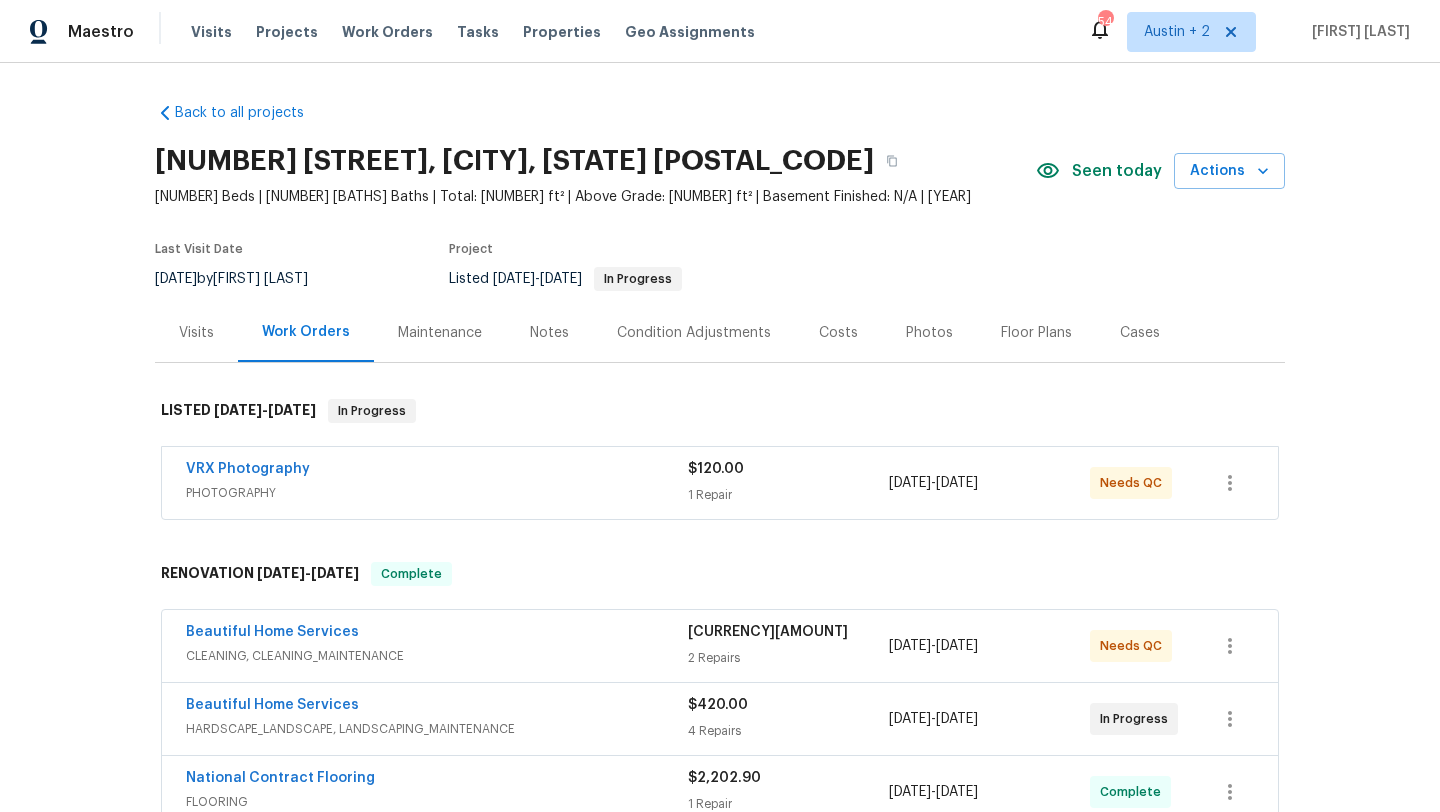 click on "Visits" at bounding box center (196, 333) 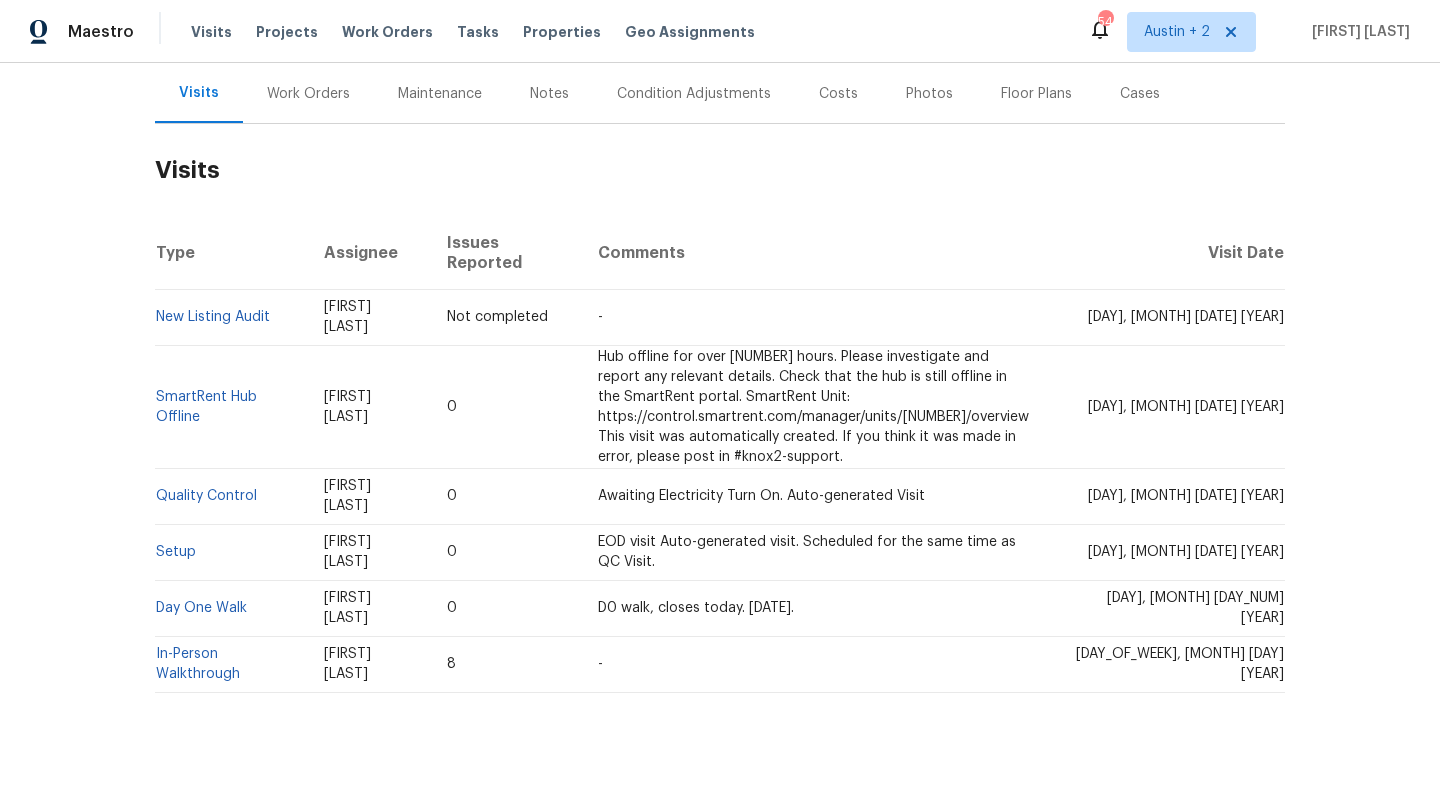 scroll, scrollTop: 0, scrollLeft: 0, axis: both 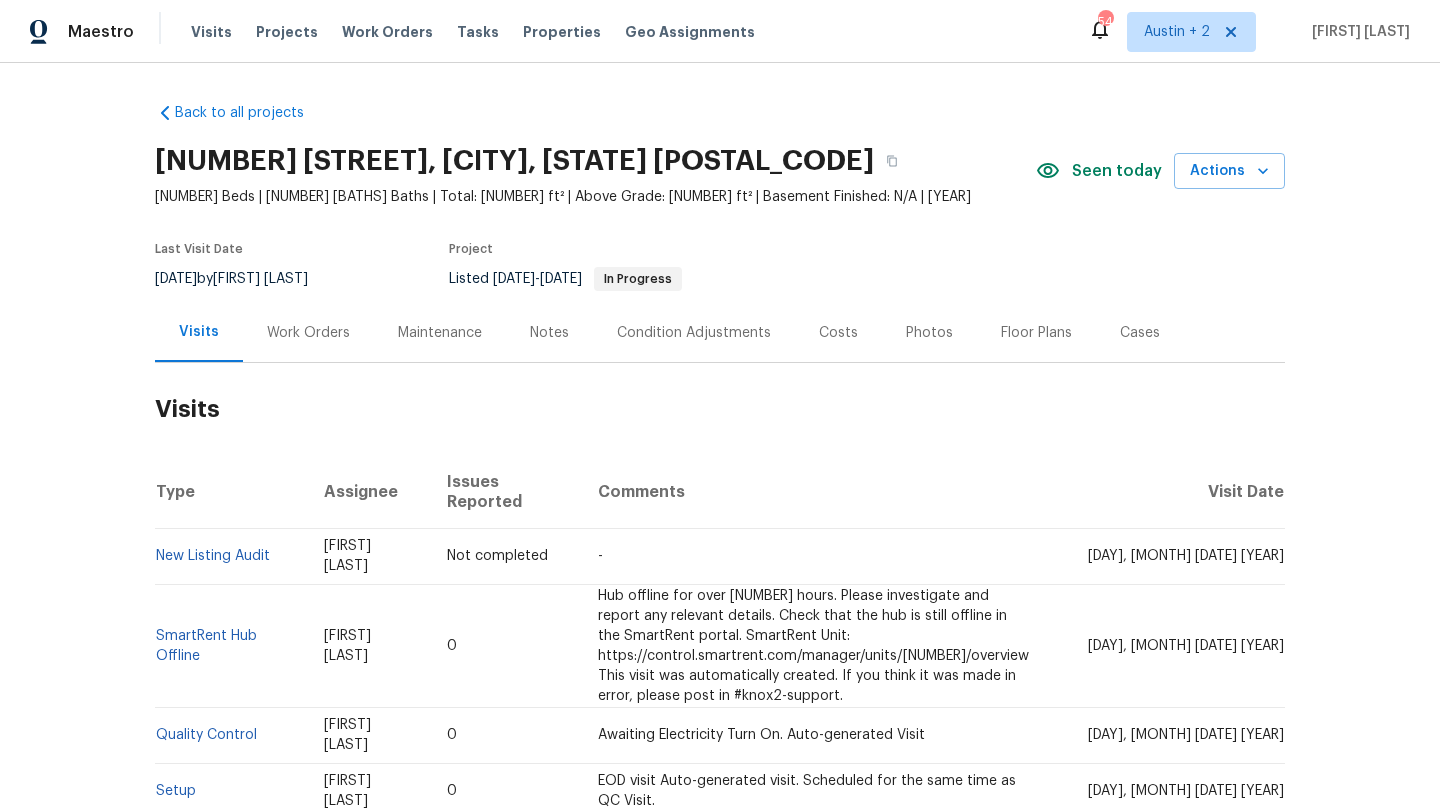 click on "Costs" at bounding box center [838, 333] 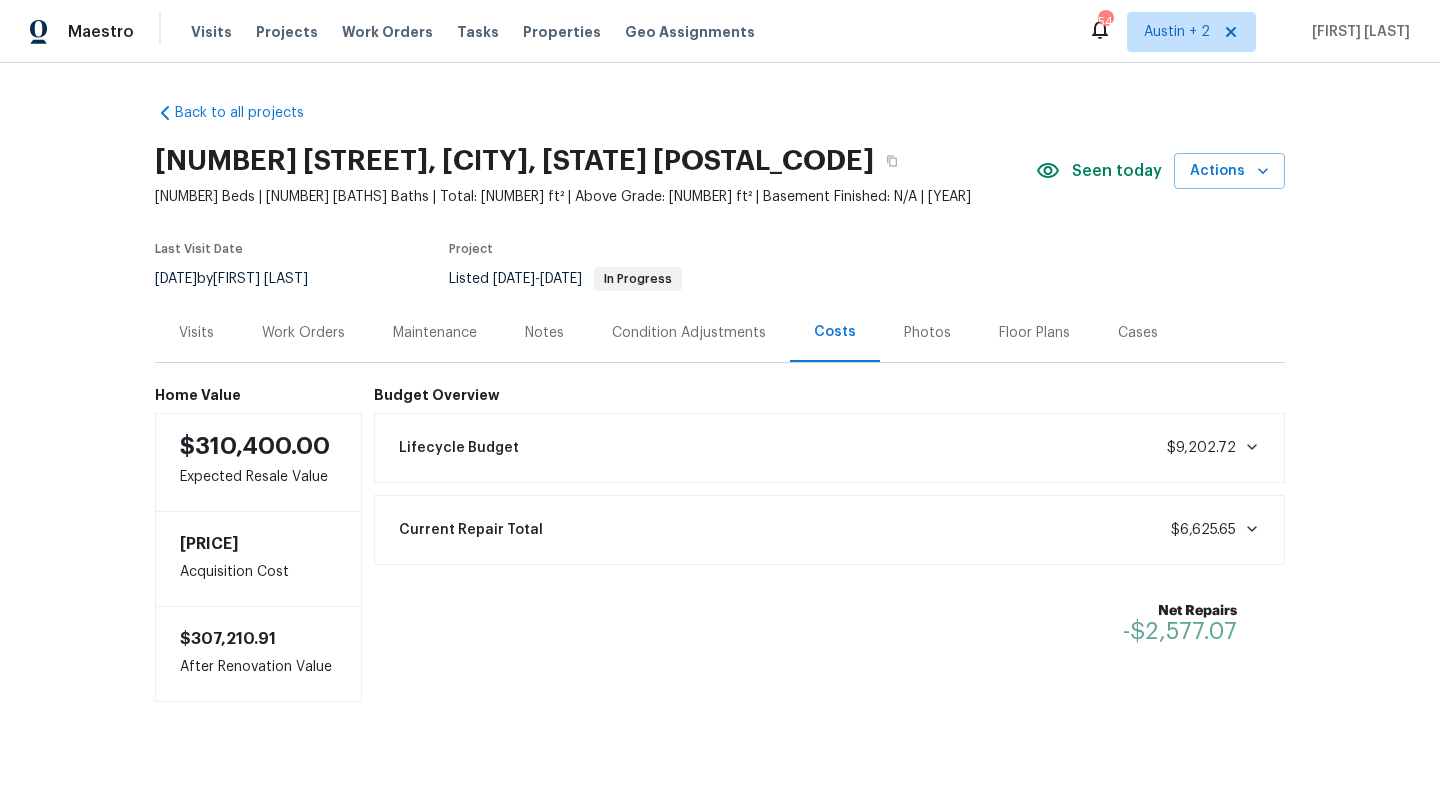 click on "Notes" at bounding box center (544, 333) 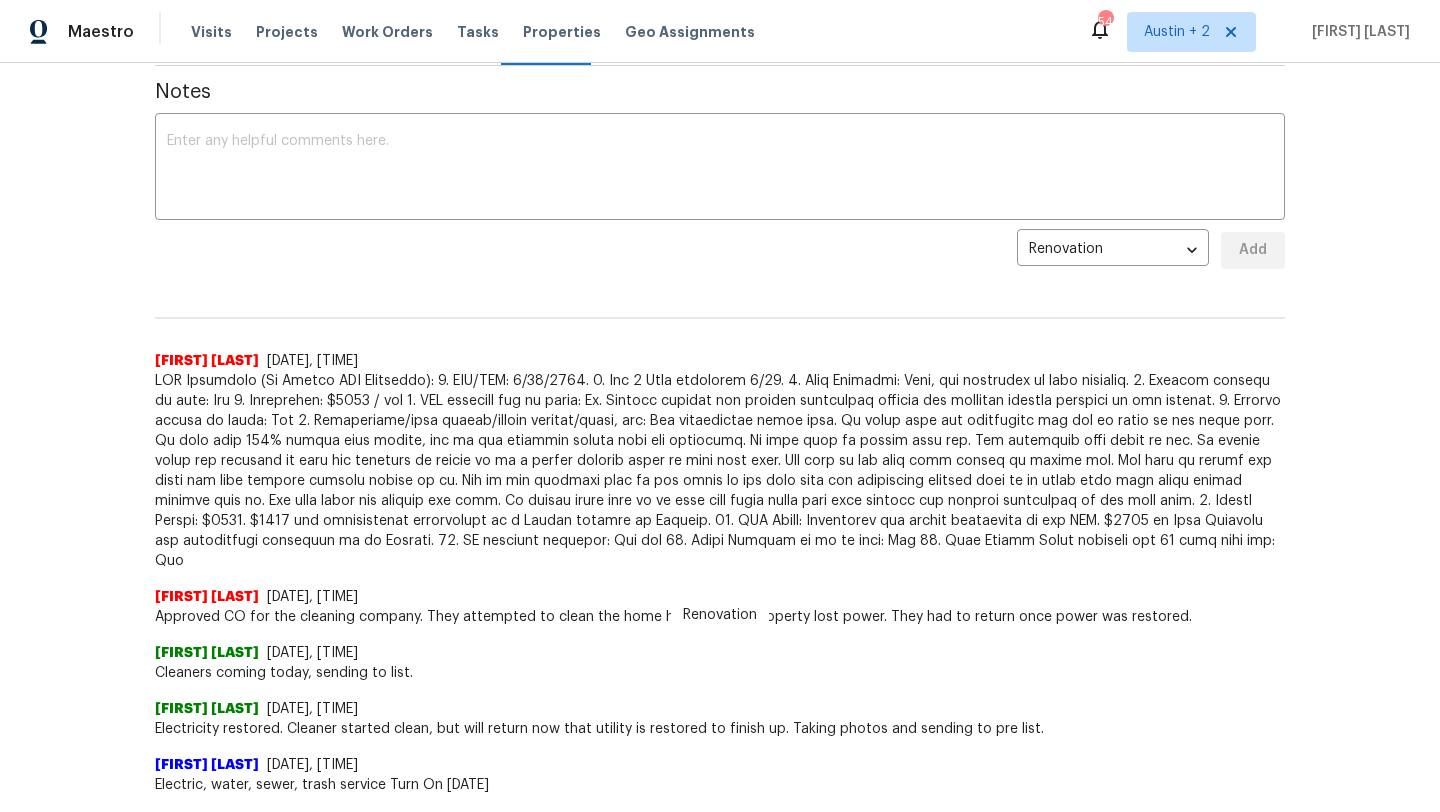 scroll, scrollTop: 0, scrollLeft: 0, axis: both 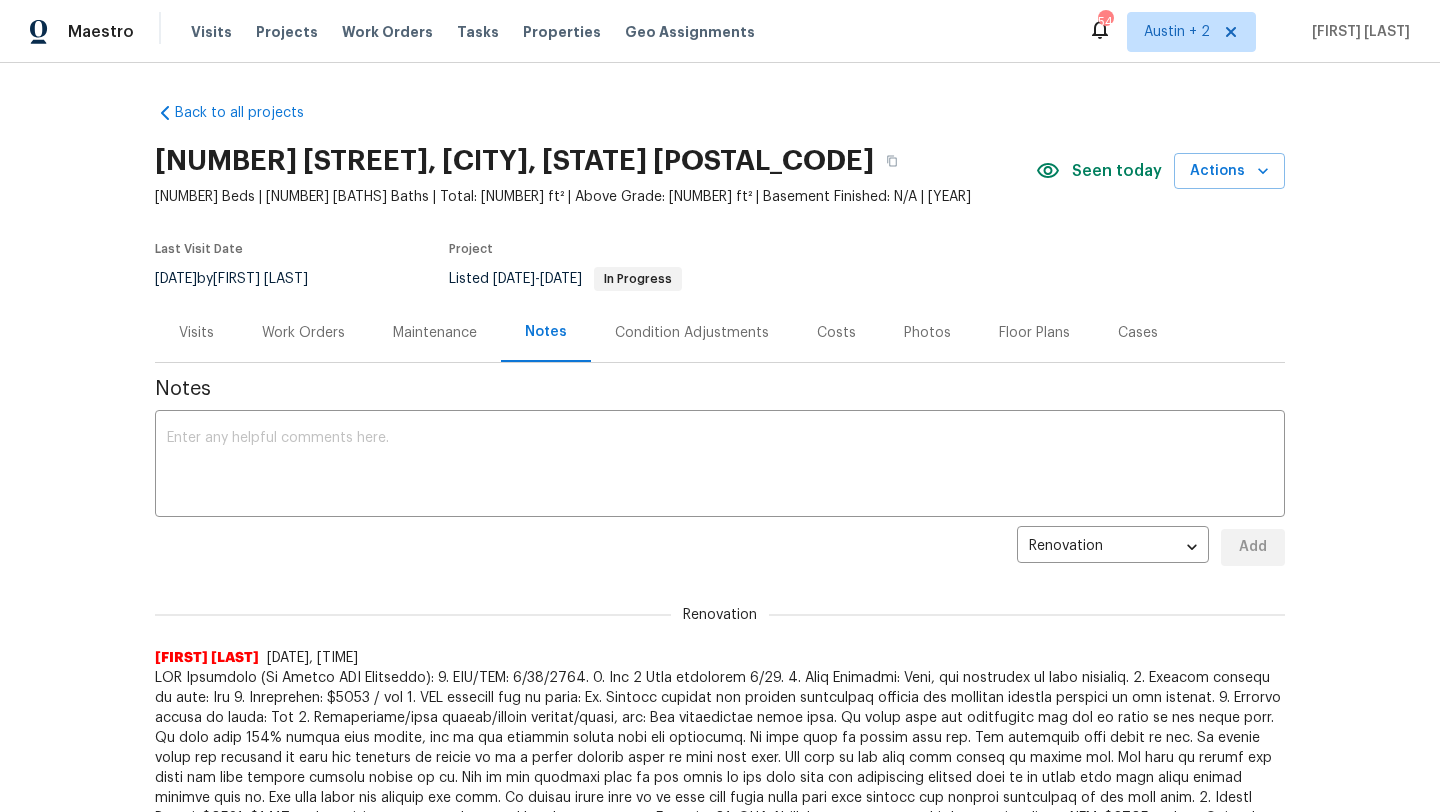 click on "Costs" at bounding box center [836, 332] 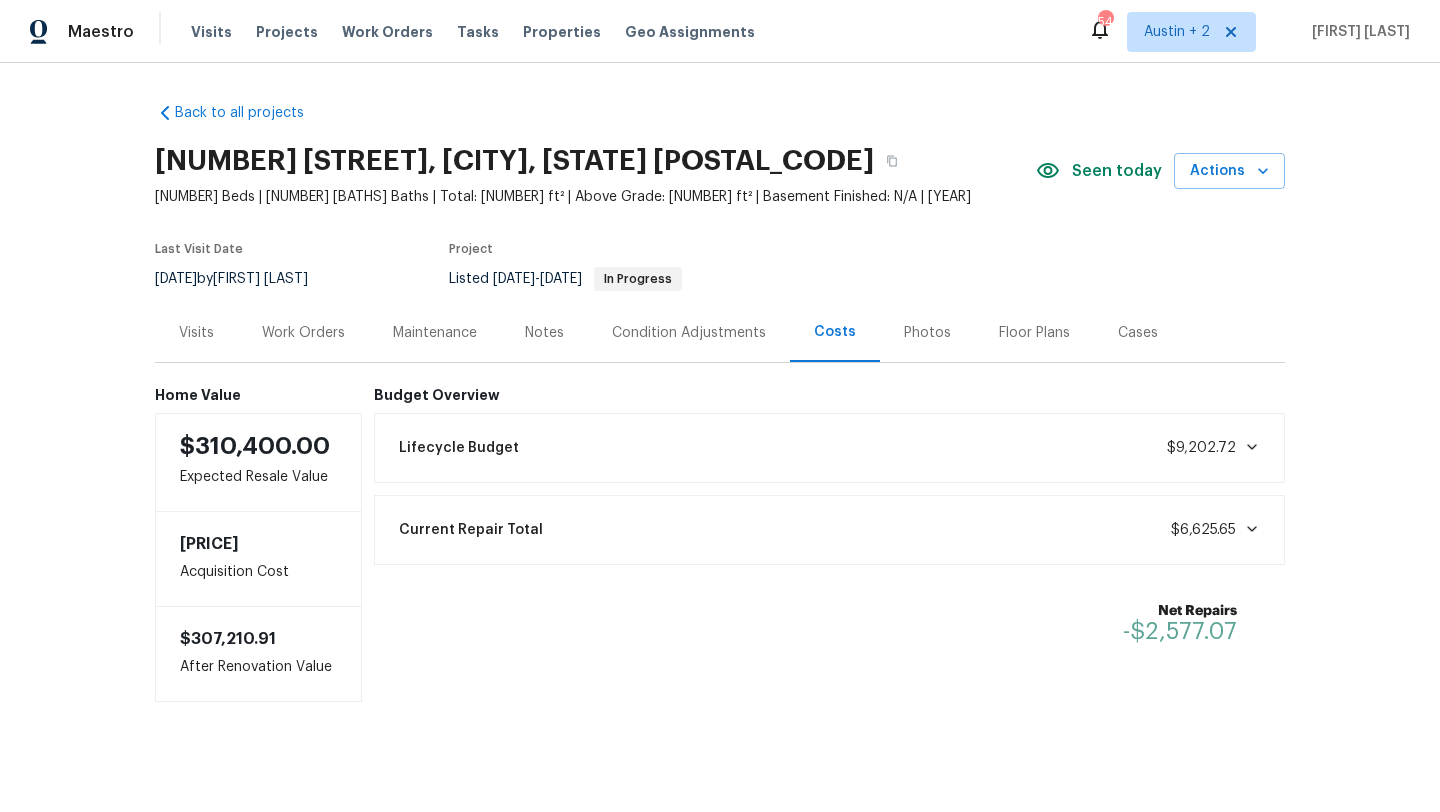 click on "Work Orders" at bounding box center (303, 333) 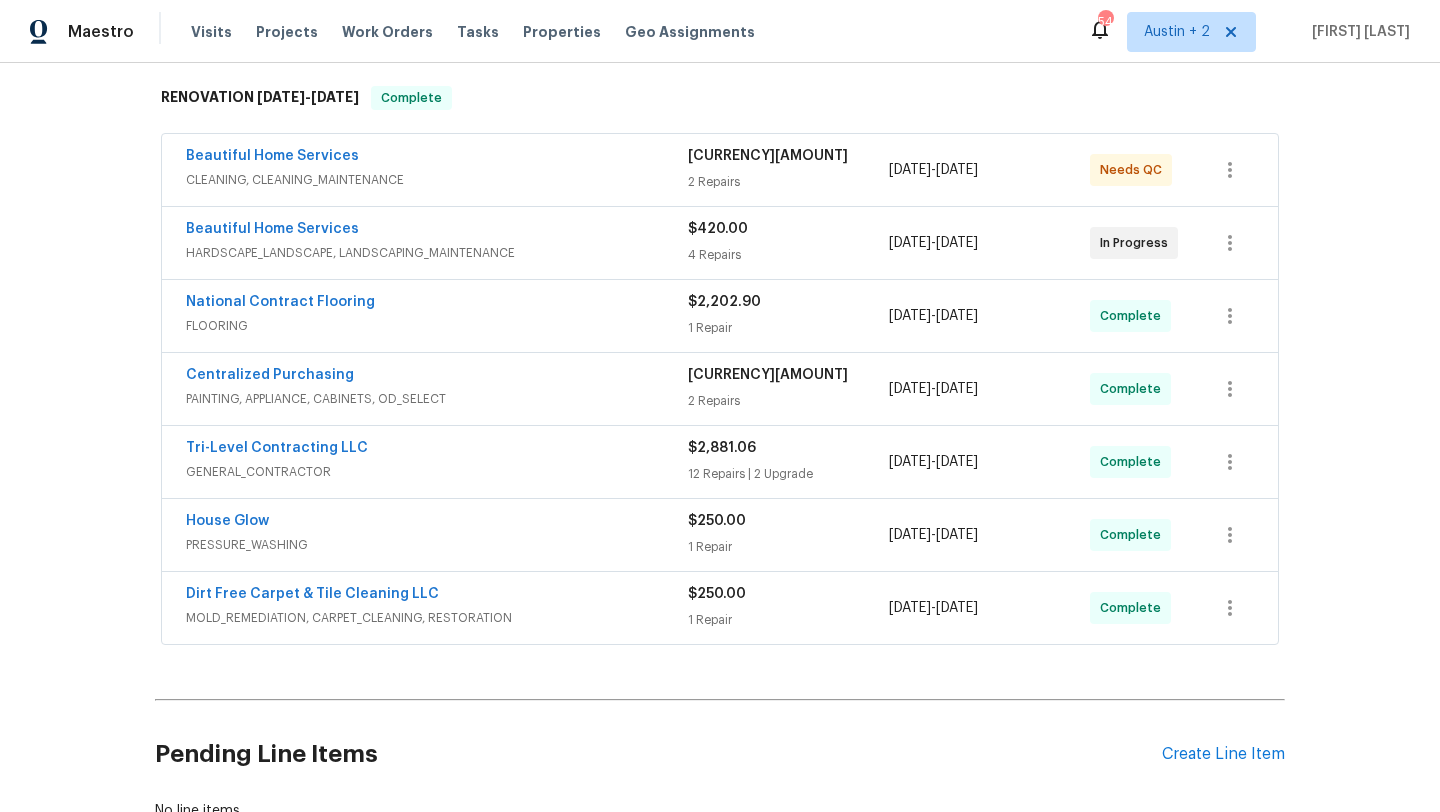 scroll, scrollTop: 492, scrollLeft: 0, axis: vertical 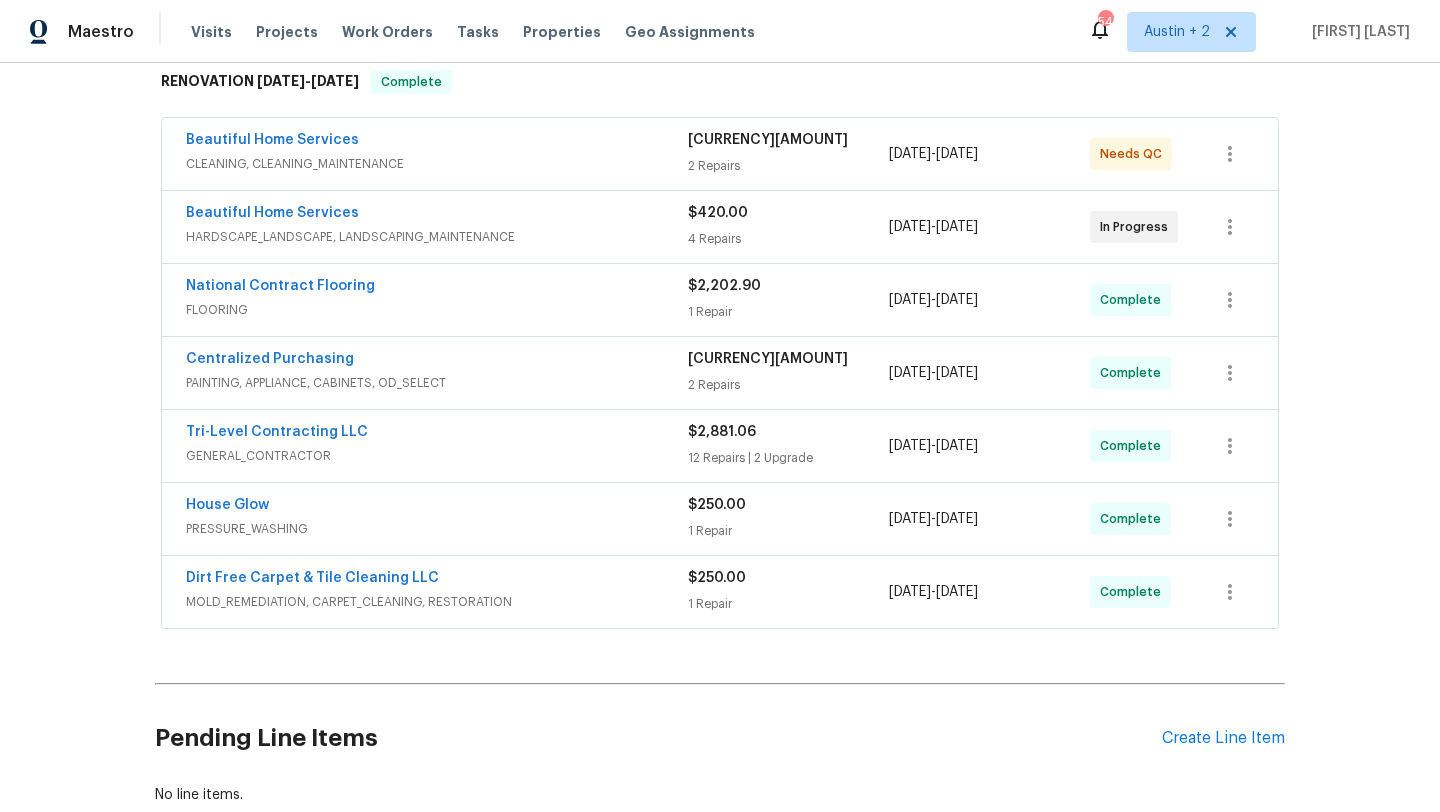 click on "GENERAL_CONTRACTOR" at bounding box center [437, 456] 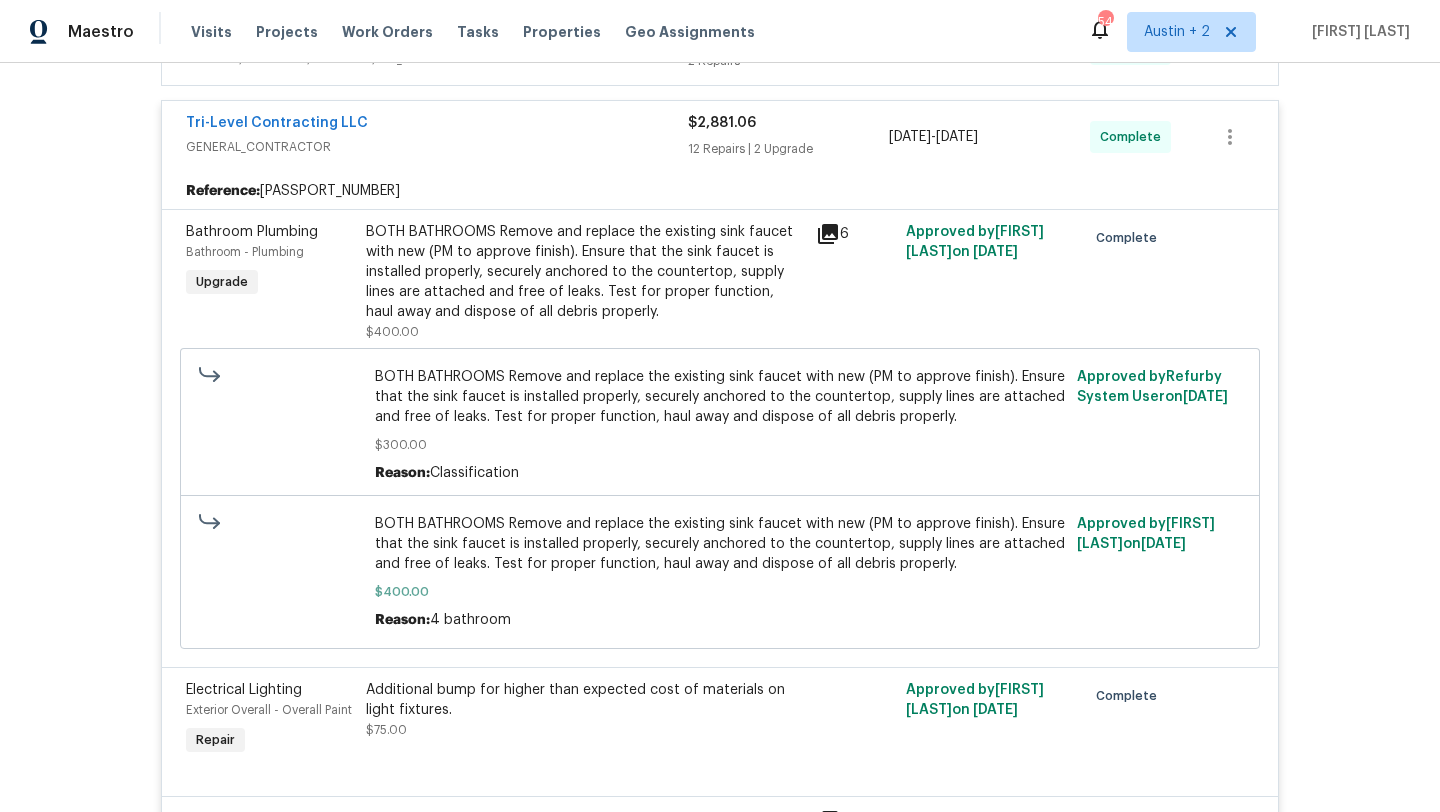 scroll, scrollTop: 0, scrollLeft: 0, axis: both 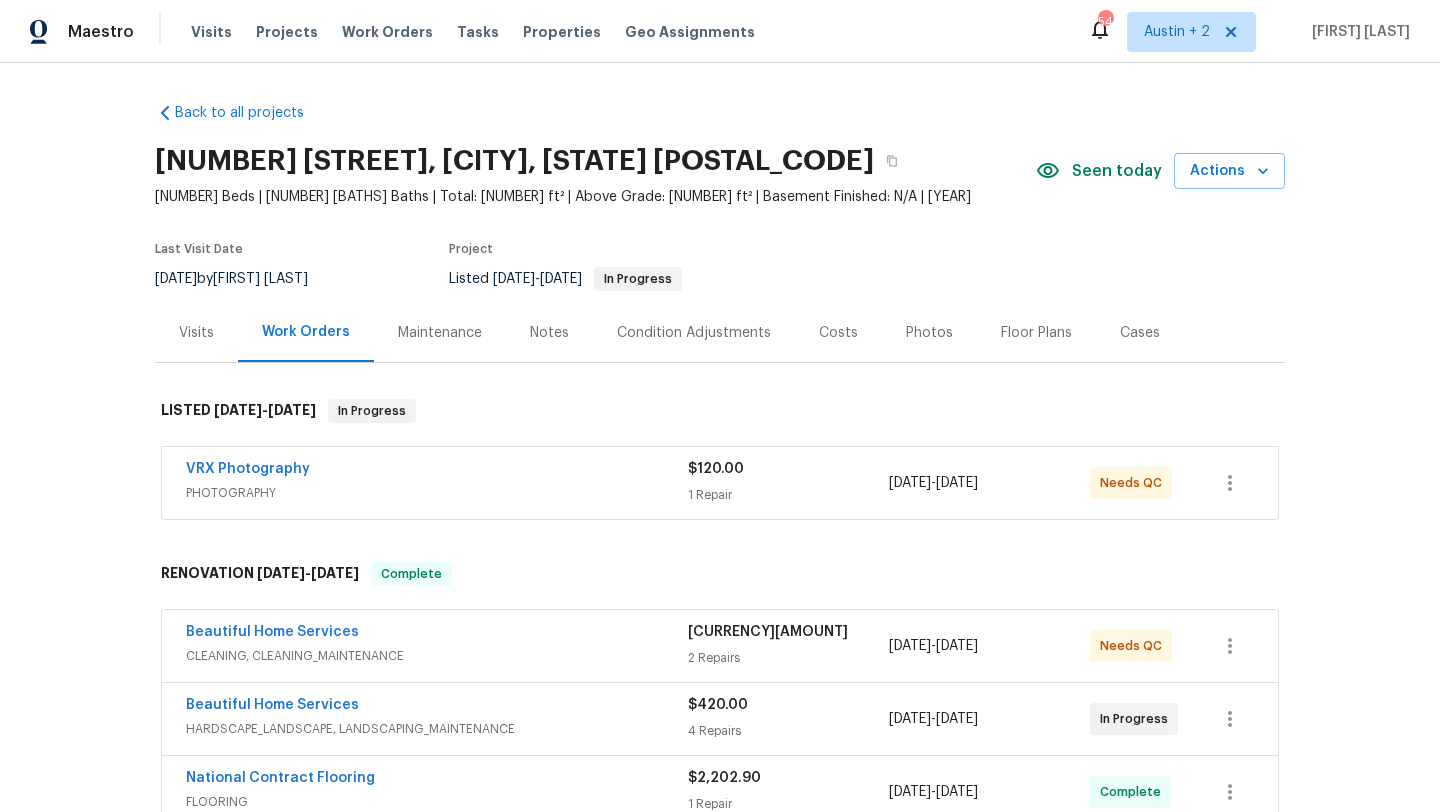 click on "Costs" at bounding box center (838, 333) 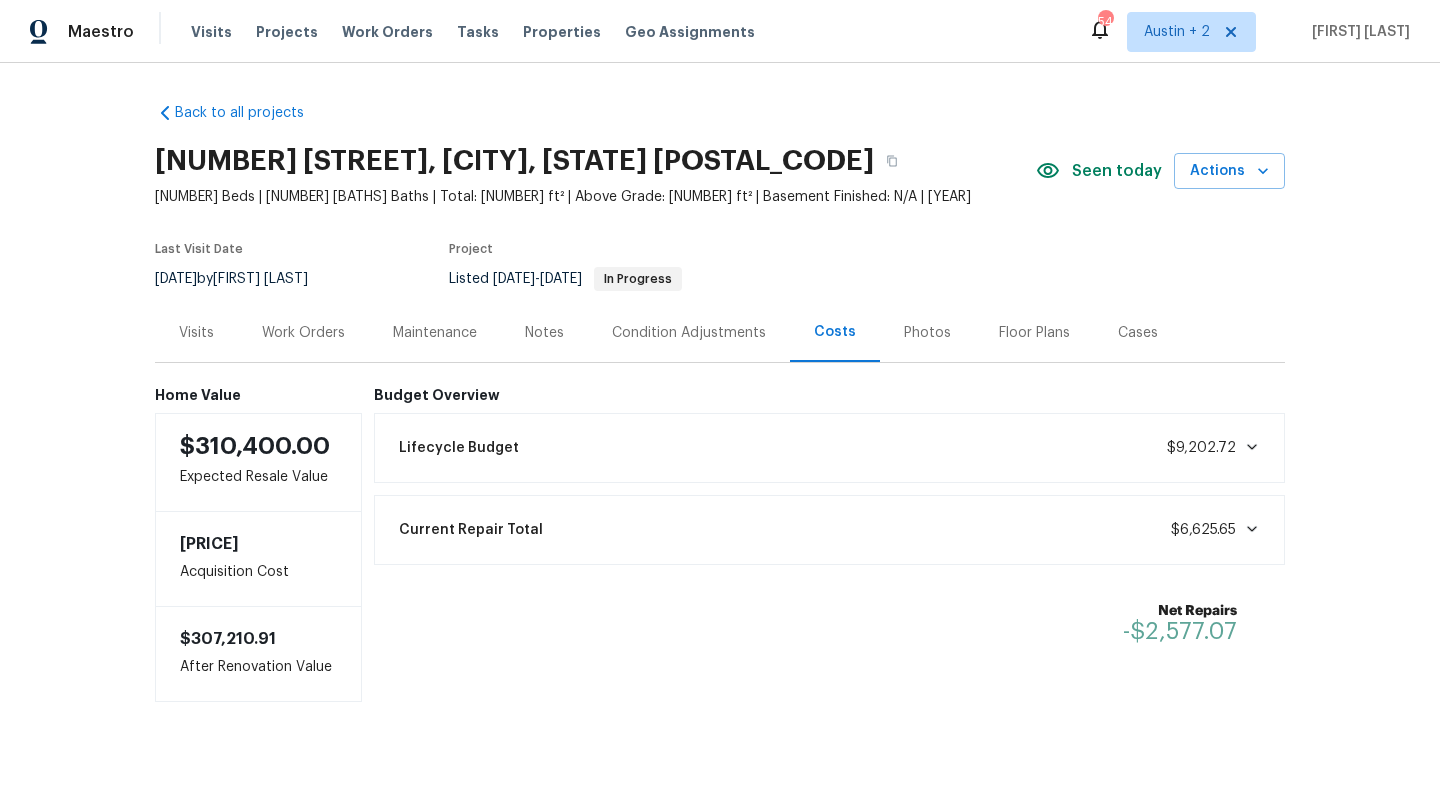 click on "Work Orders" at bounding box center [303, 333] 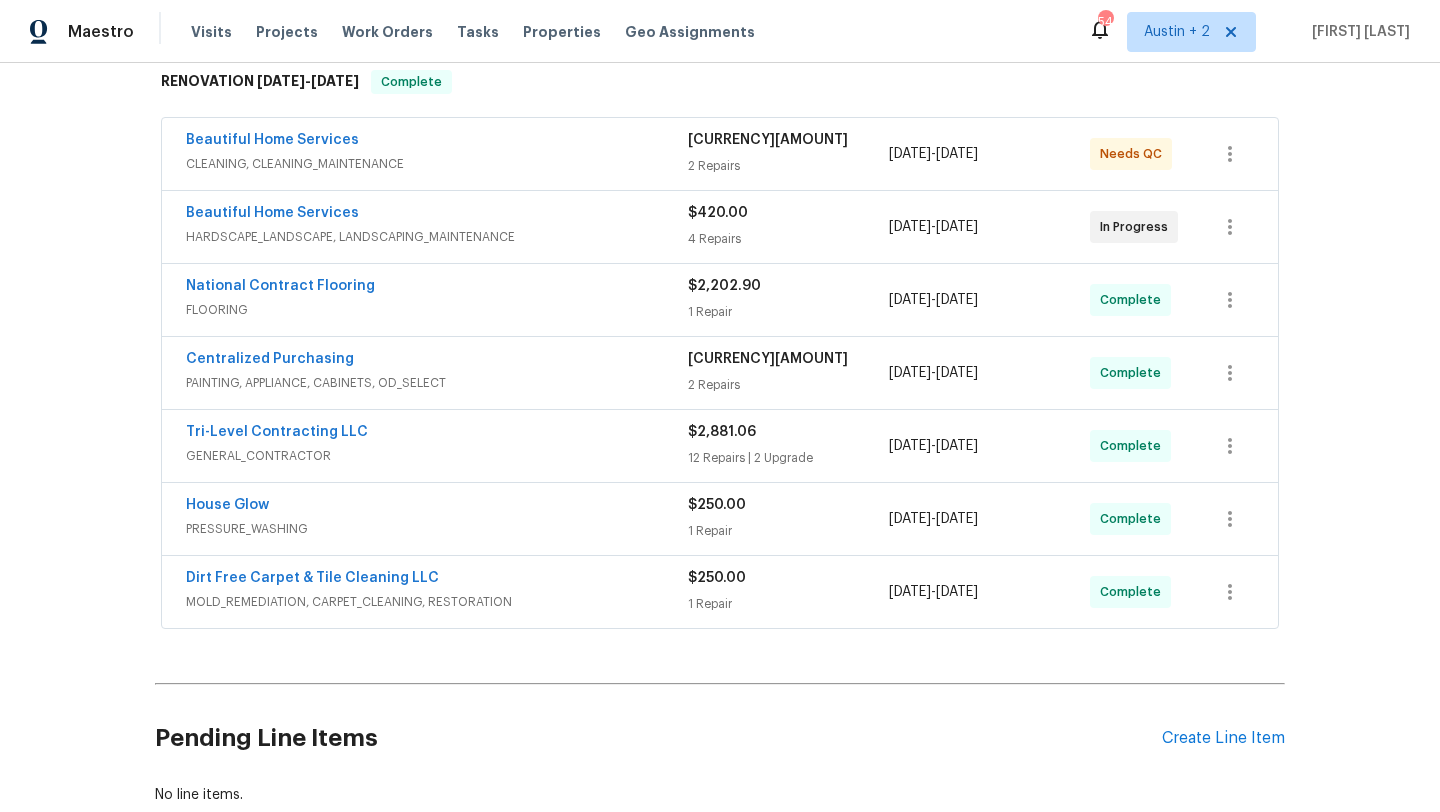scroll, scrollTop: 0, scrollLeft: 0, axis: both 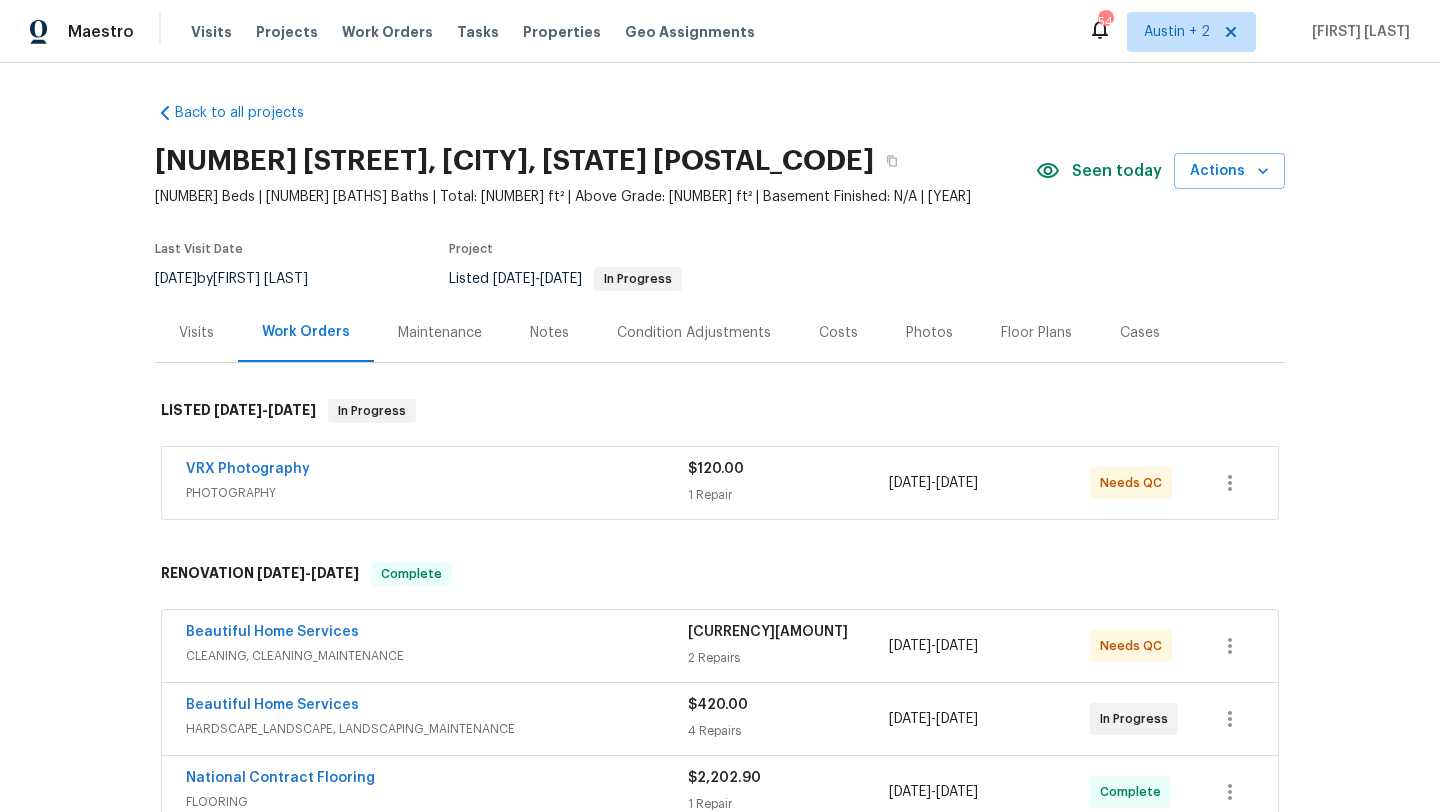 click on "CLEANING, CLEANING_MAINTENANCE" at bounding box center (437, 656) 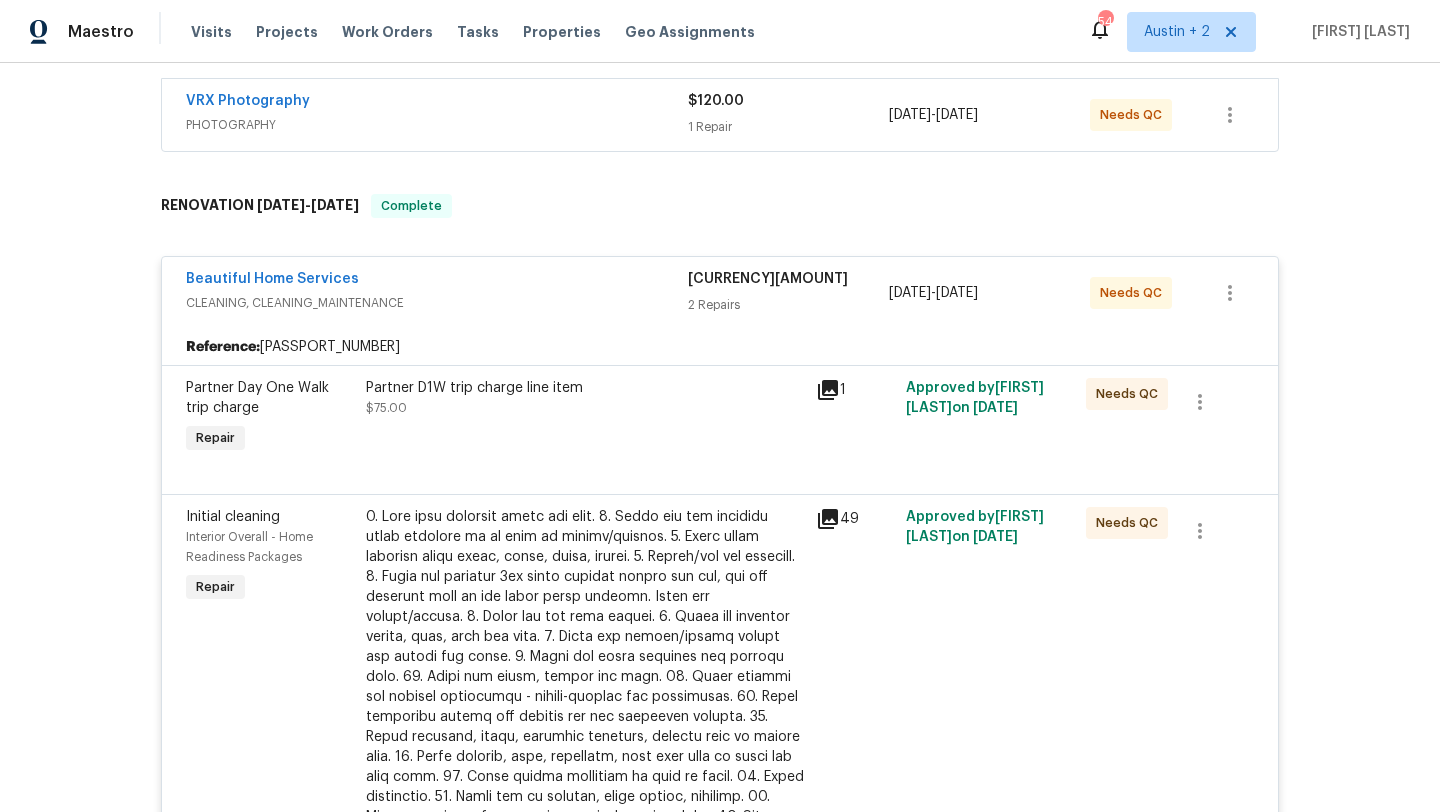 scroll, scrollTop: 425, scrollLeft: 0, axis: vertical 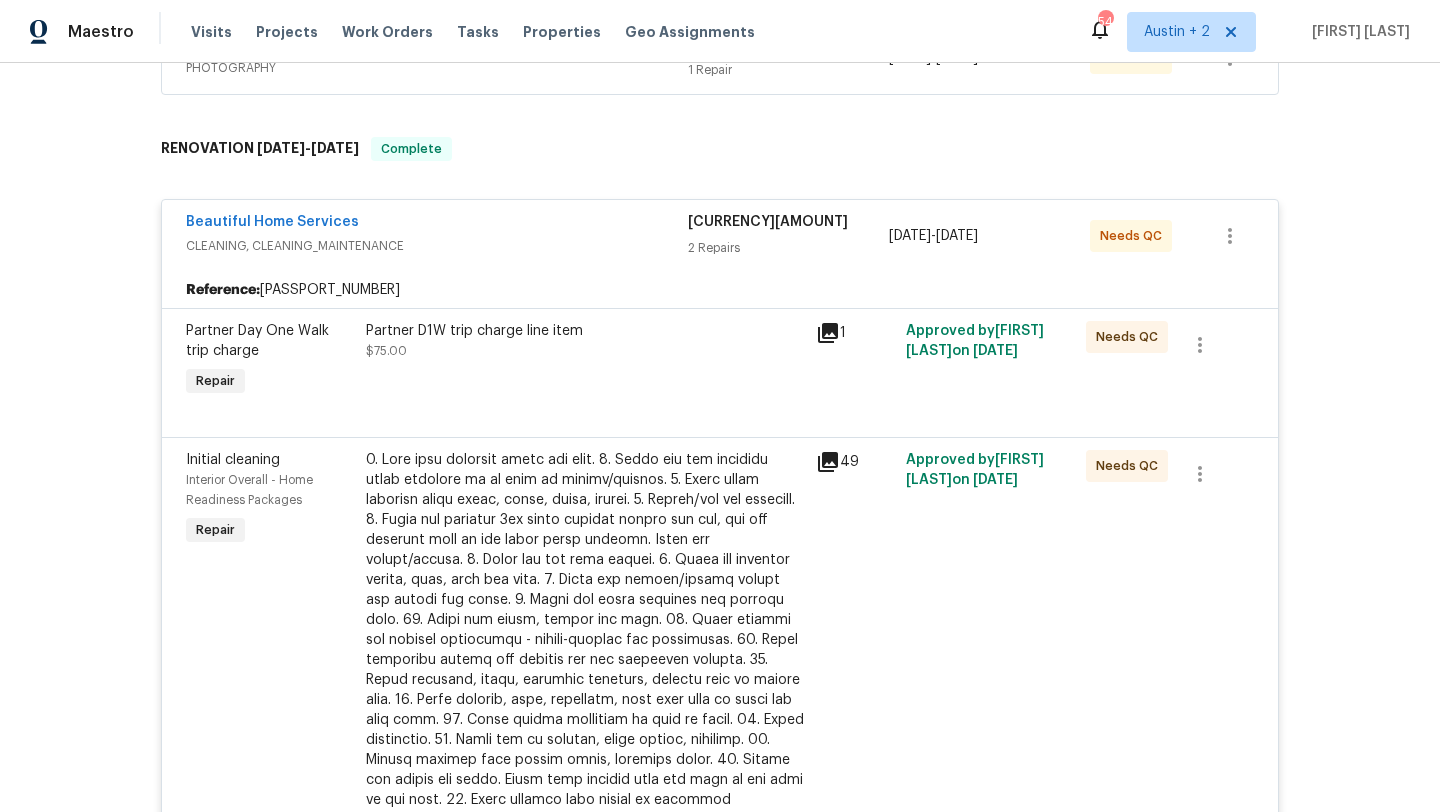click 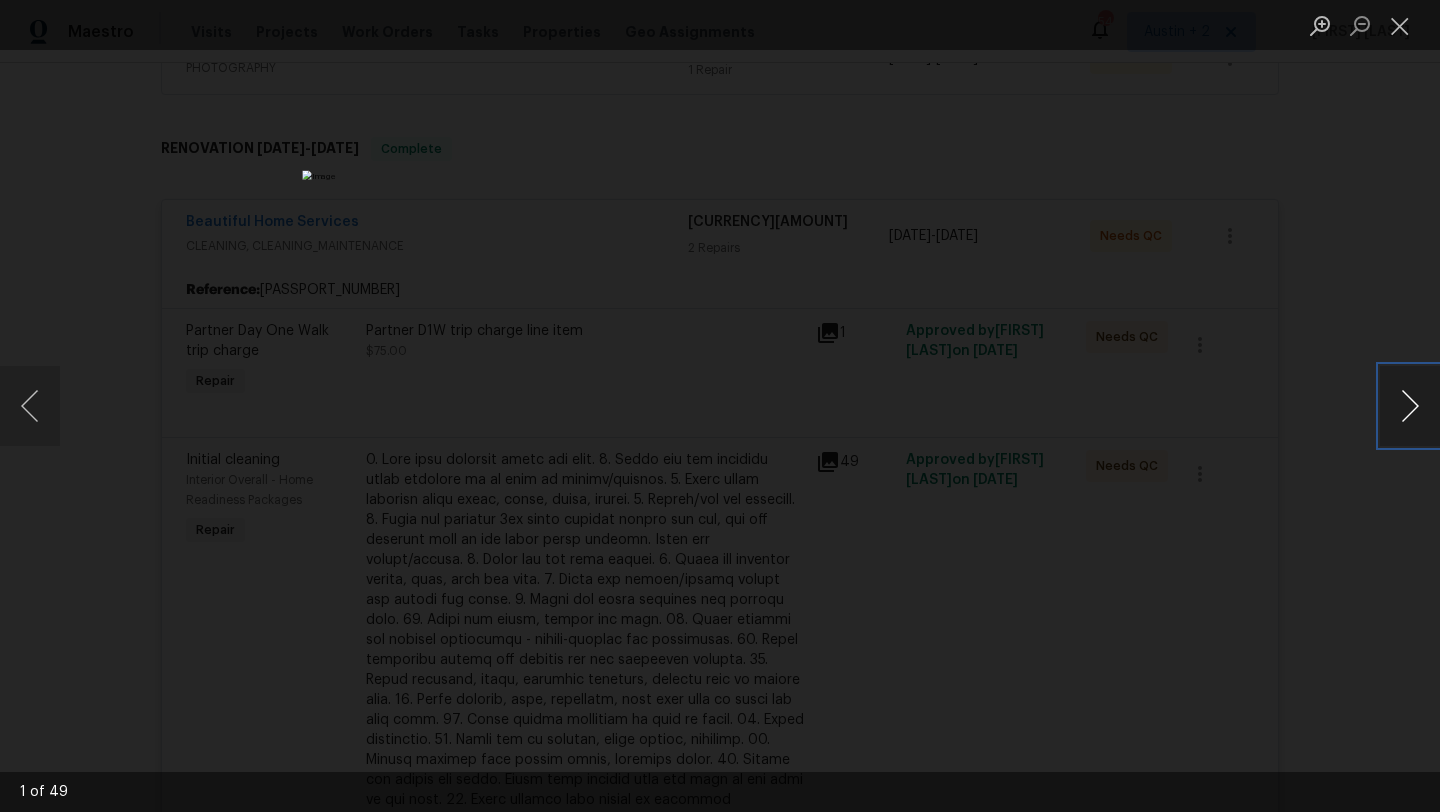 click at bounding box center (1410, 406) 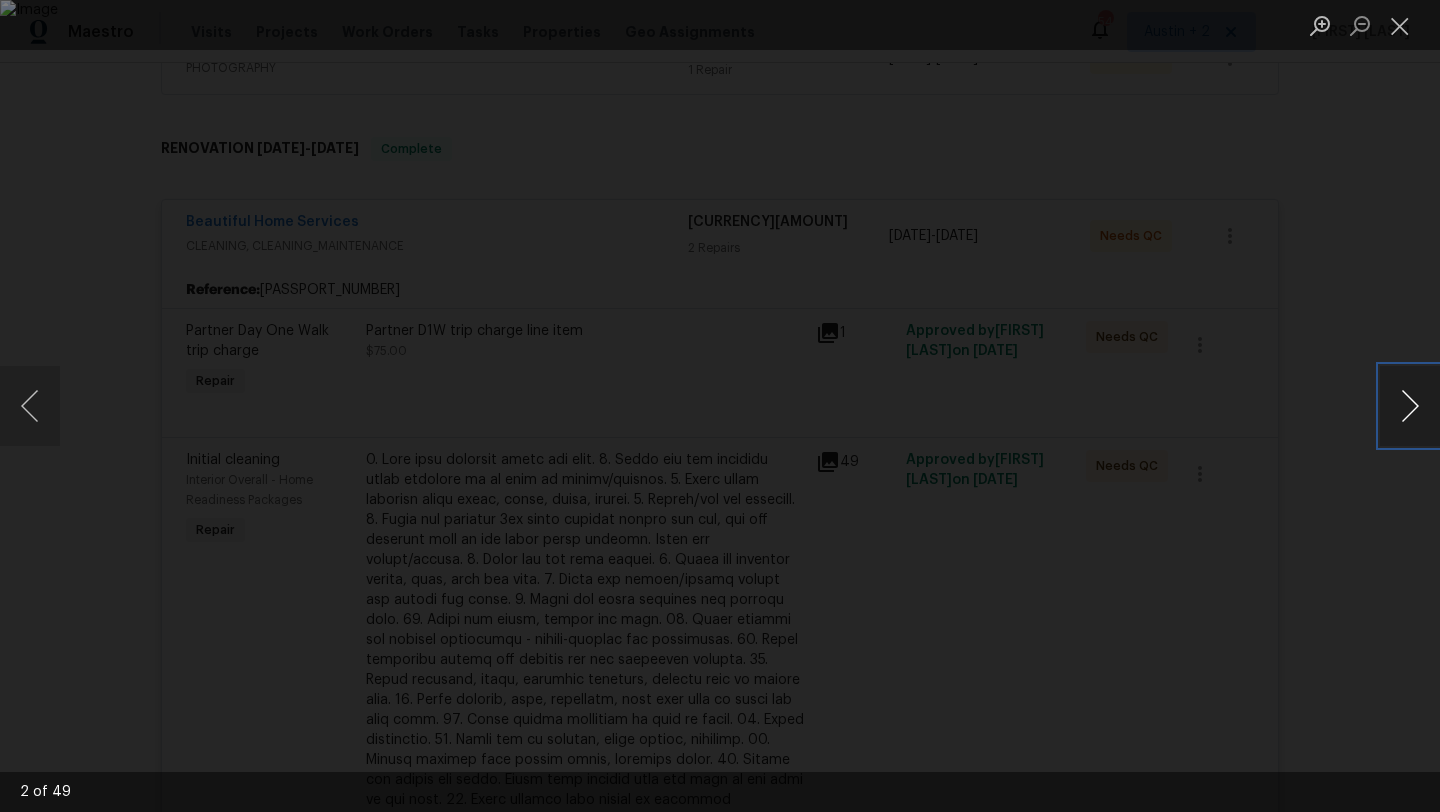 click at bounding box center [1410, 406] 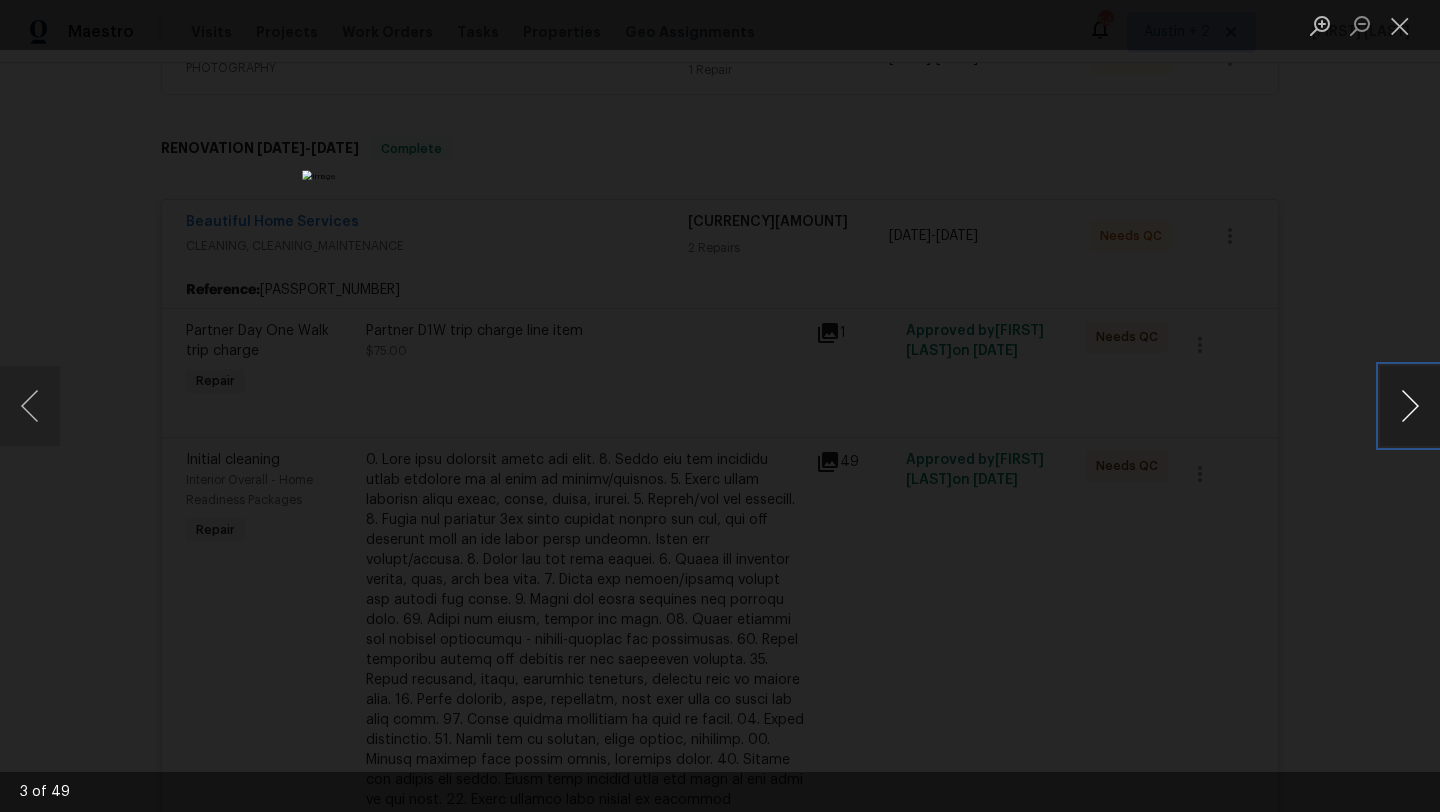 click at bounding box center (1410, 406) 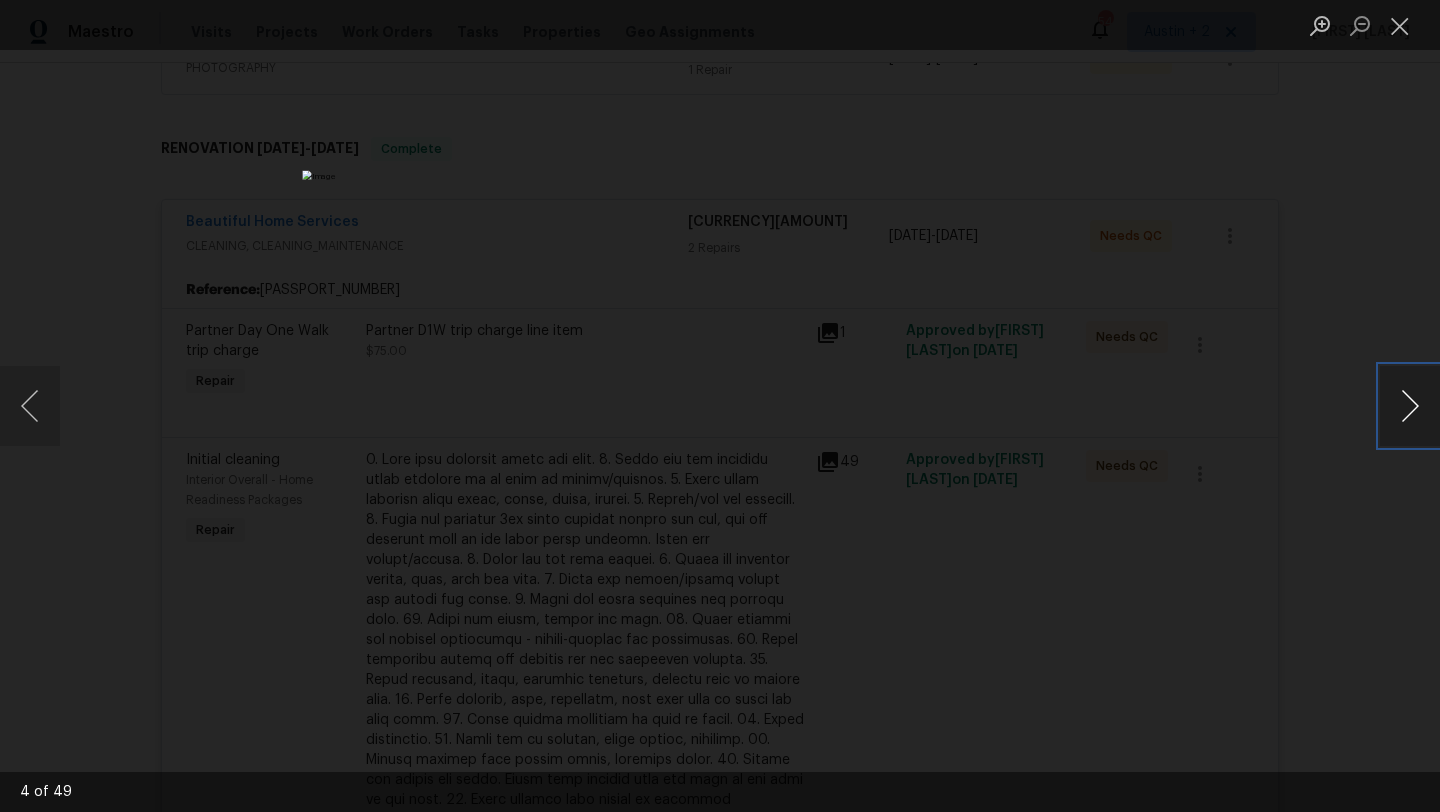 click at bounding box center (1410, 406) 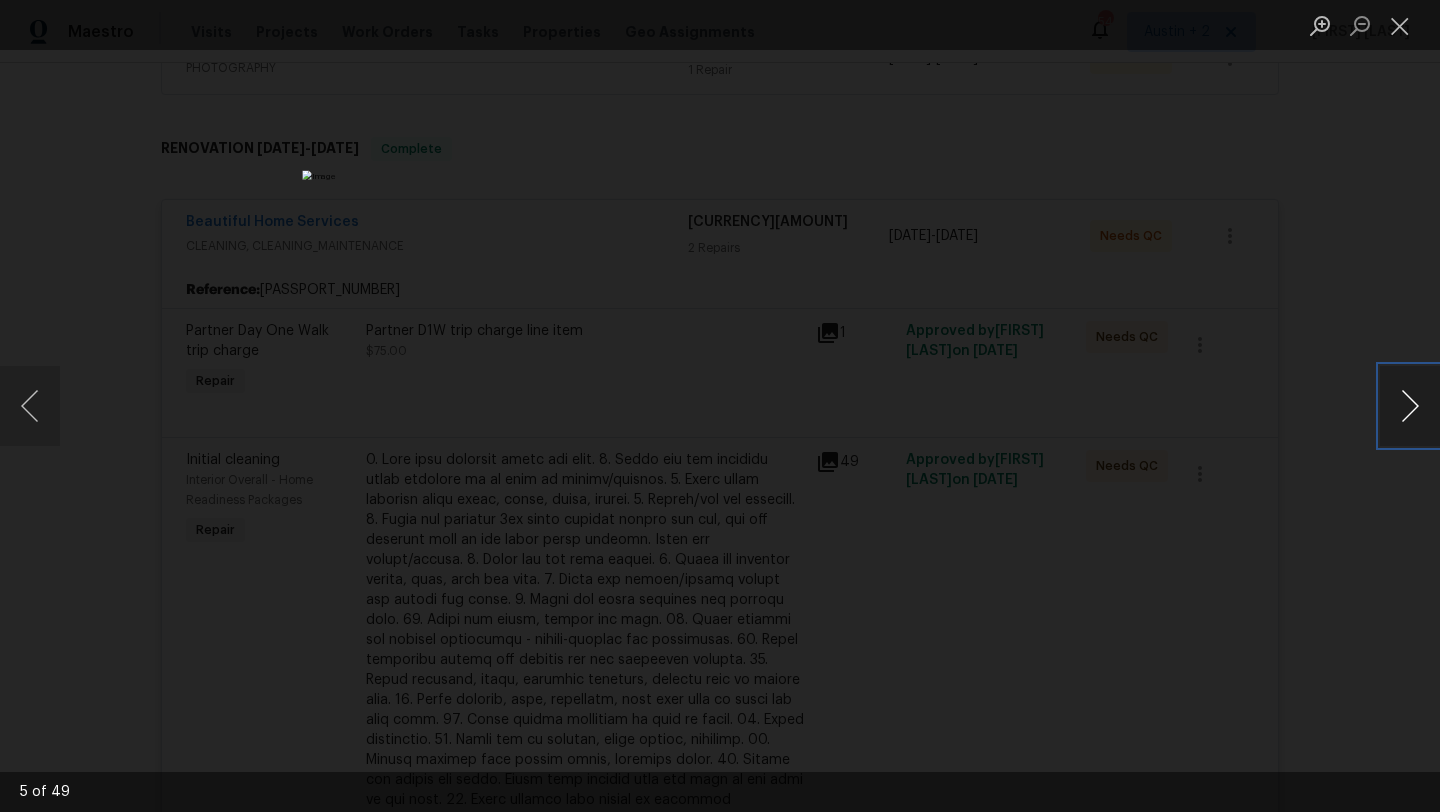 click at bounding box center (1410, 406) 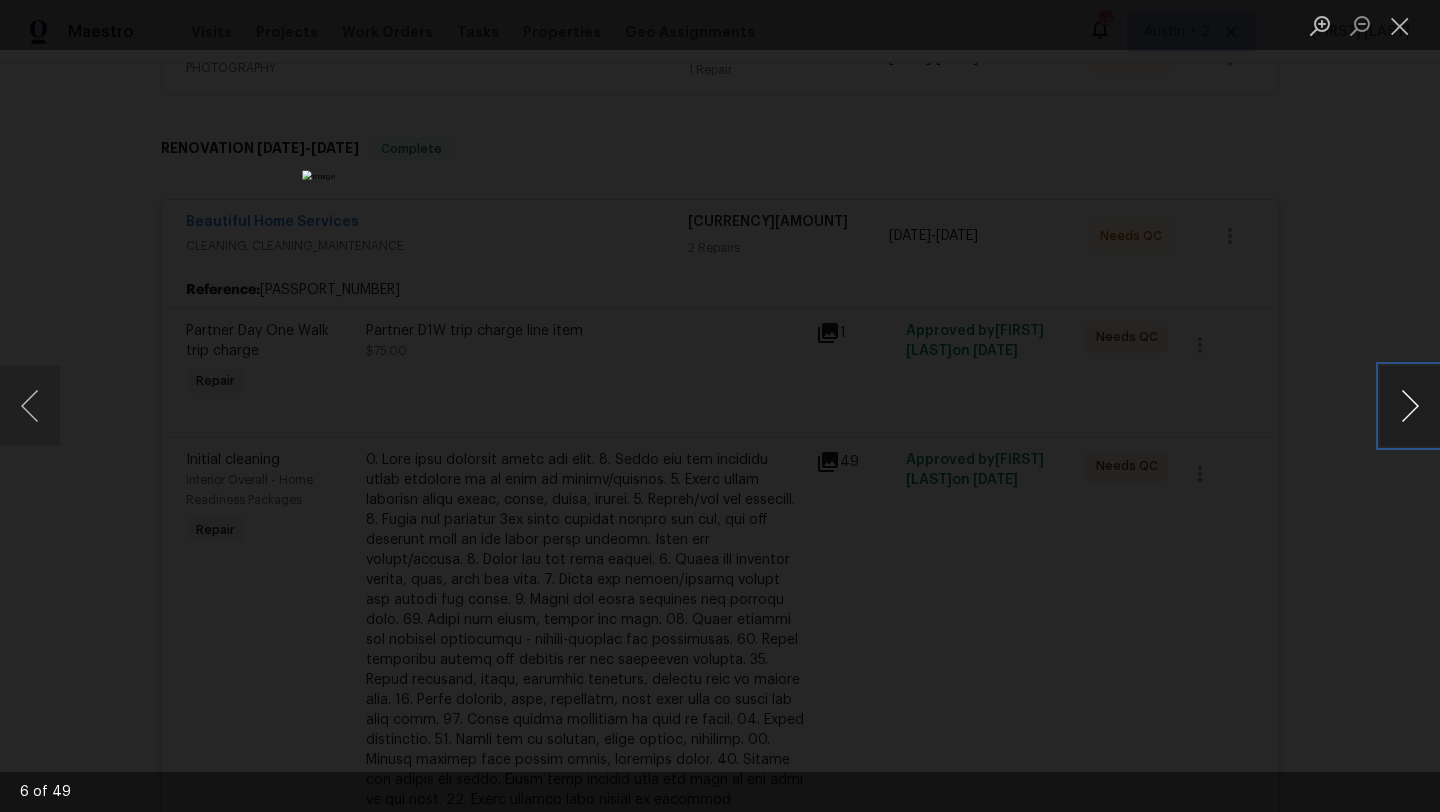 click at bounding box center [1410, 406] 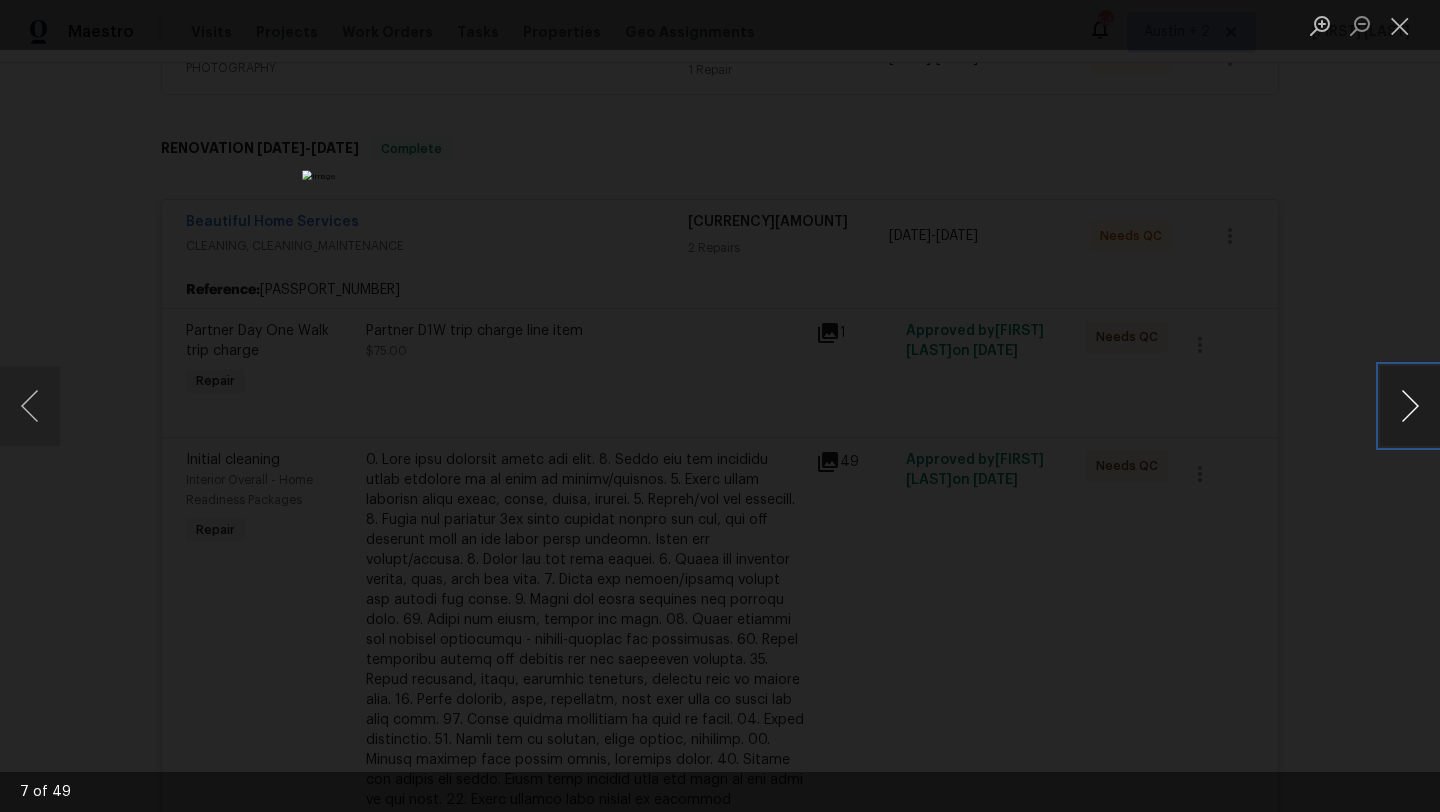 click at bounding box center (1410, 406) 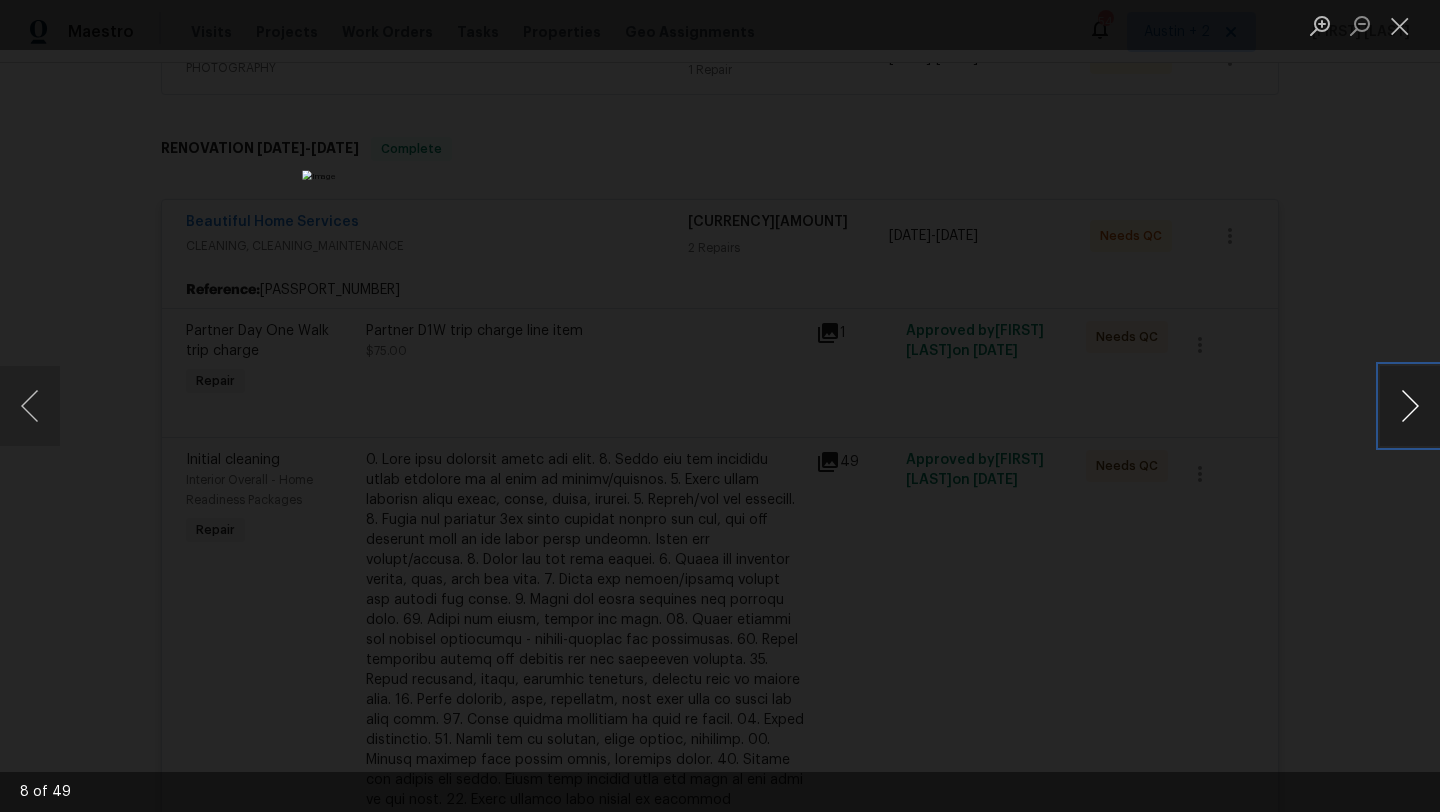 click at bounding box center (1410, 406) 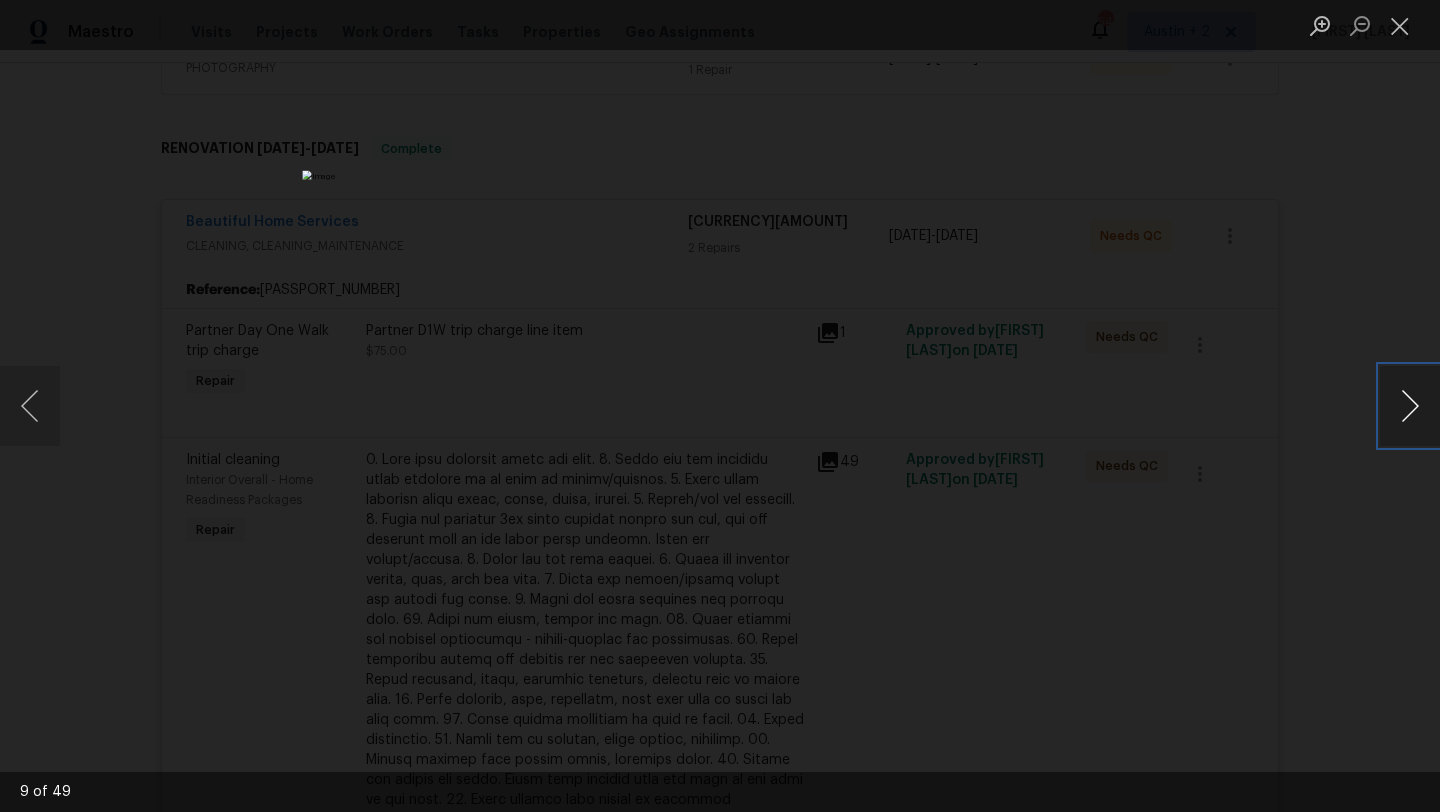 click at bounding box center [1410, 406] 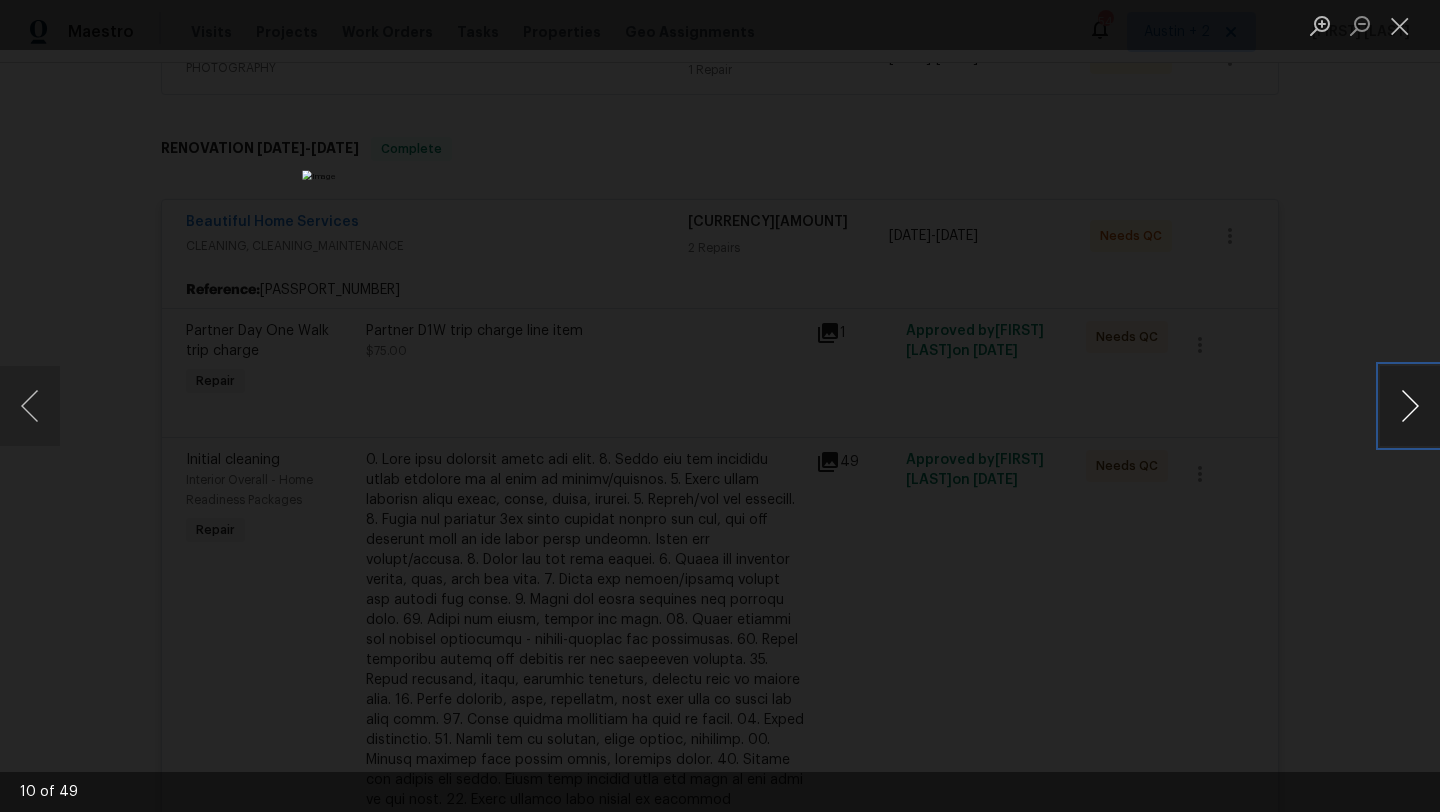 click at bounding box center [1410, 406] 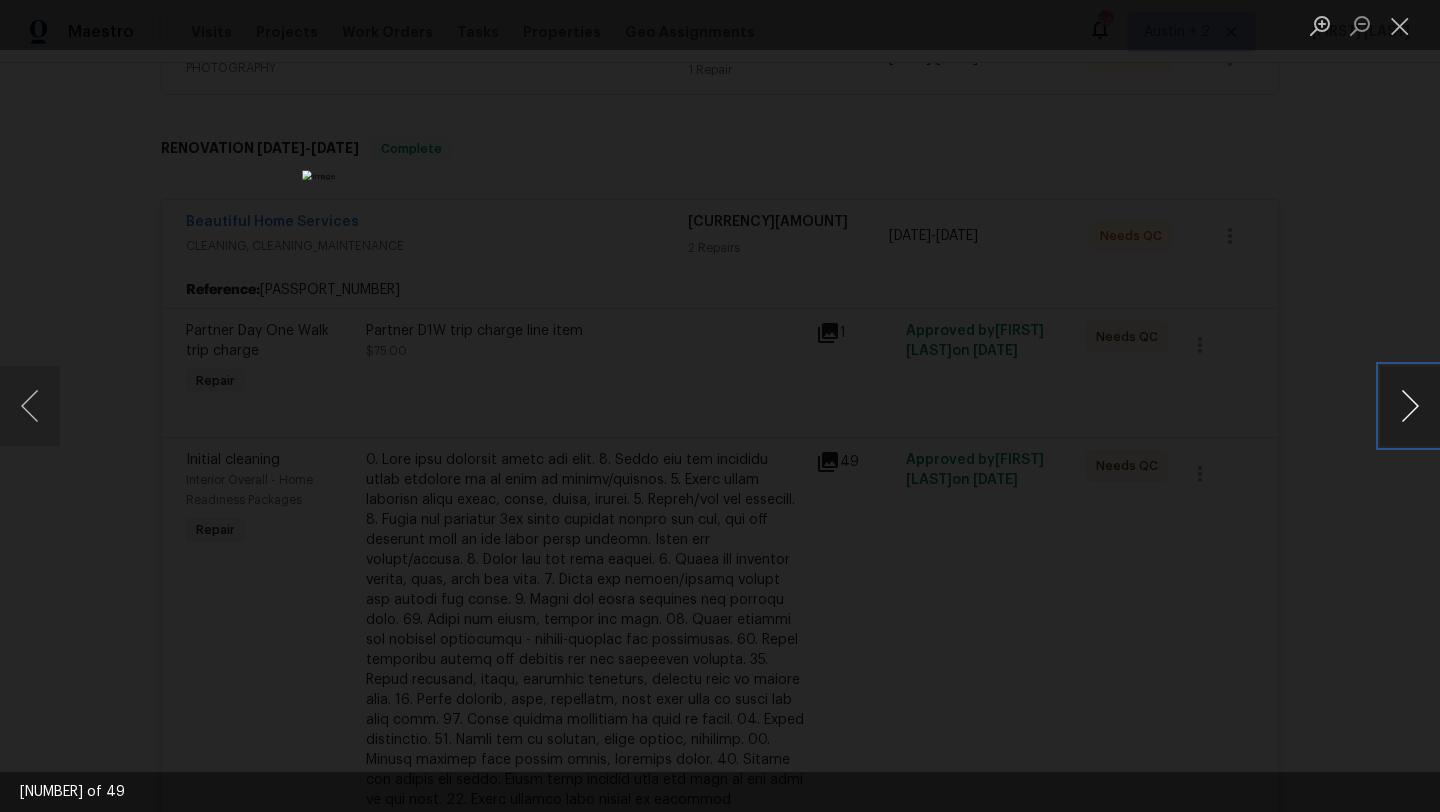 click at bounding box center (1410, 406) 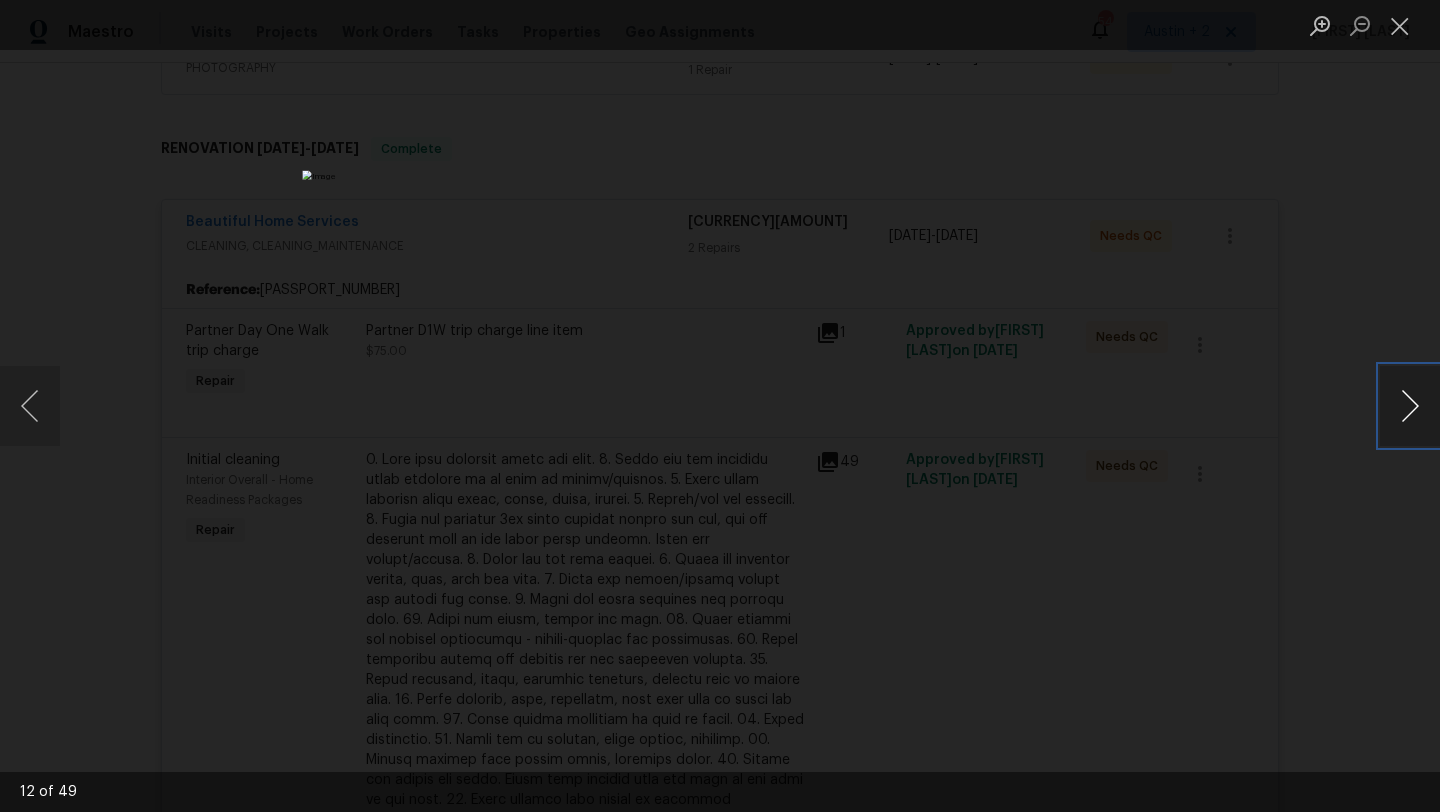 click at bounding box center (1410, 406) 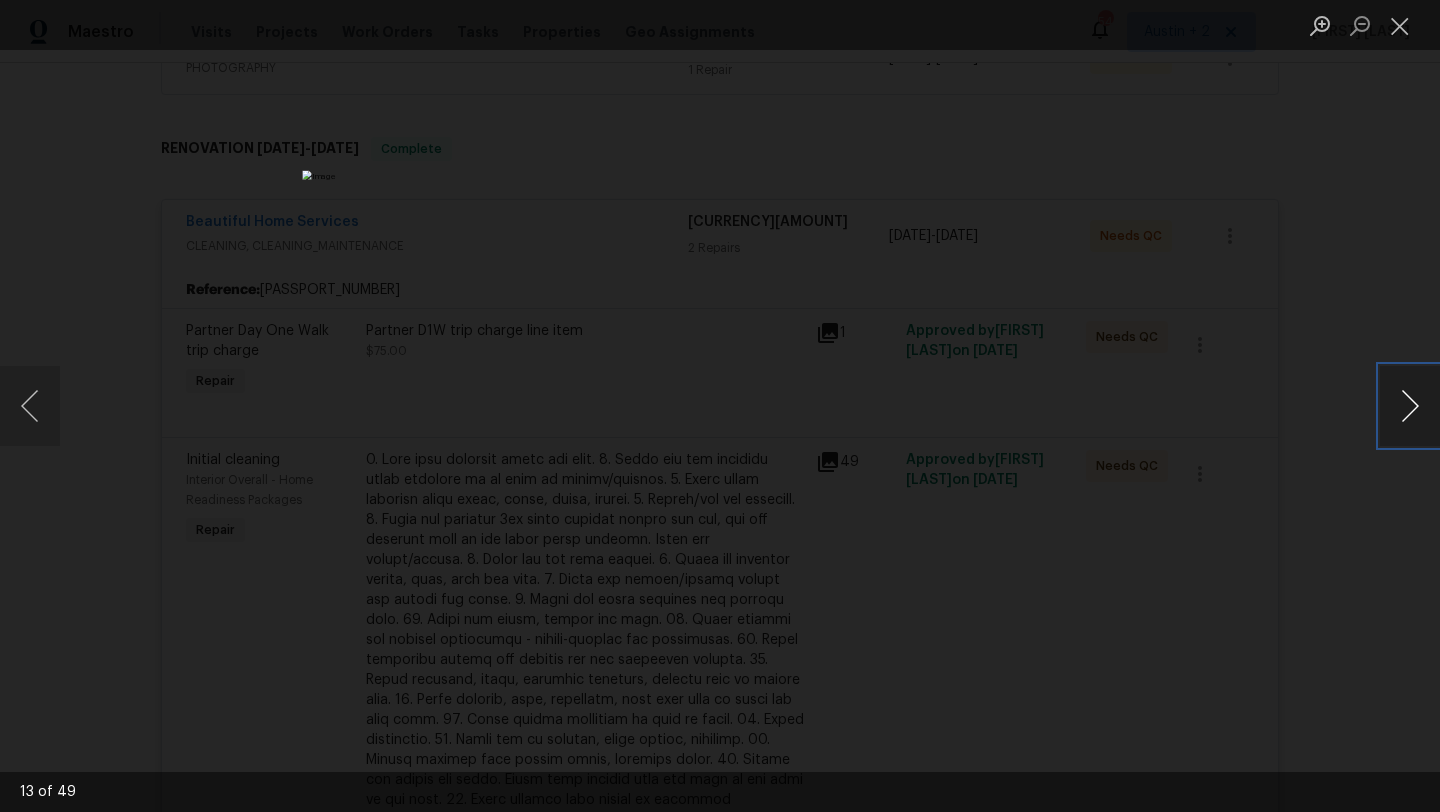 click at bounding box center [1410, 406] 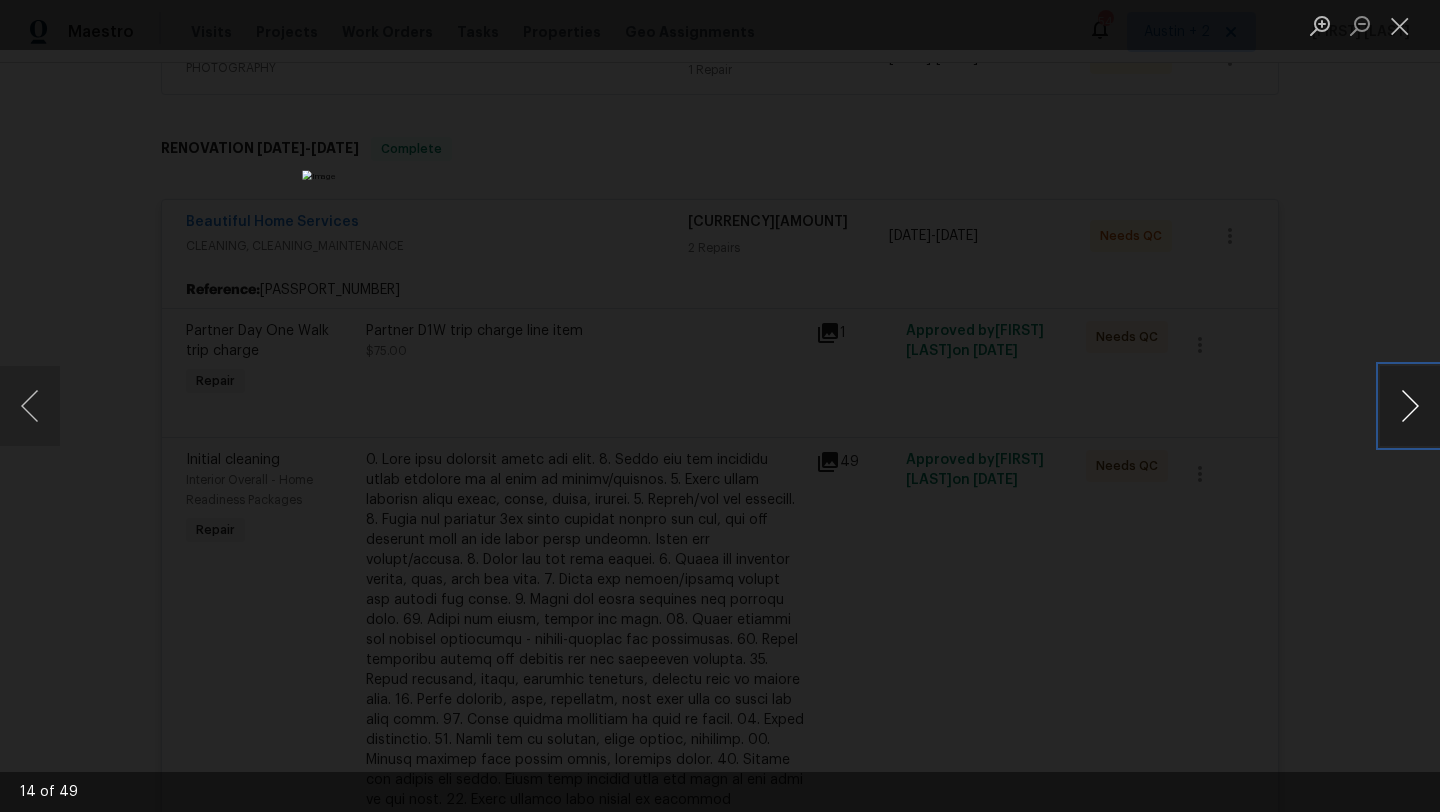 click at bounding box center [1410, 406] 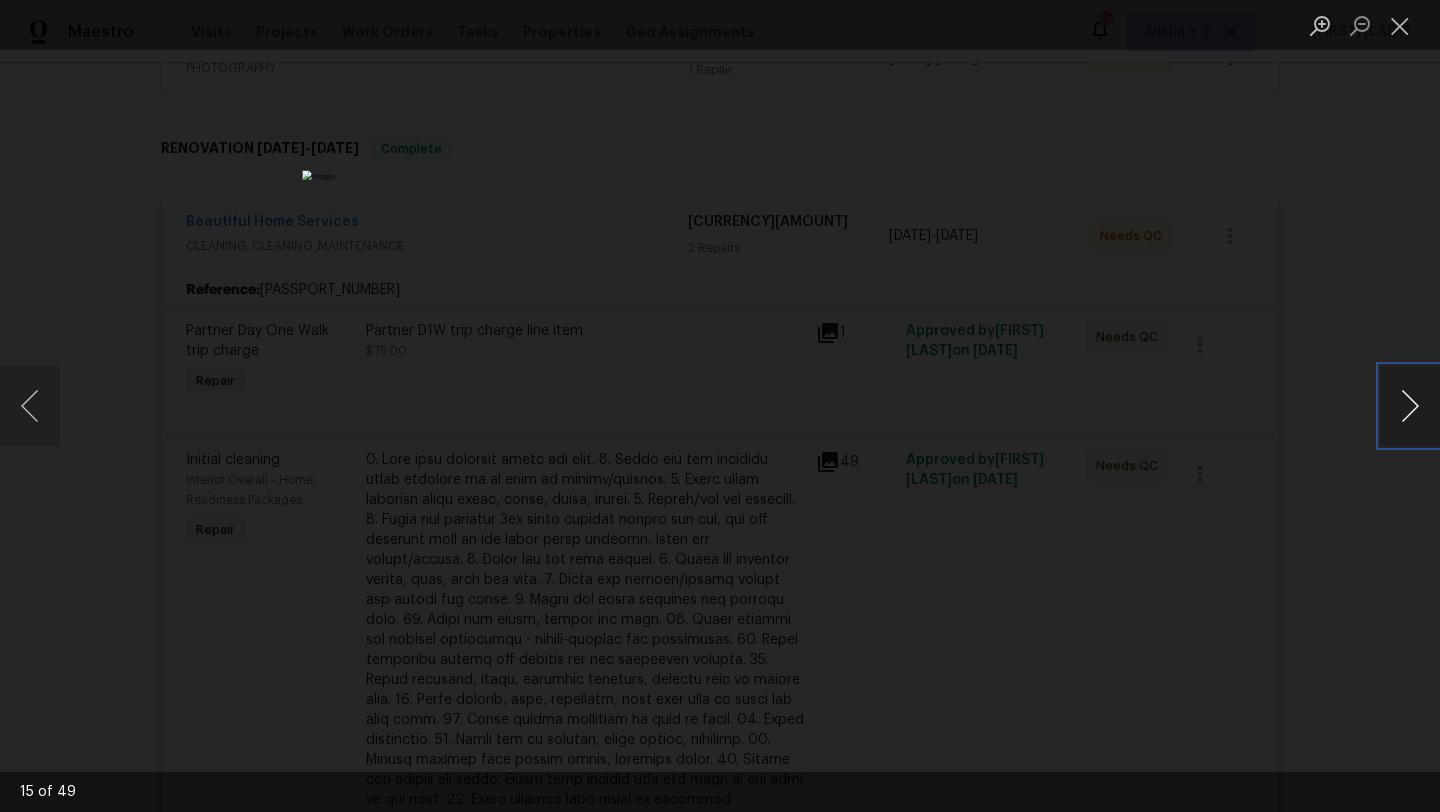 click at bounding box center (1410, 406) 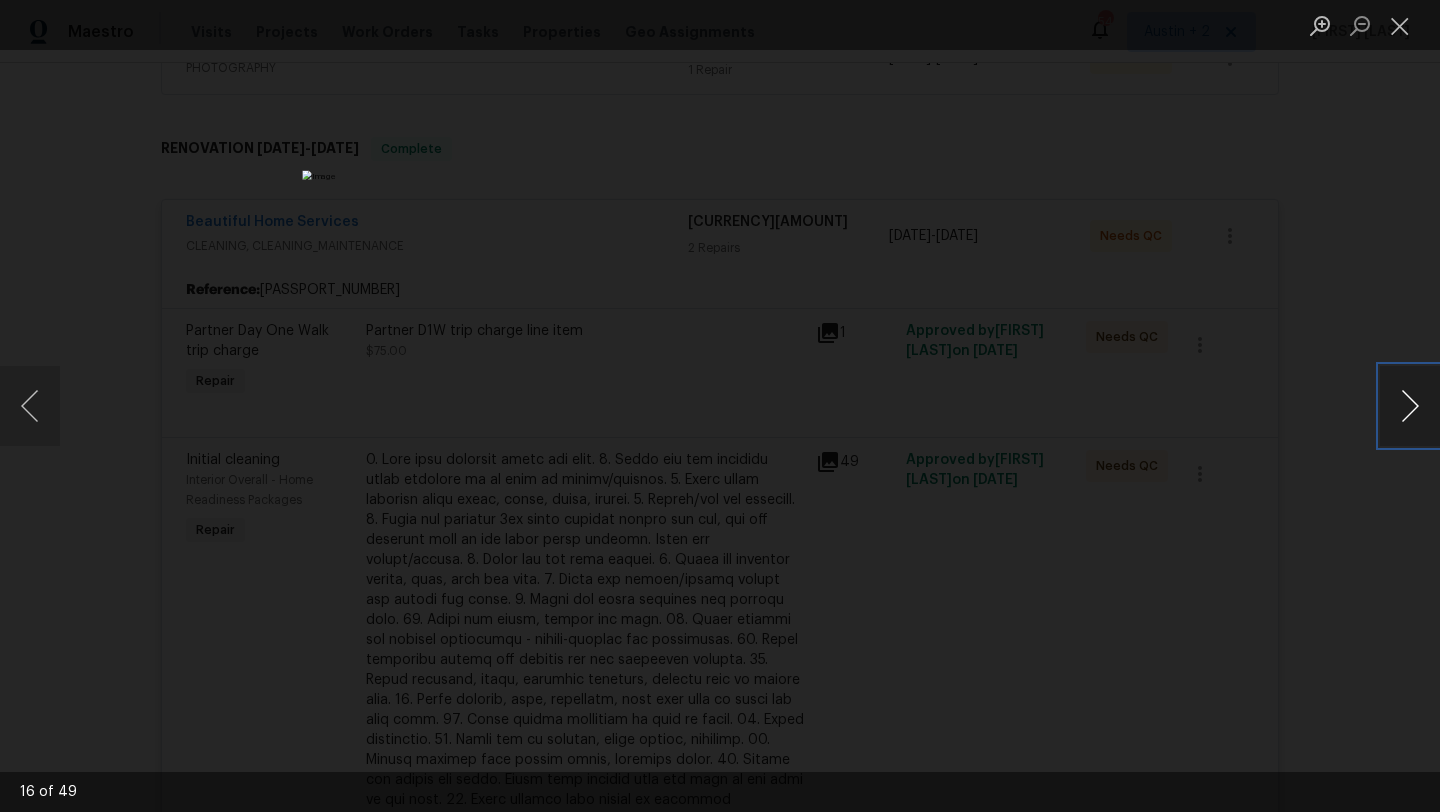 click at bounding box center (1410, 406) 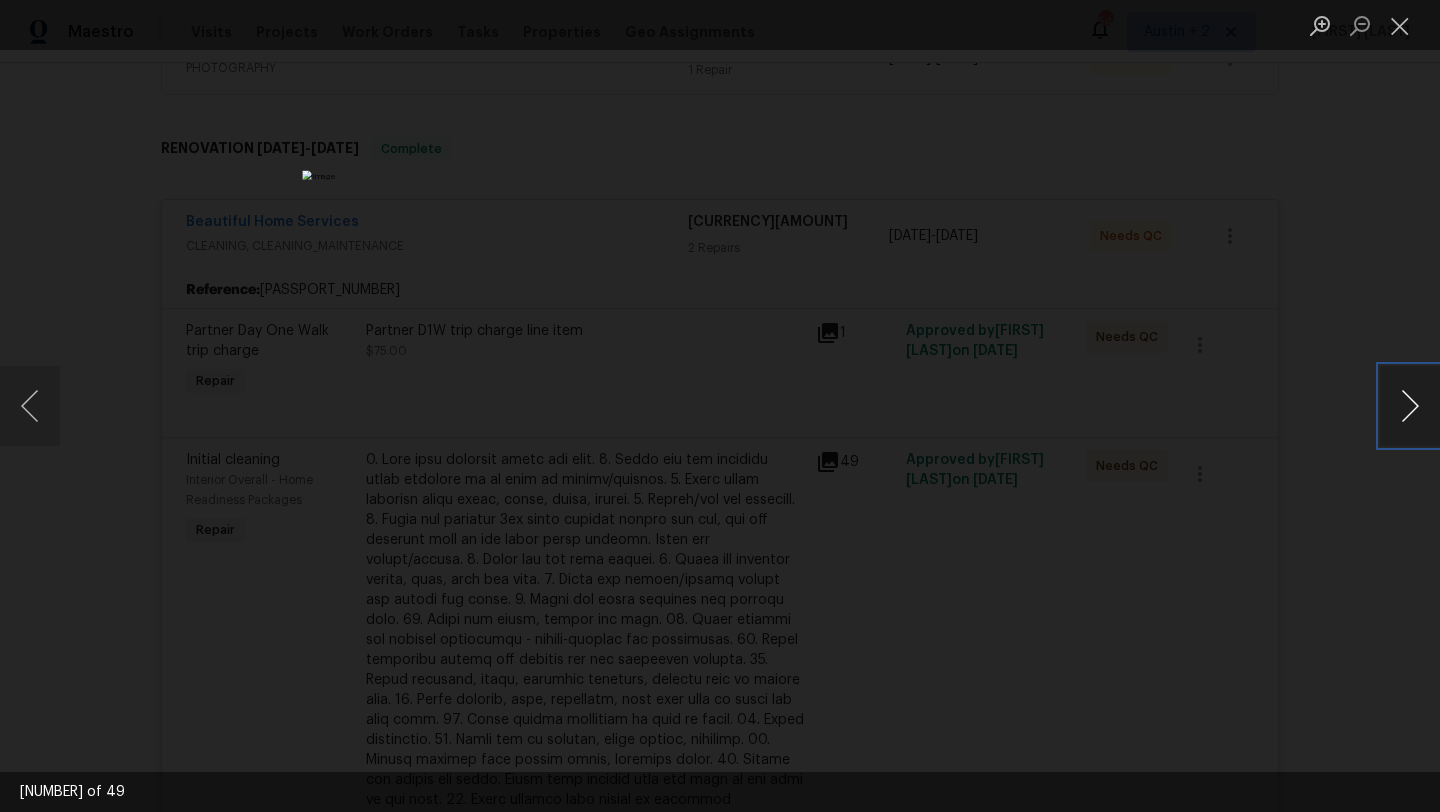 click at bounding box center [1410, 406] 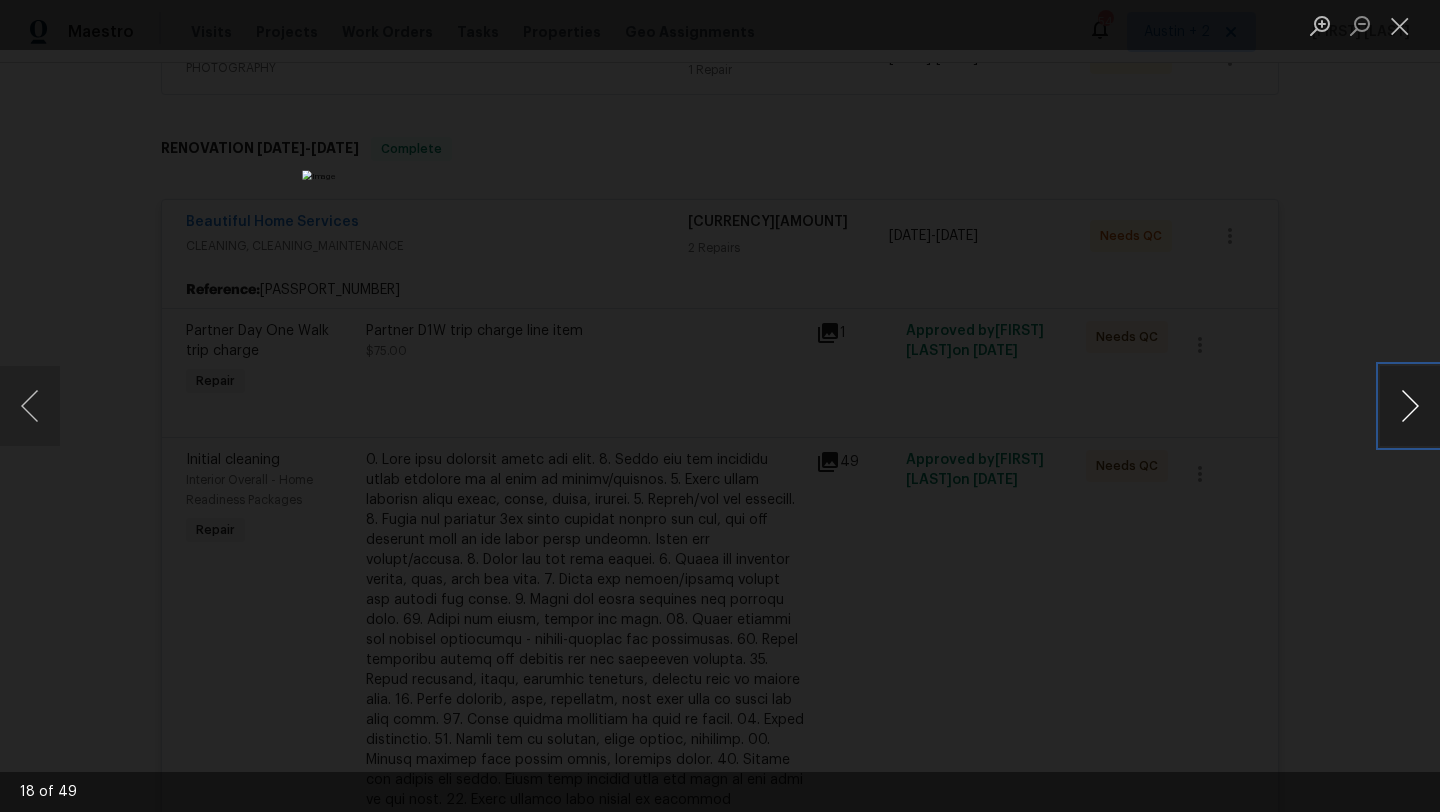 click at bounding box center (1410, 406) 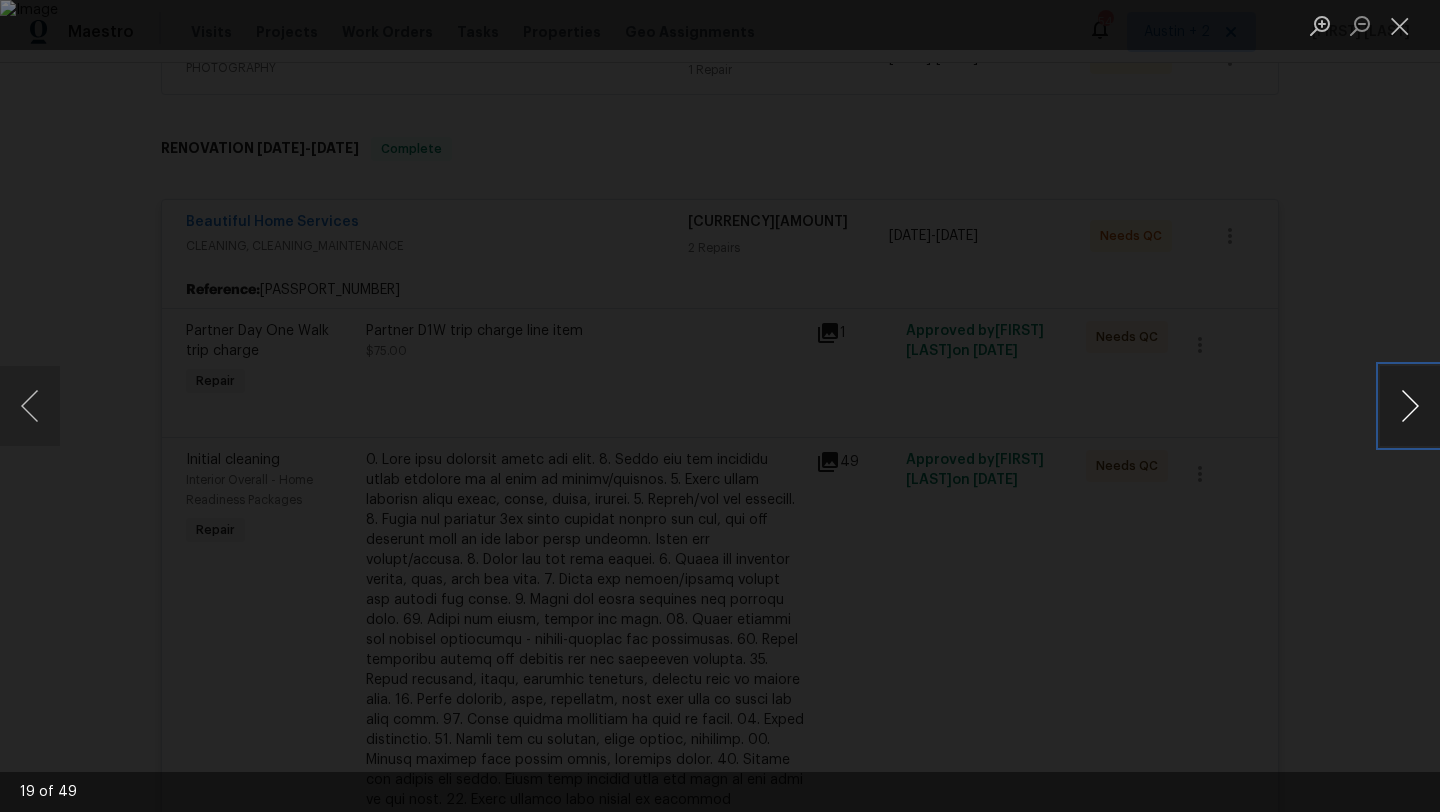 click at bounding box center (1410, 406) 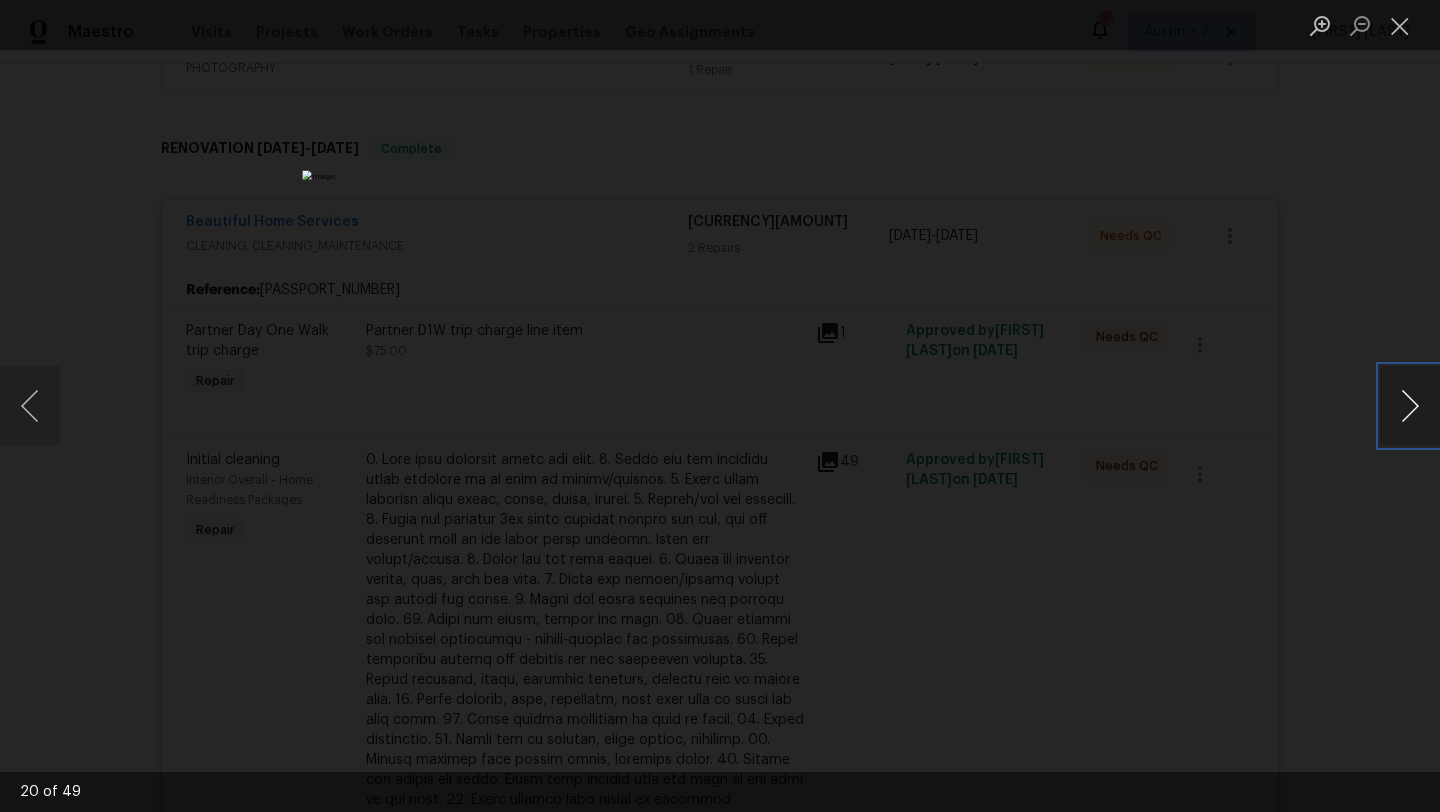 click at bounding box center [1410, 406] 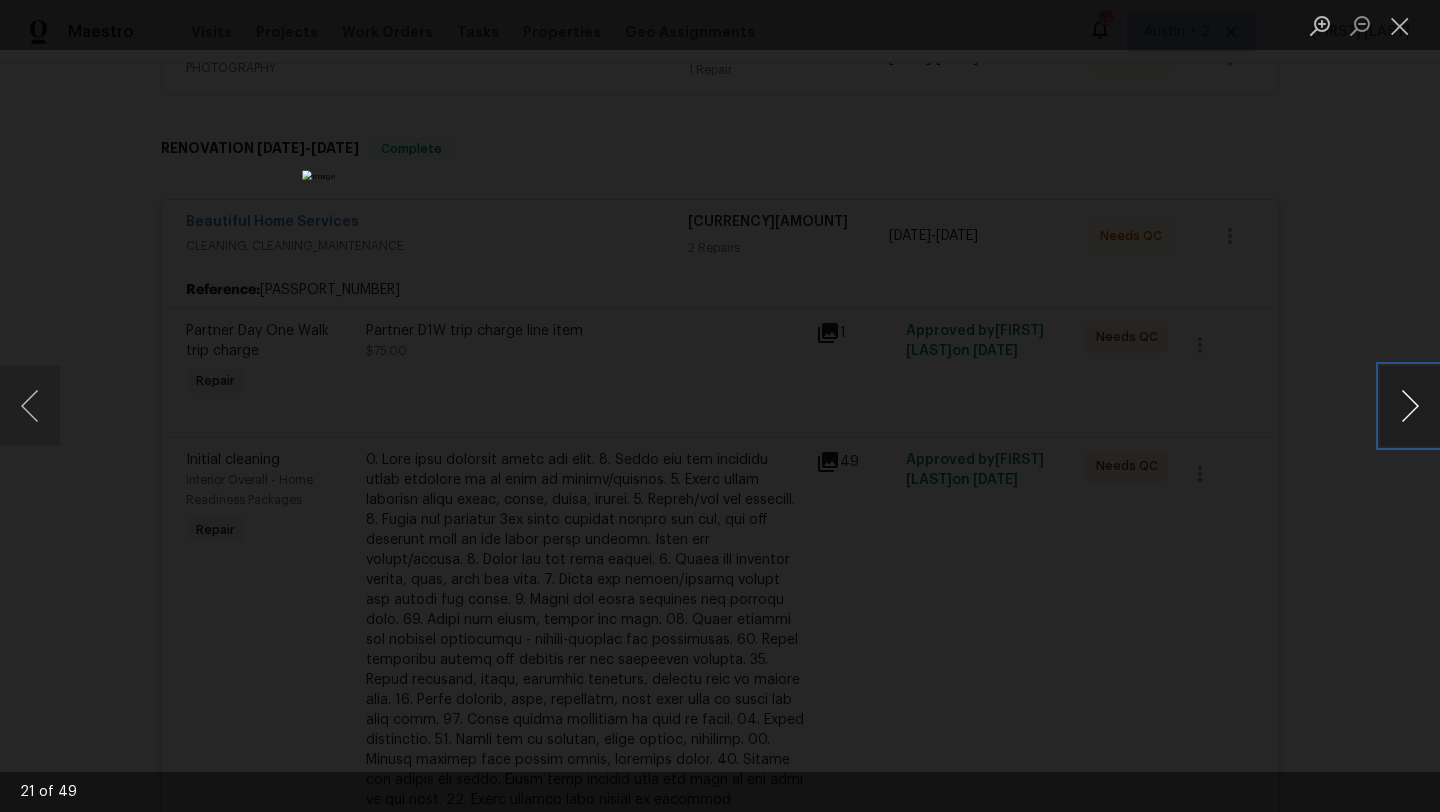 click at bounding box center [1410, 406] 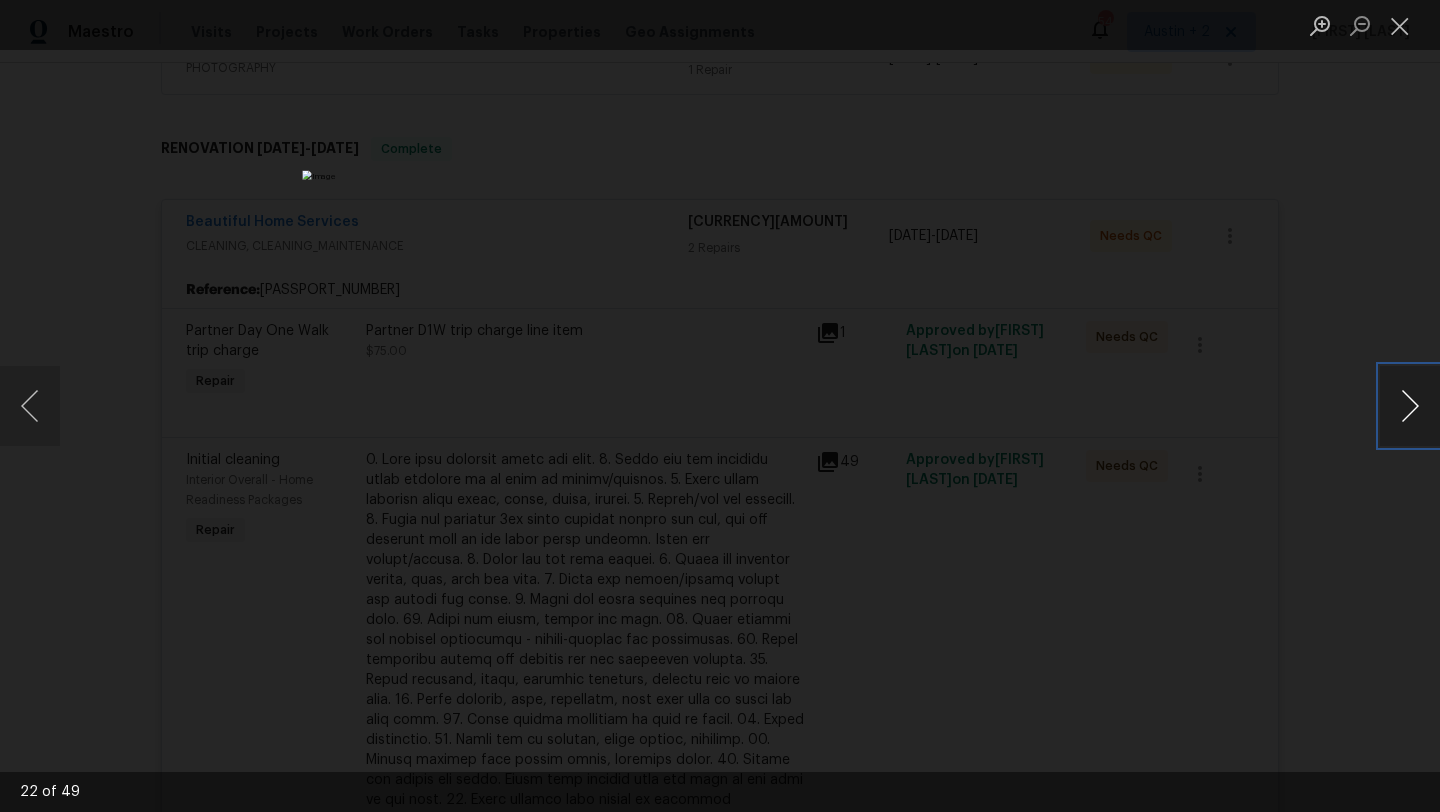 click at bounding box center [1410, 406] 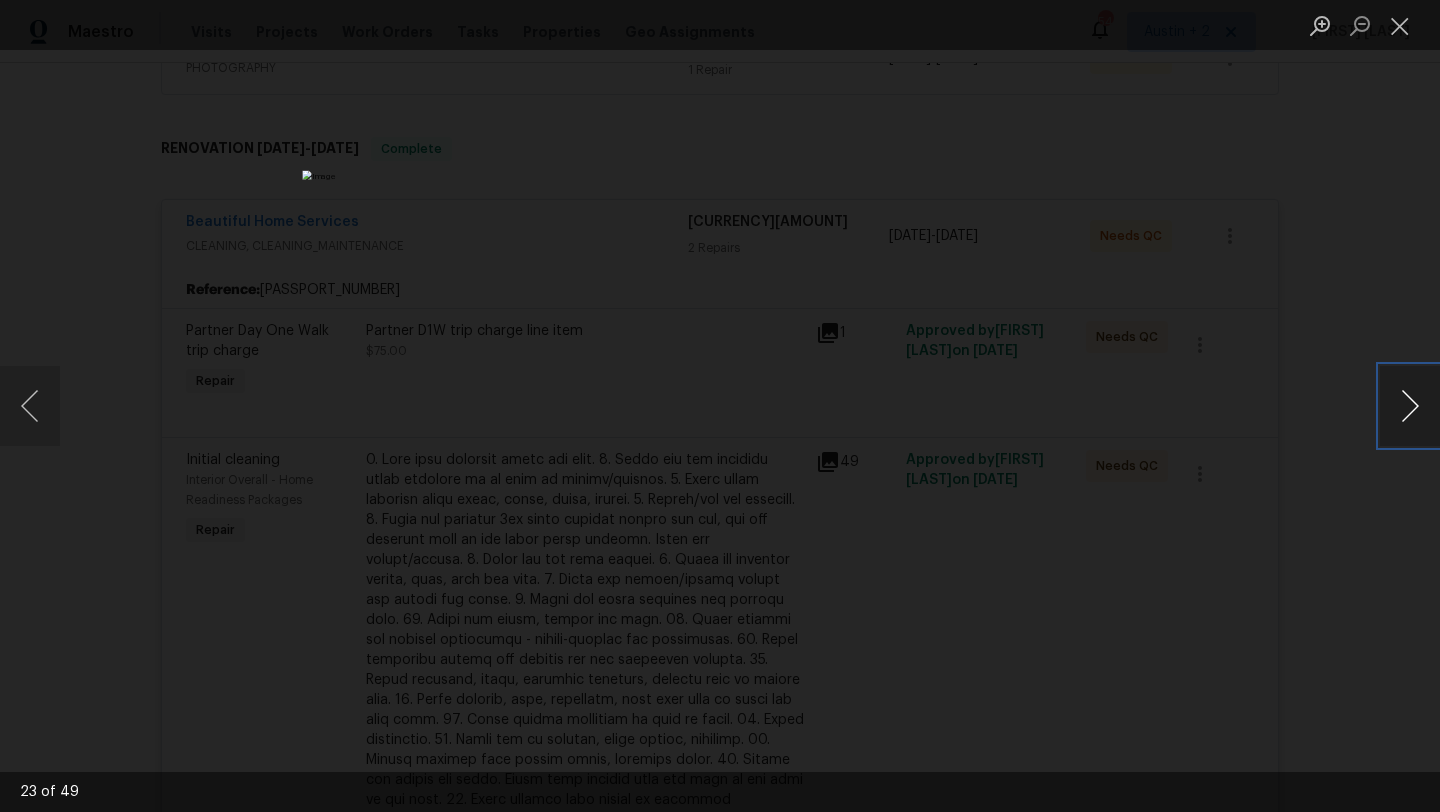 click at bounding box center (1410, 406) 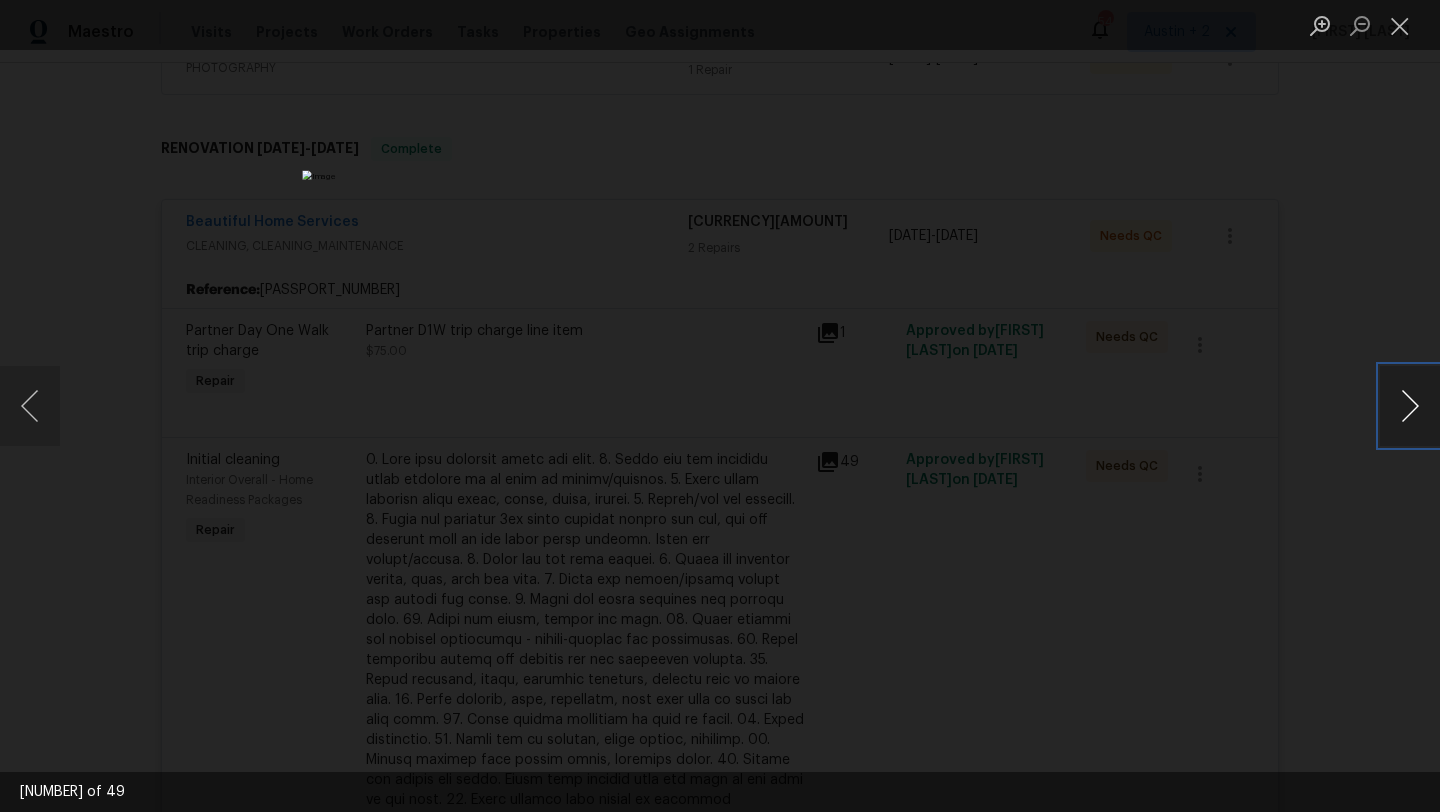 click at bounding box center [1410, 406] 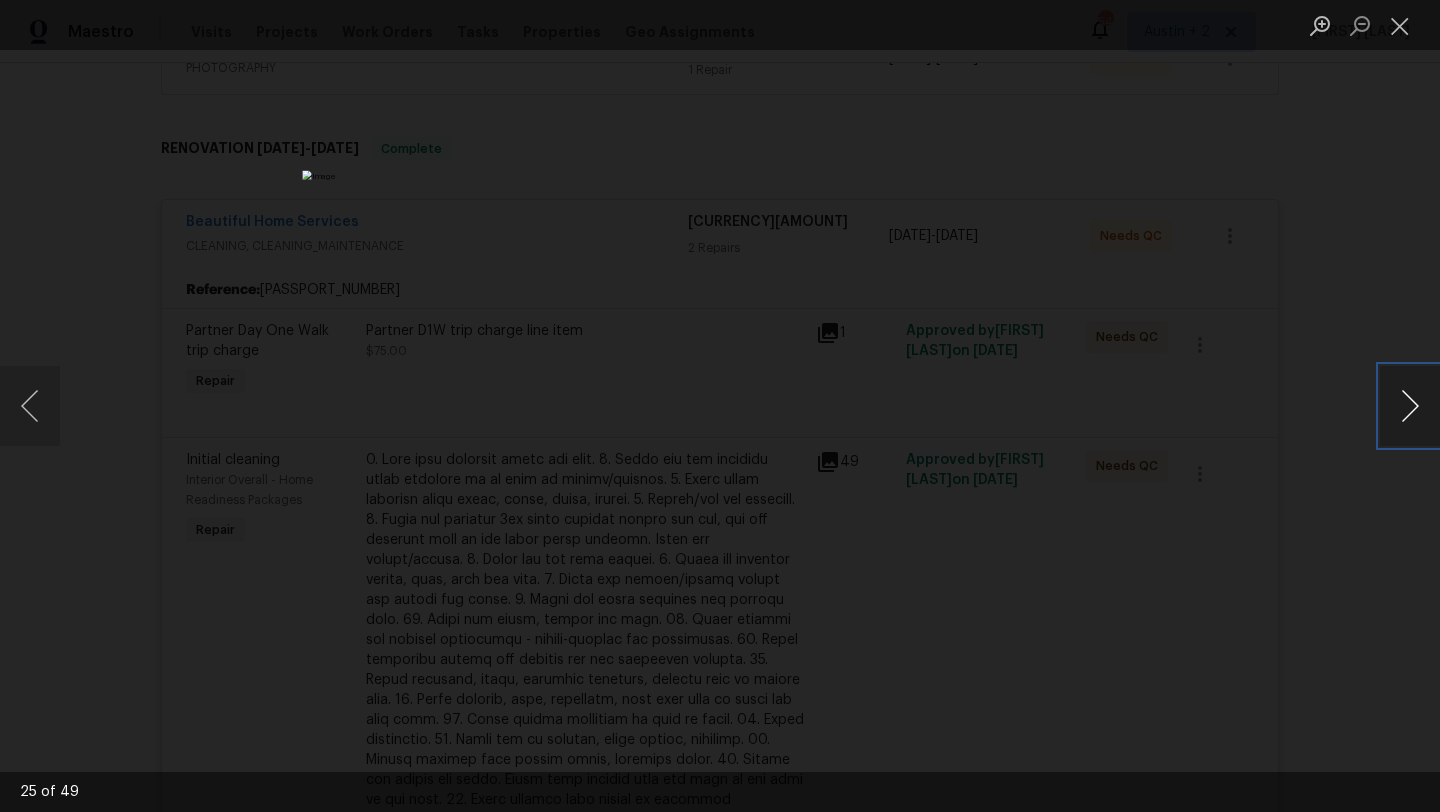 click at bounding box center (1410, 406) 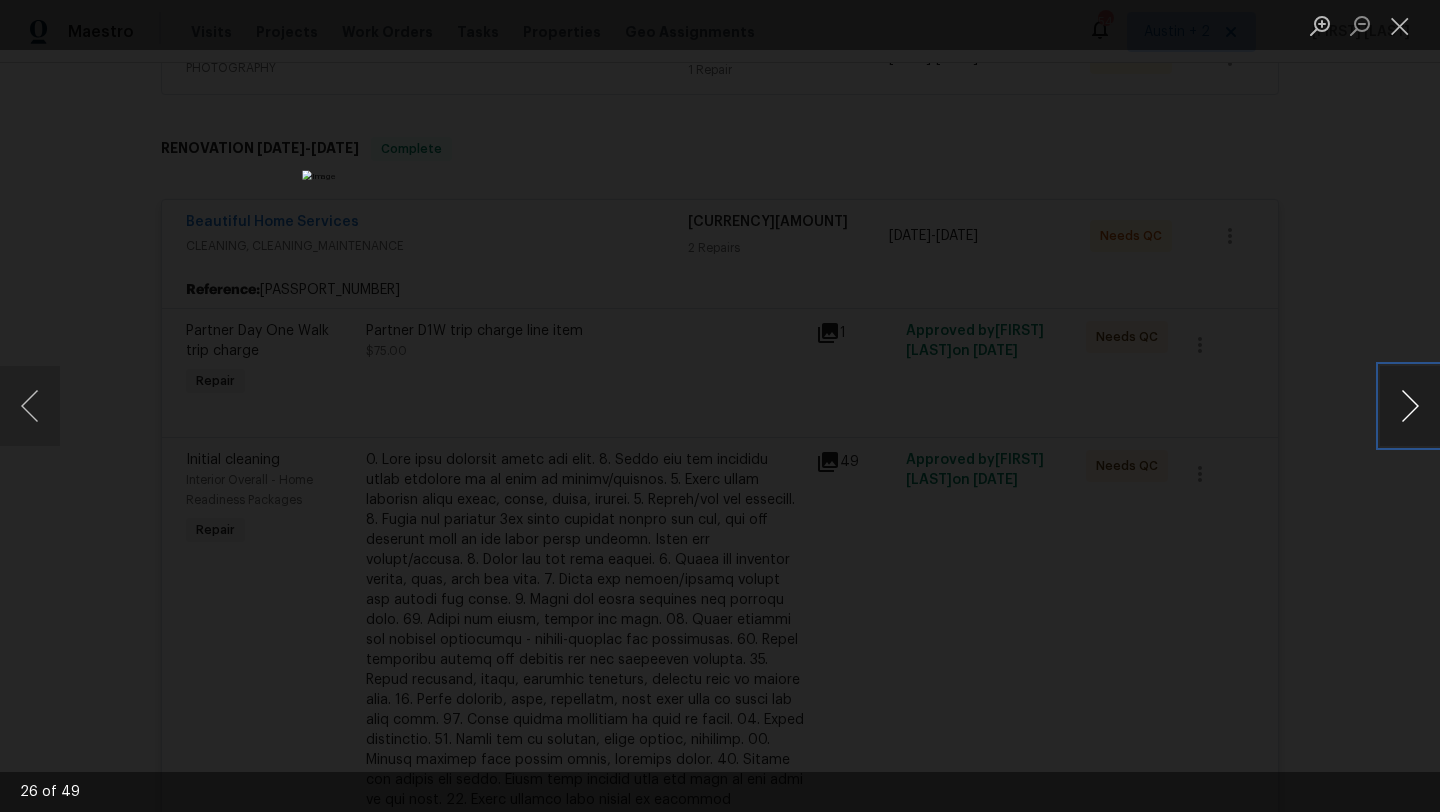 click at bounding box center [1410, 406] 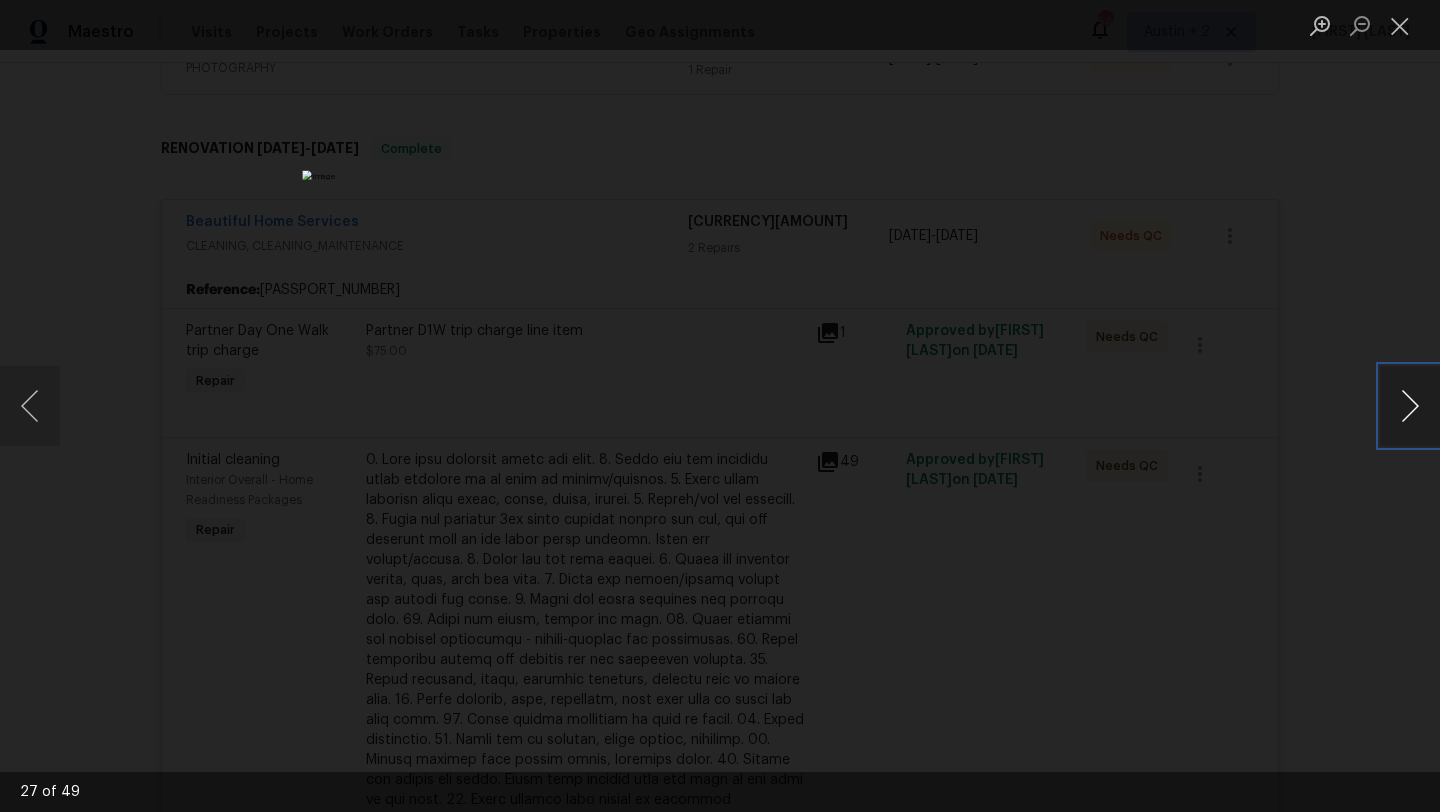 click at bounding box center [1410, 406] 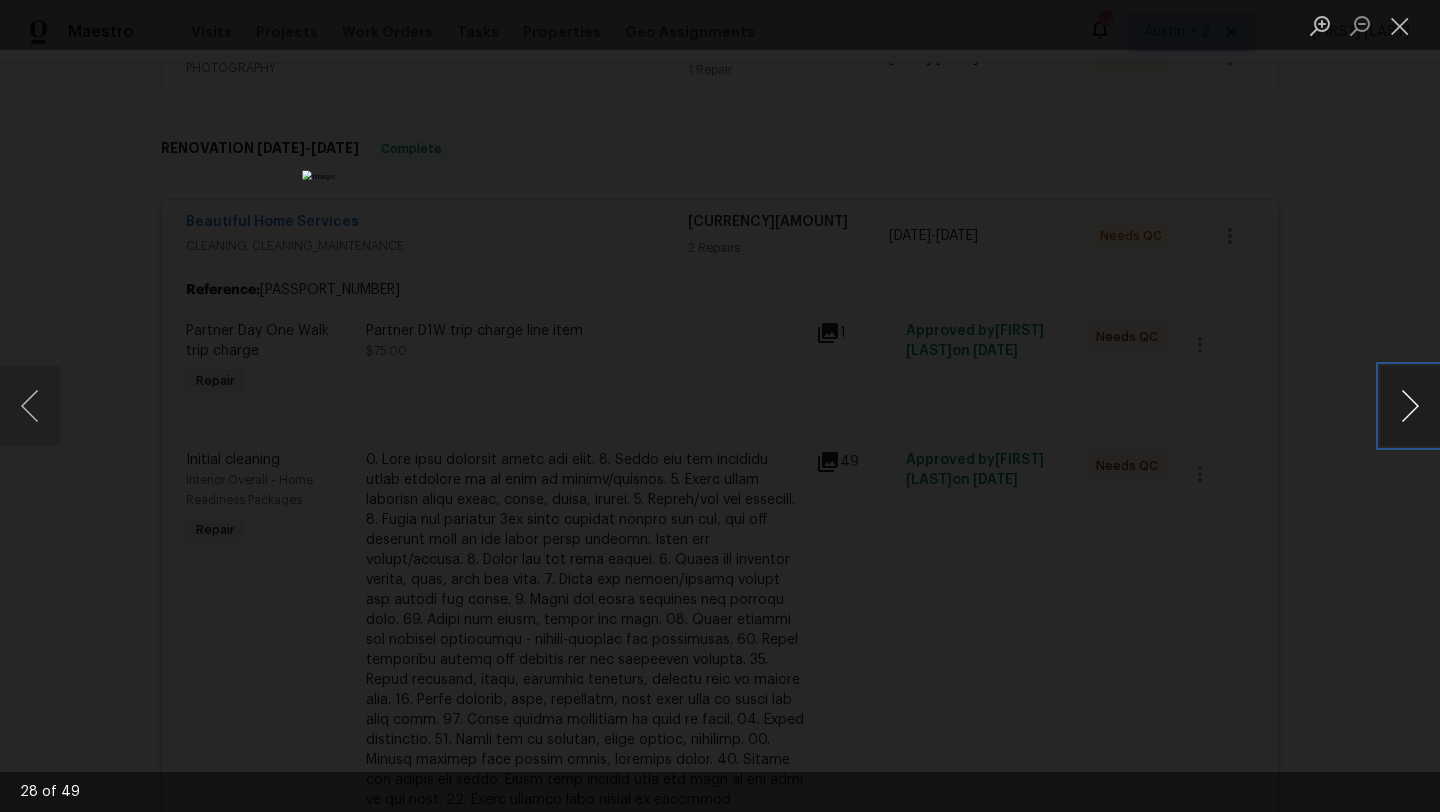 click at bounding box center (1410, 406) 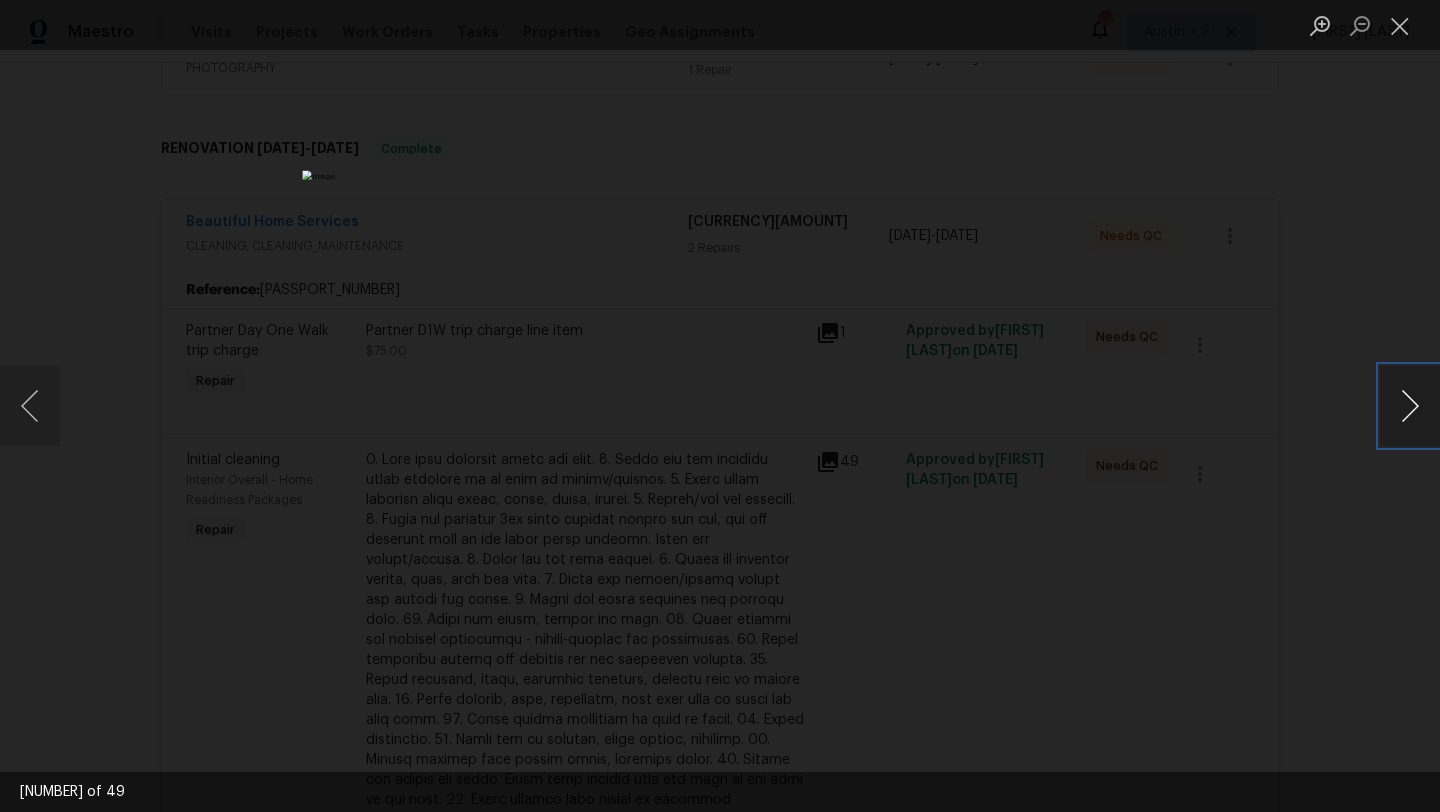 click at bounding box center [1410, 406] 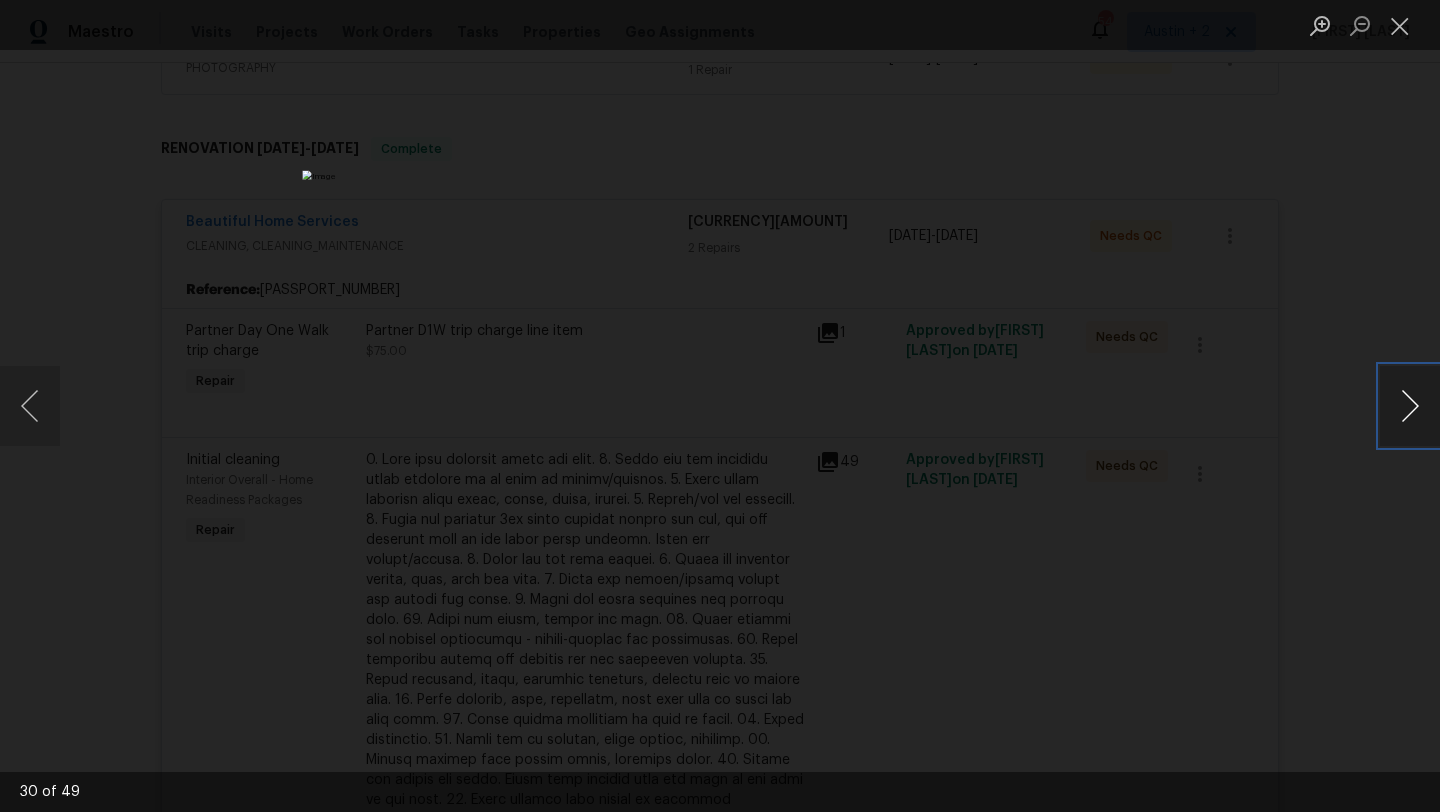 click at bounding box center (1410, 406) 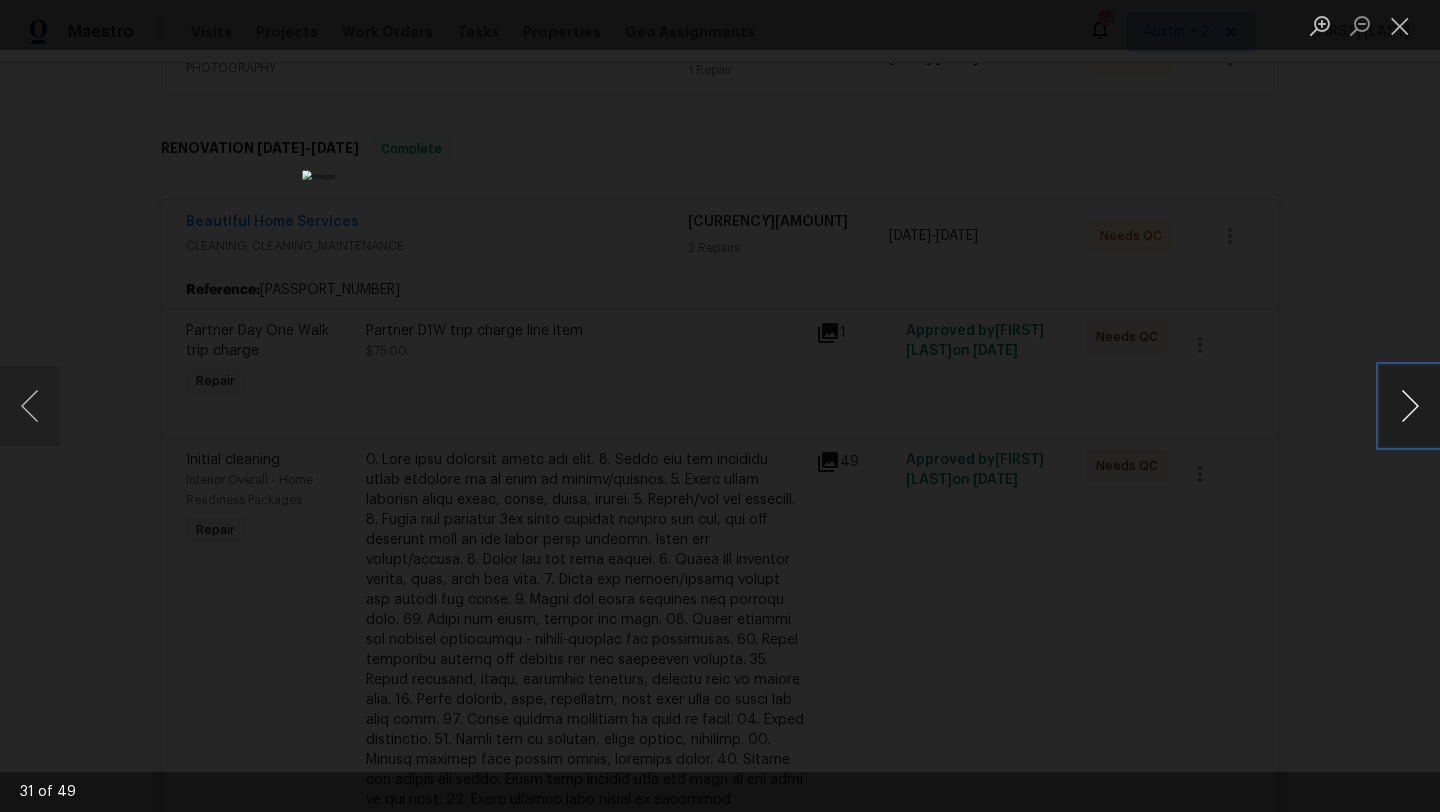 click at bounding box center (1410, 406) 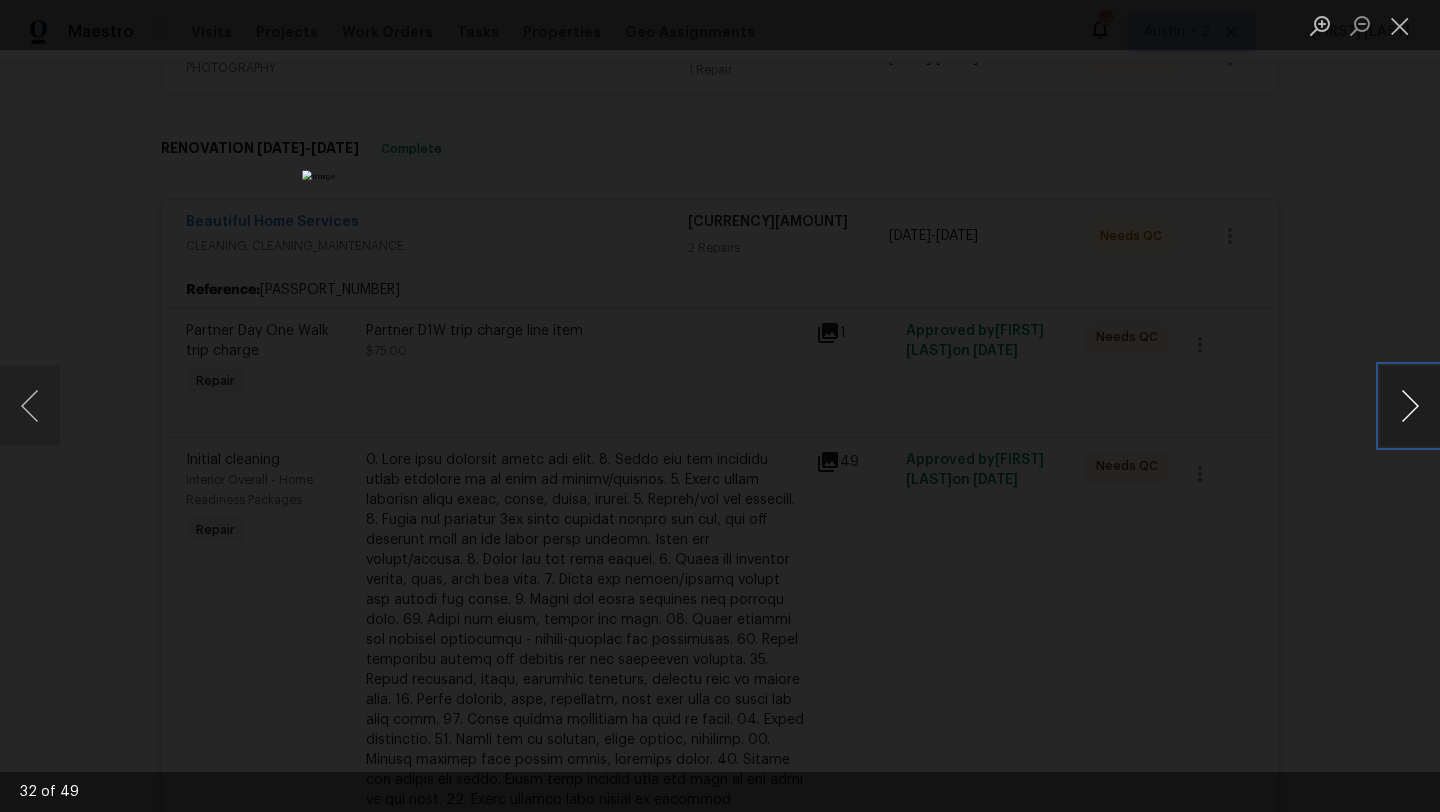 click at bounding box center [1410, 406] 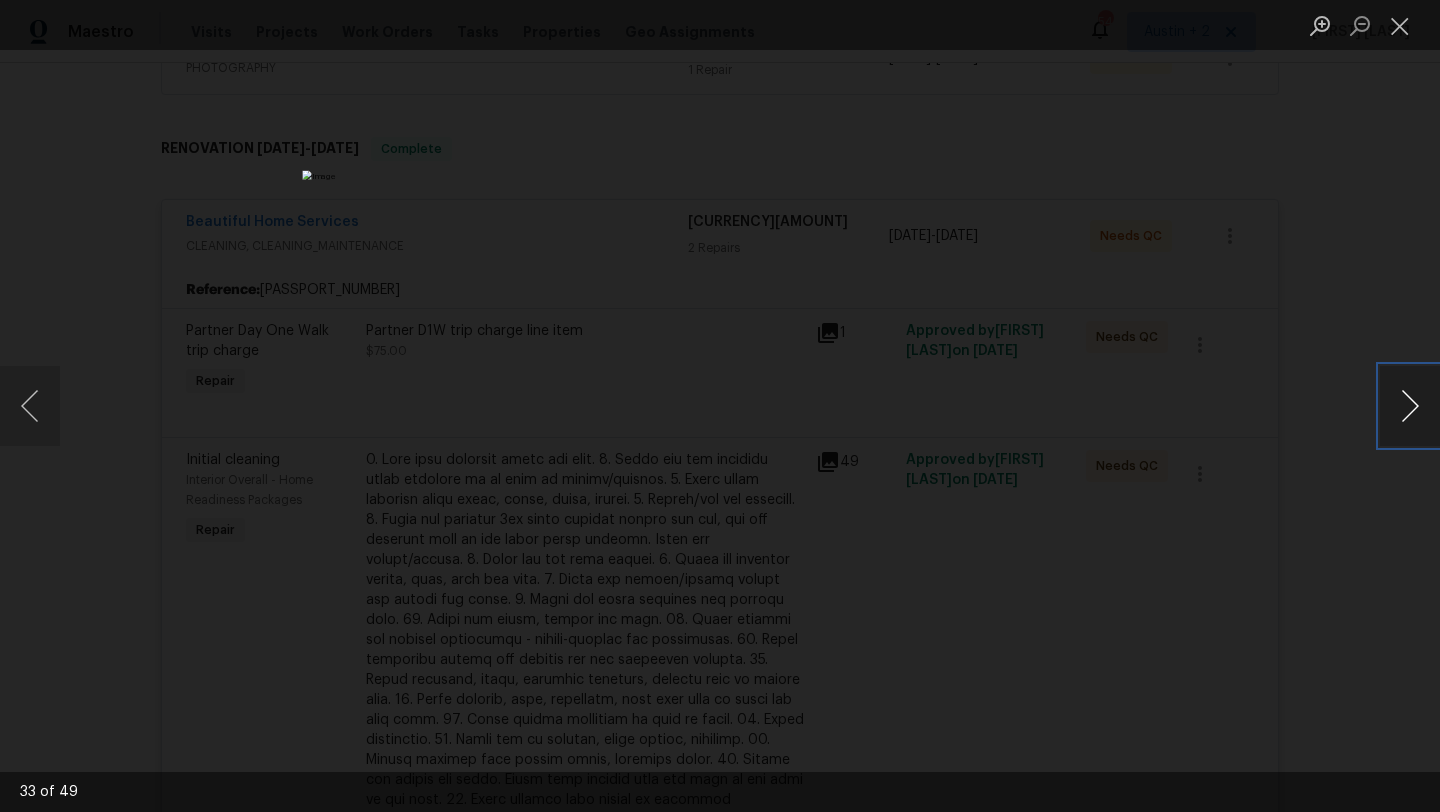 click at bounding box center (1410, 406) 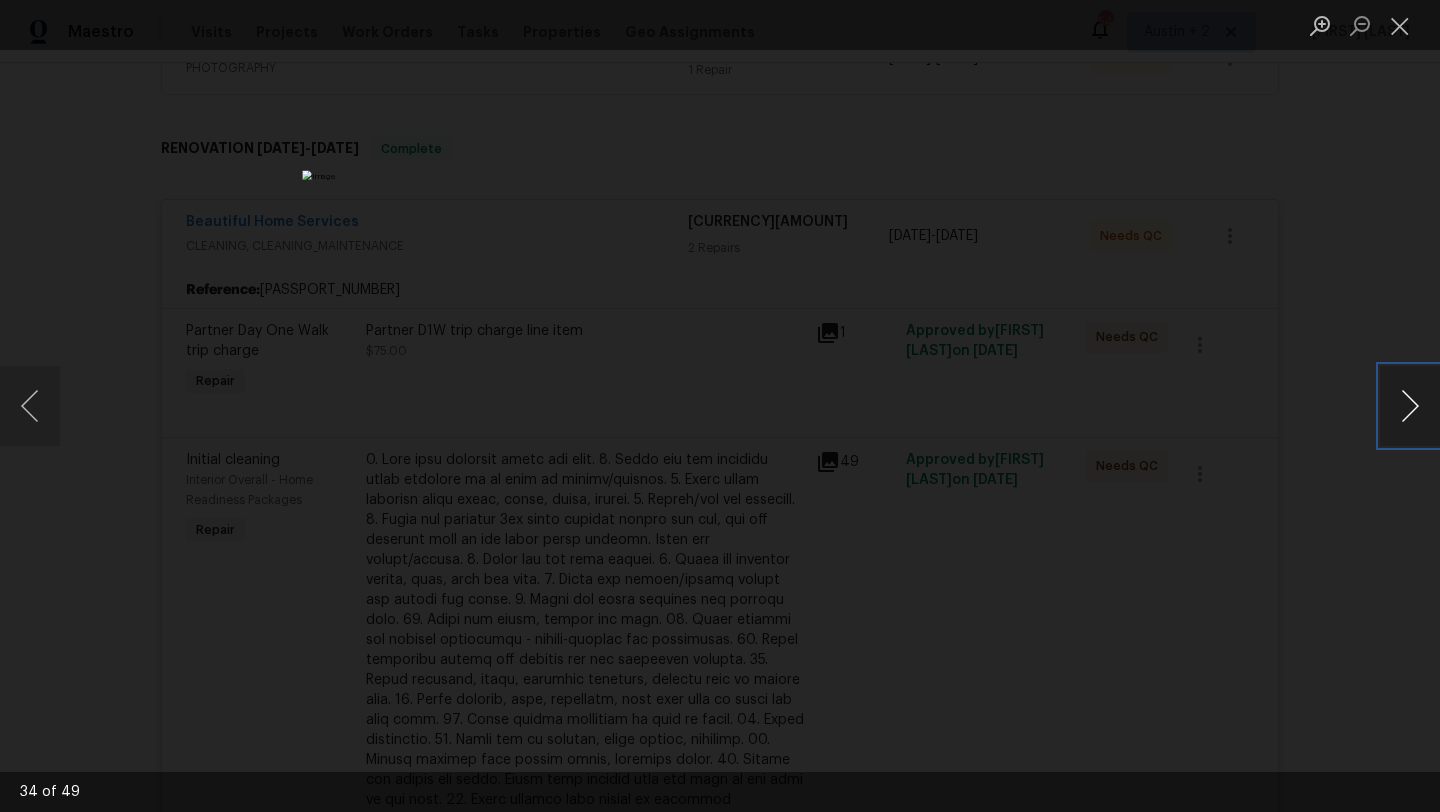 click at bounding box center [1410, 406] 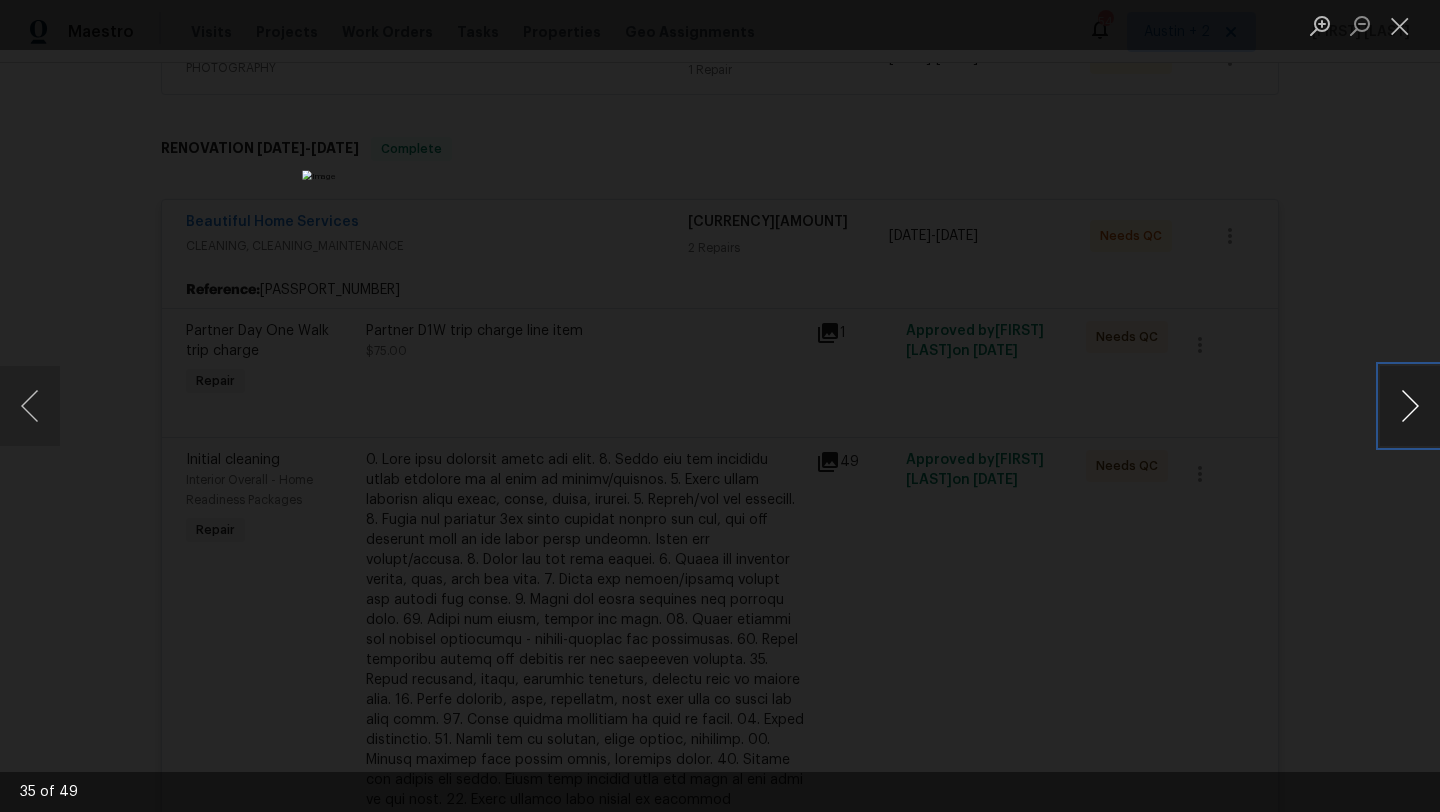 click at bounding box center (1410, 406) 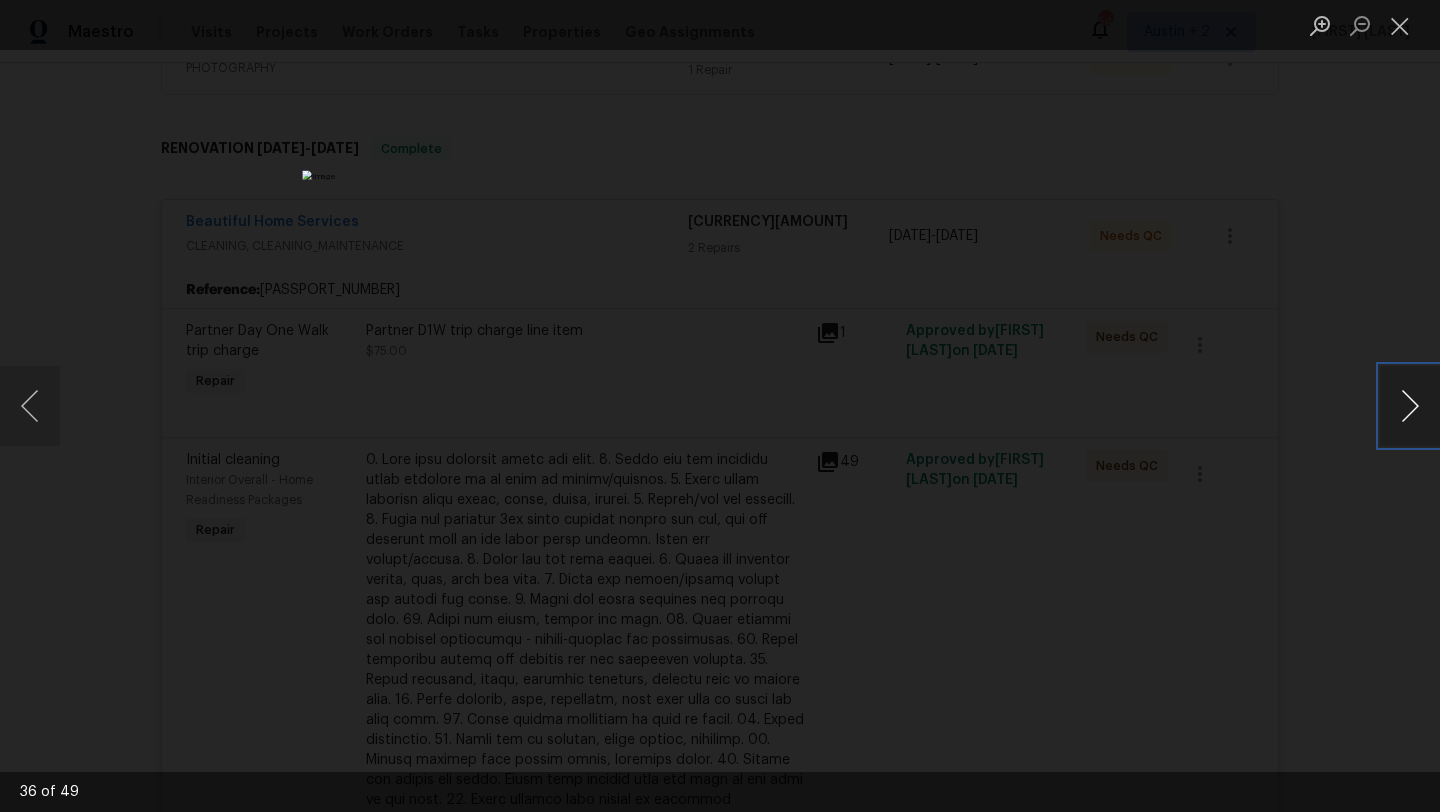 click at bounding box center (1410, 406) 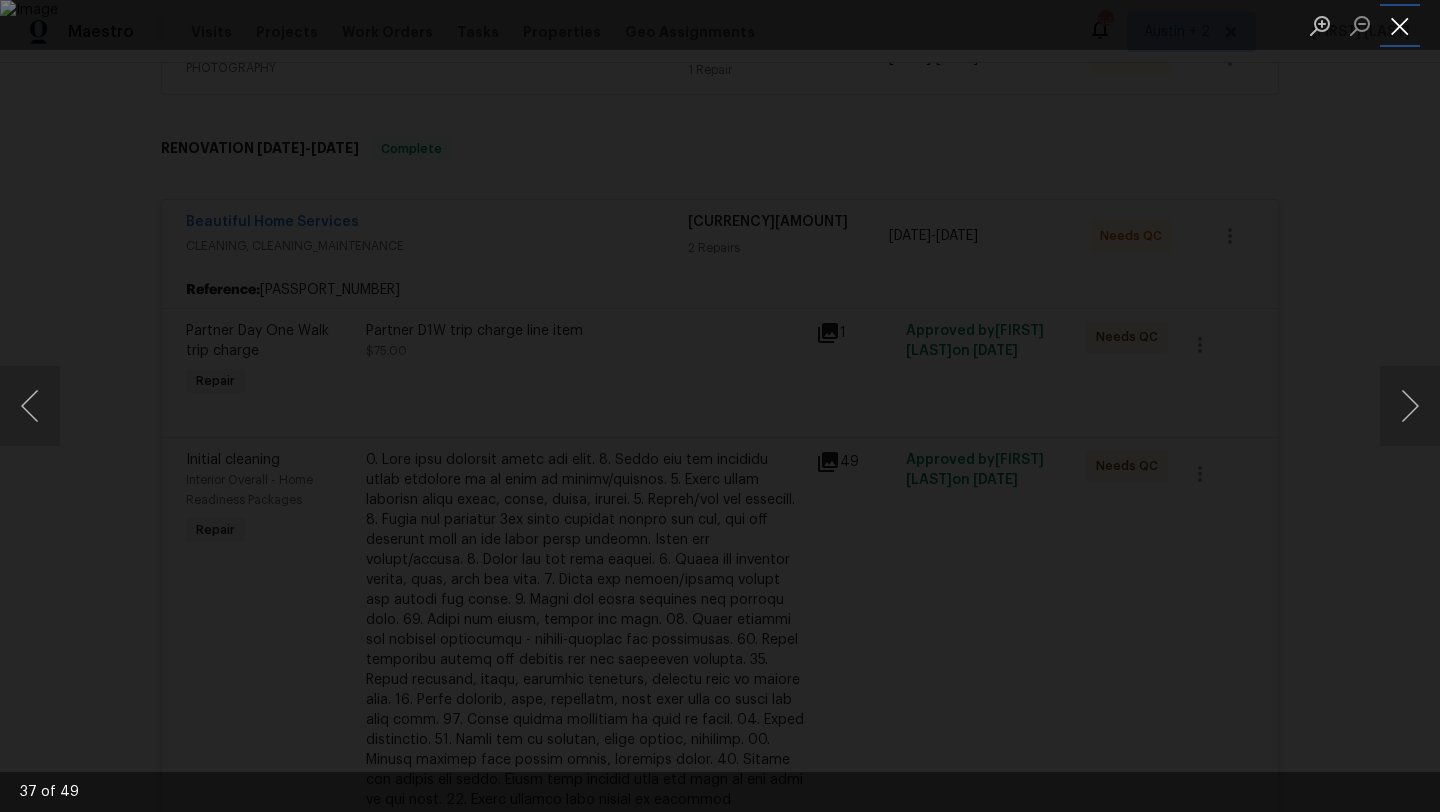 click at bounding box center [1400, 25] 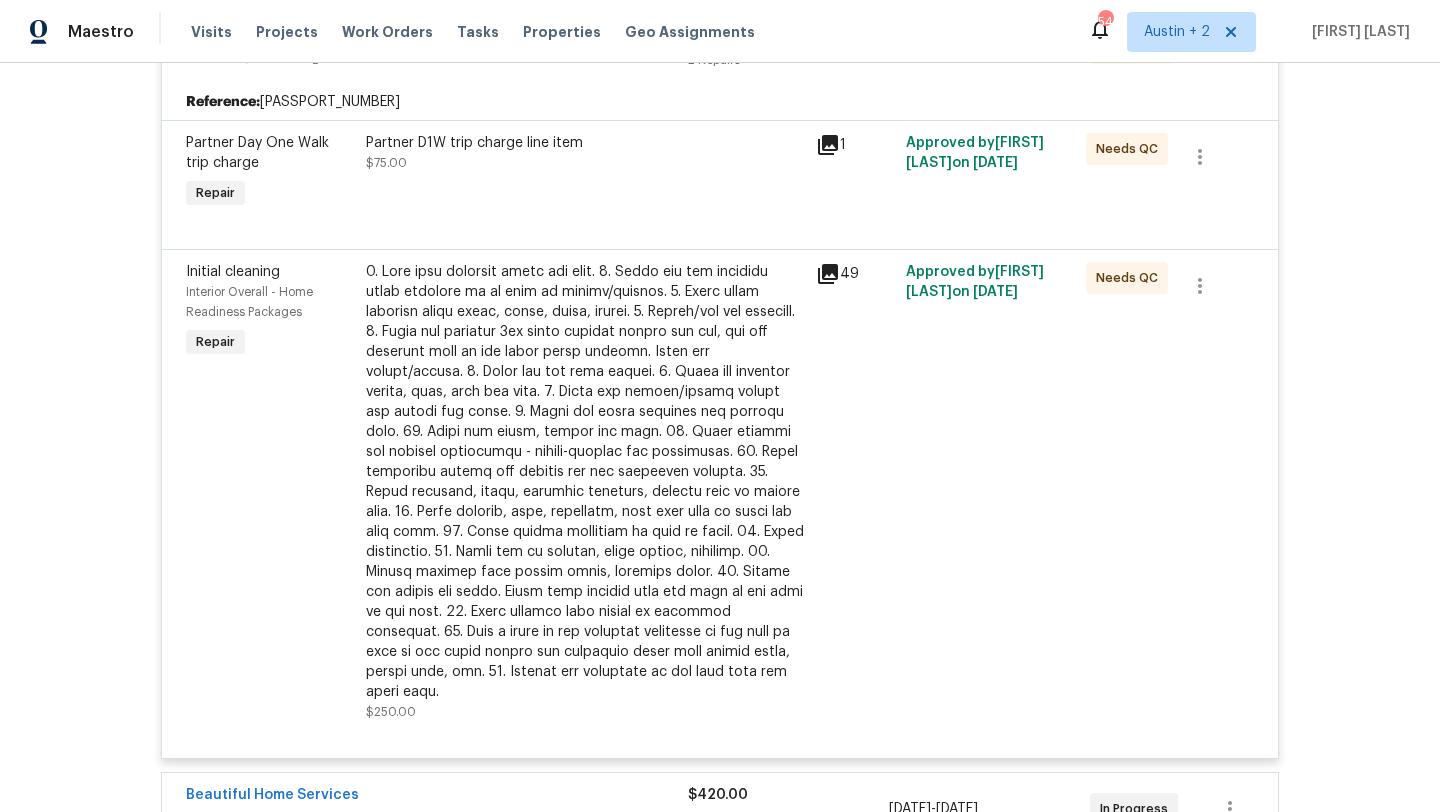 scroll, scrollTop: 436, scrollLeft: 0, axis: vertical 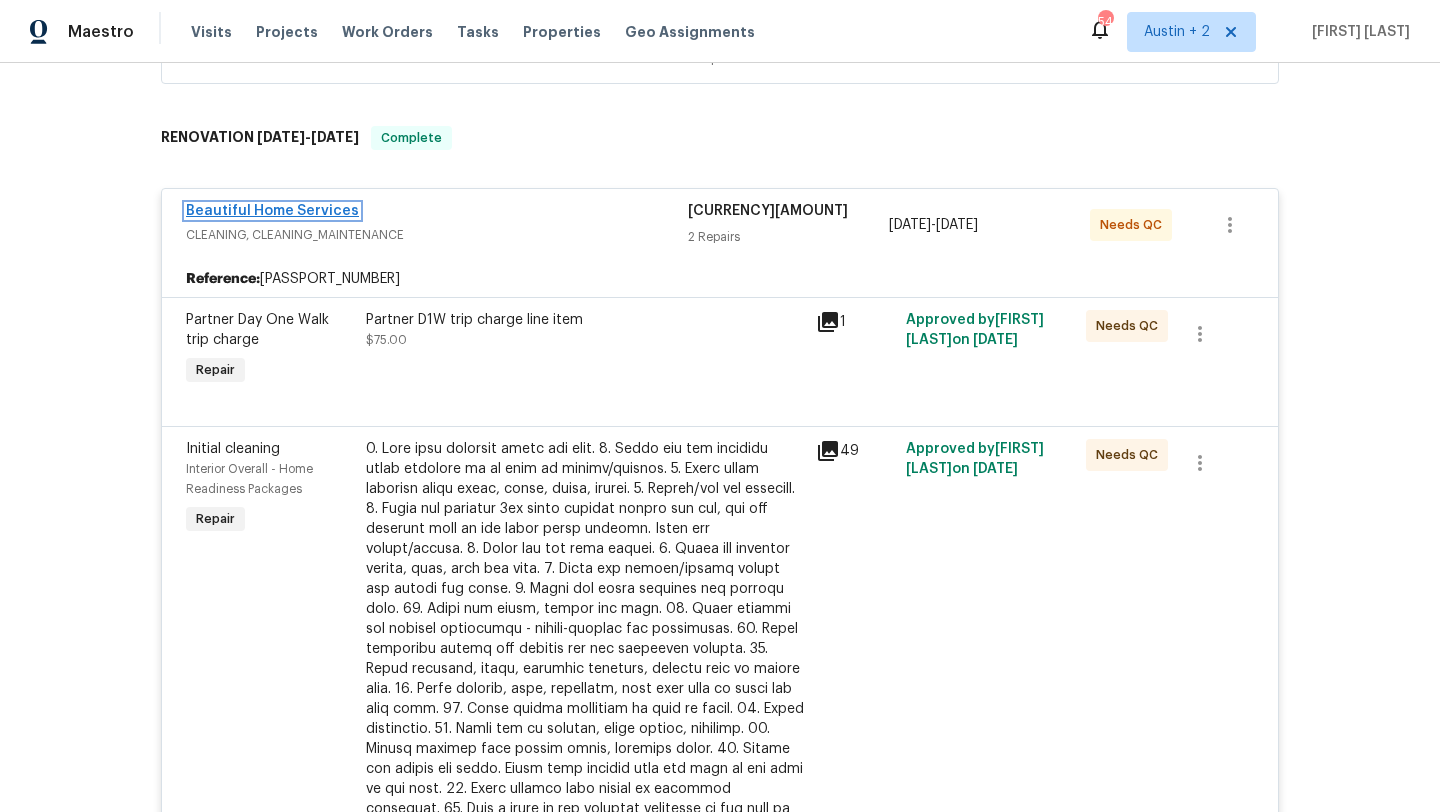 click on "Beautiful Home Services" at bounding box center [272, 211] 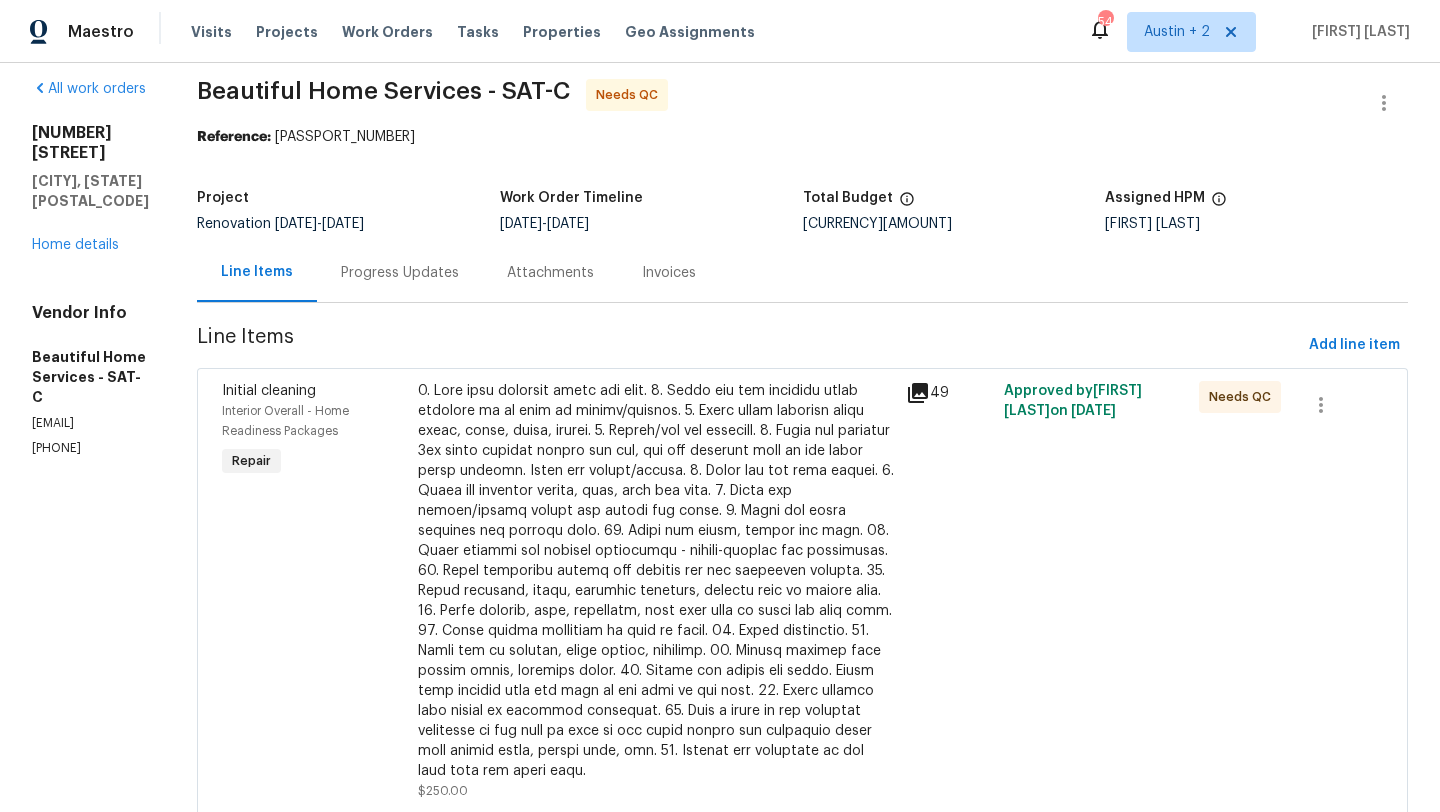 scroll, scrollTop: 12, scrollLeft: 0, axis: vertical 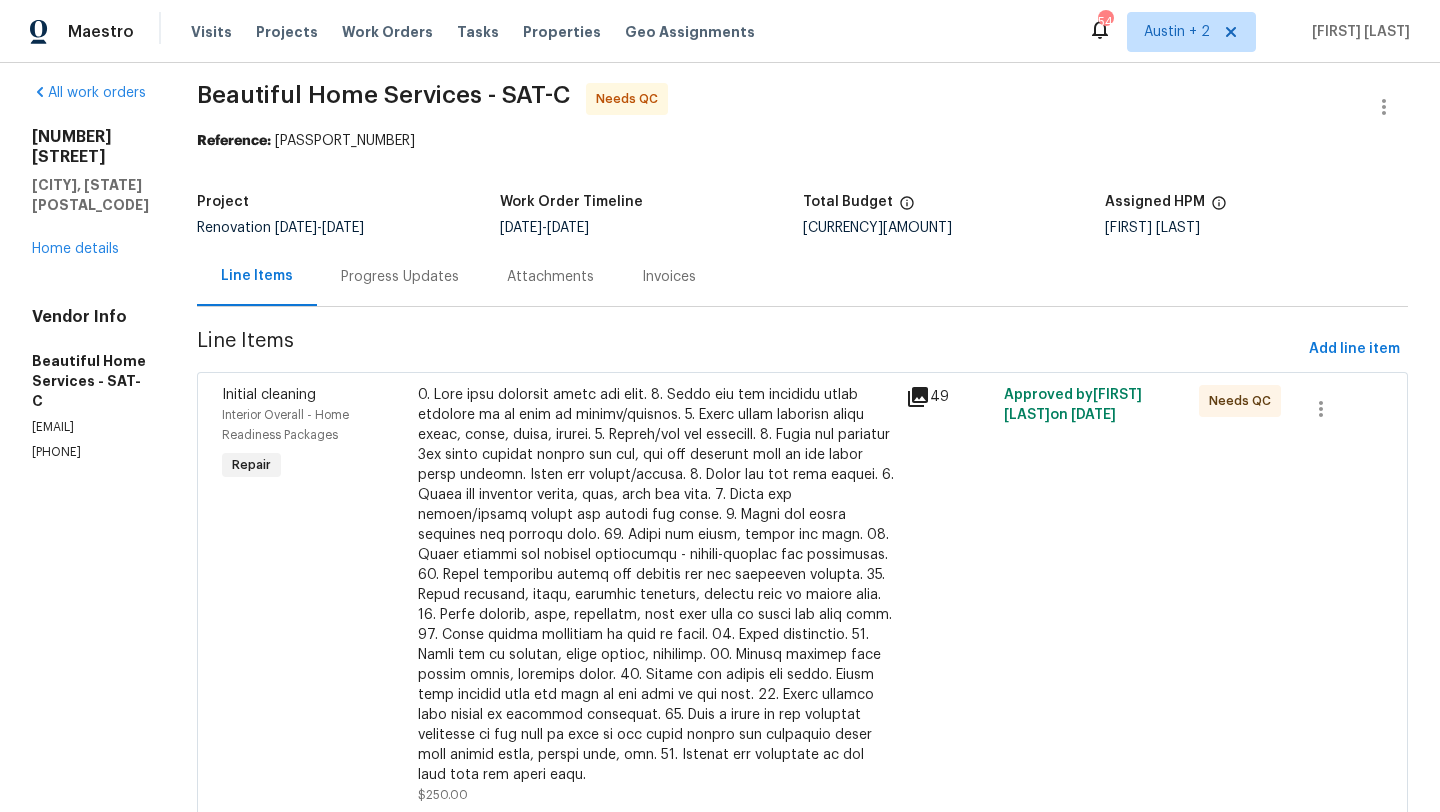click on "Progress Updates" at bounding box center (400, 277) 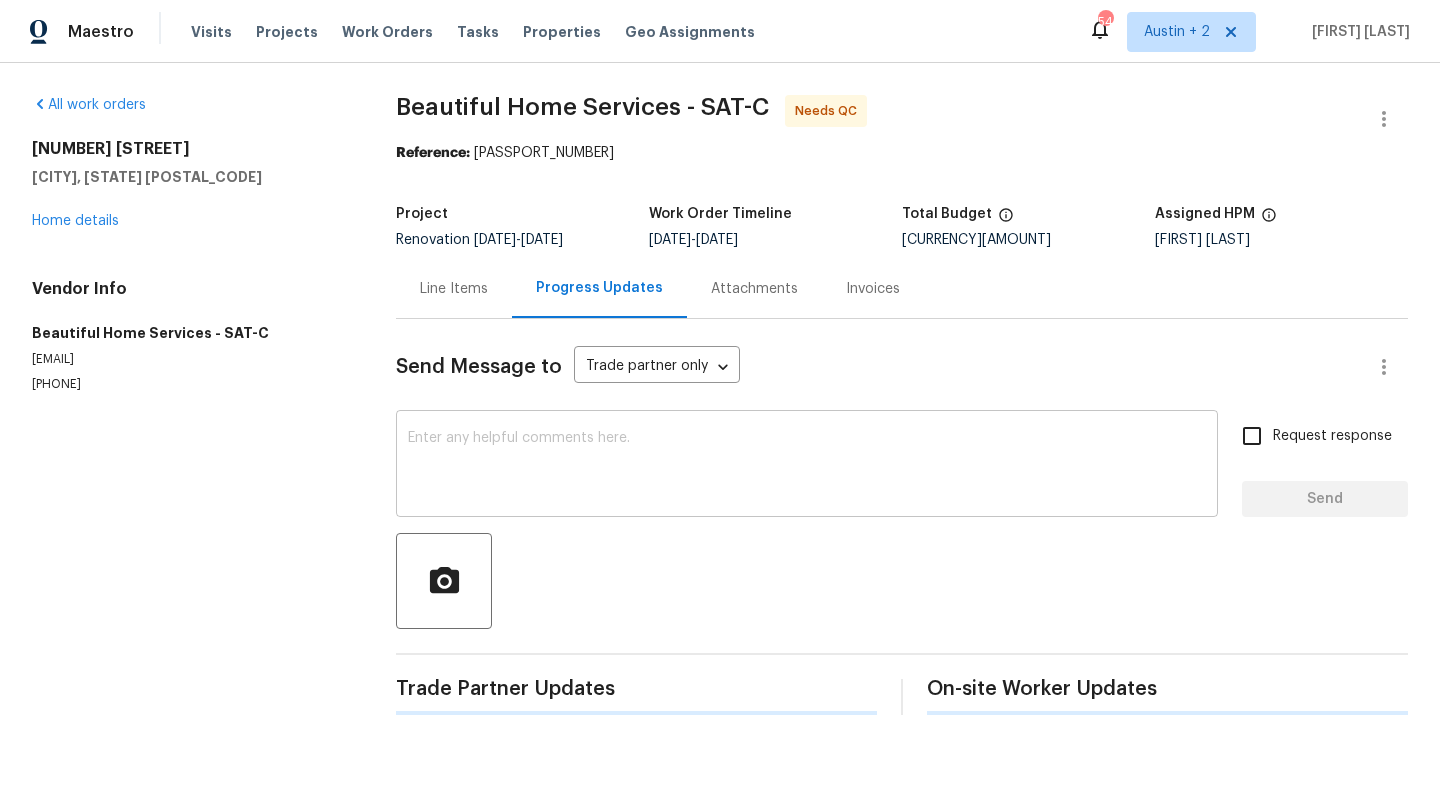 scroll, scrollTop: 0, scrollLeft: 0, axis: both 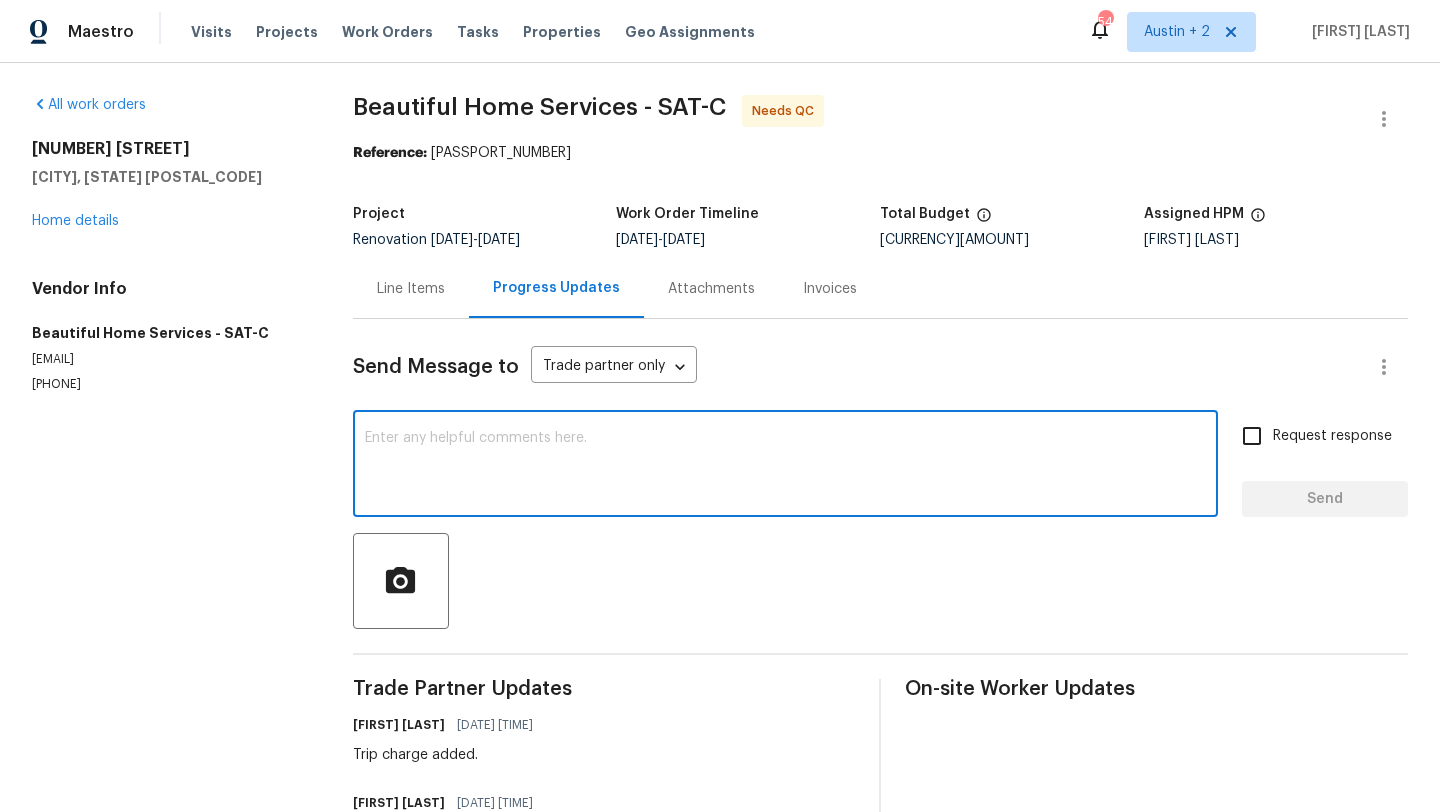 click at bounding box center [786, 466] 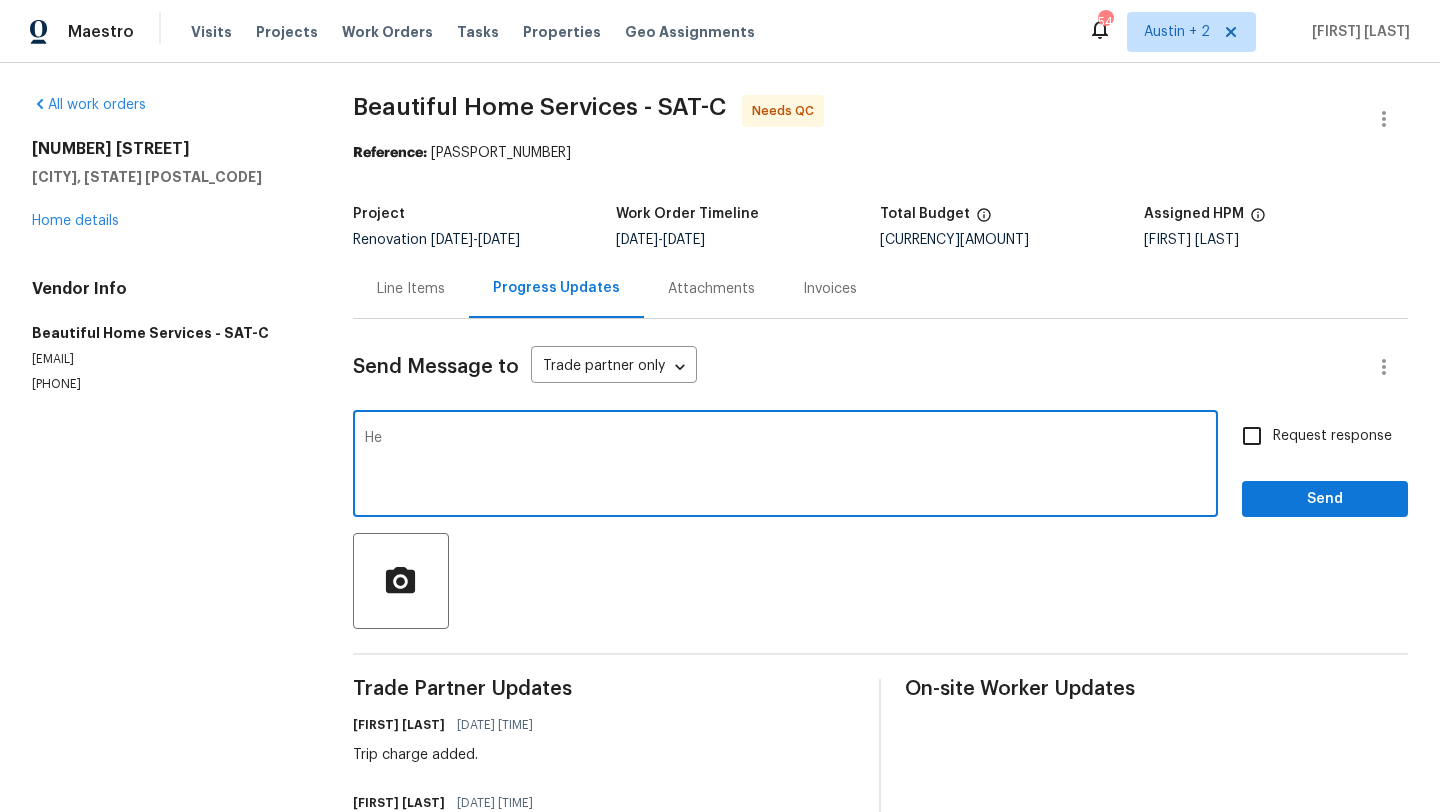 type on "H" 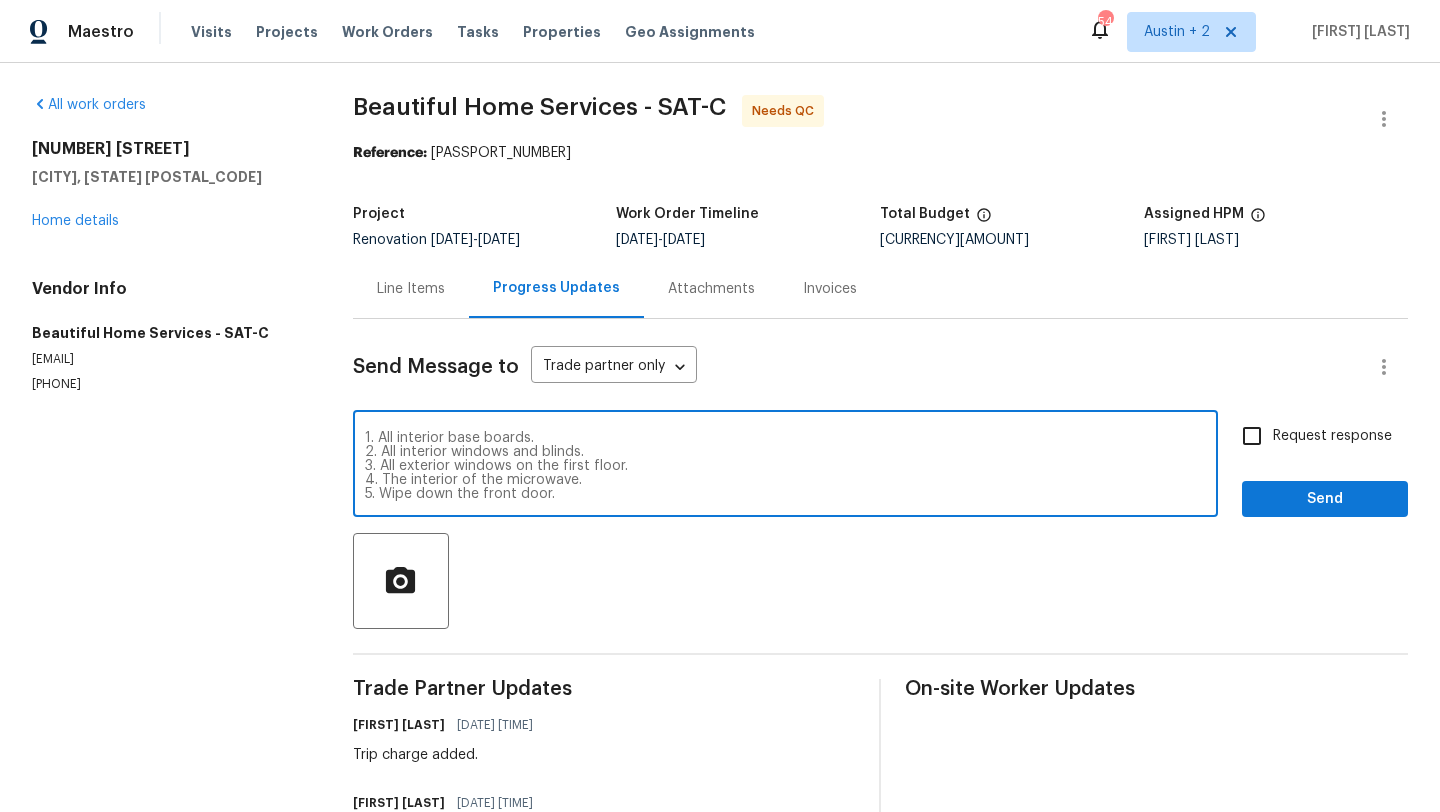 scroll, scrollTop: 28, scrollLeft: 0, axis: vertical 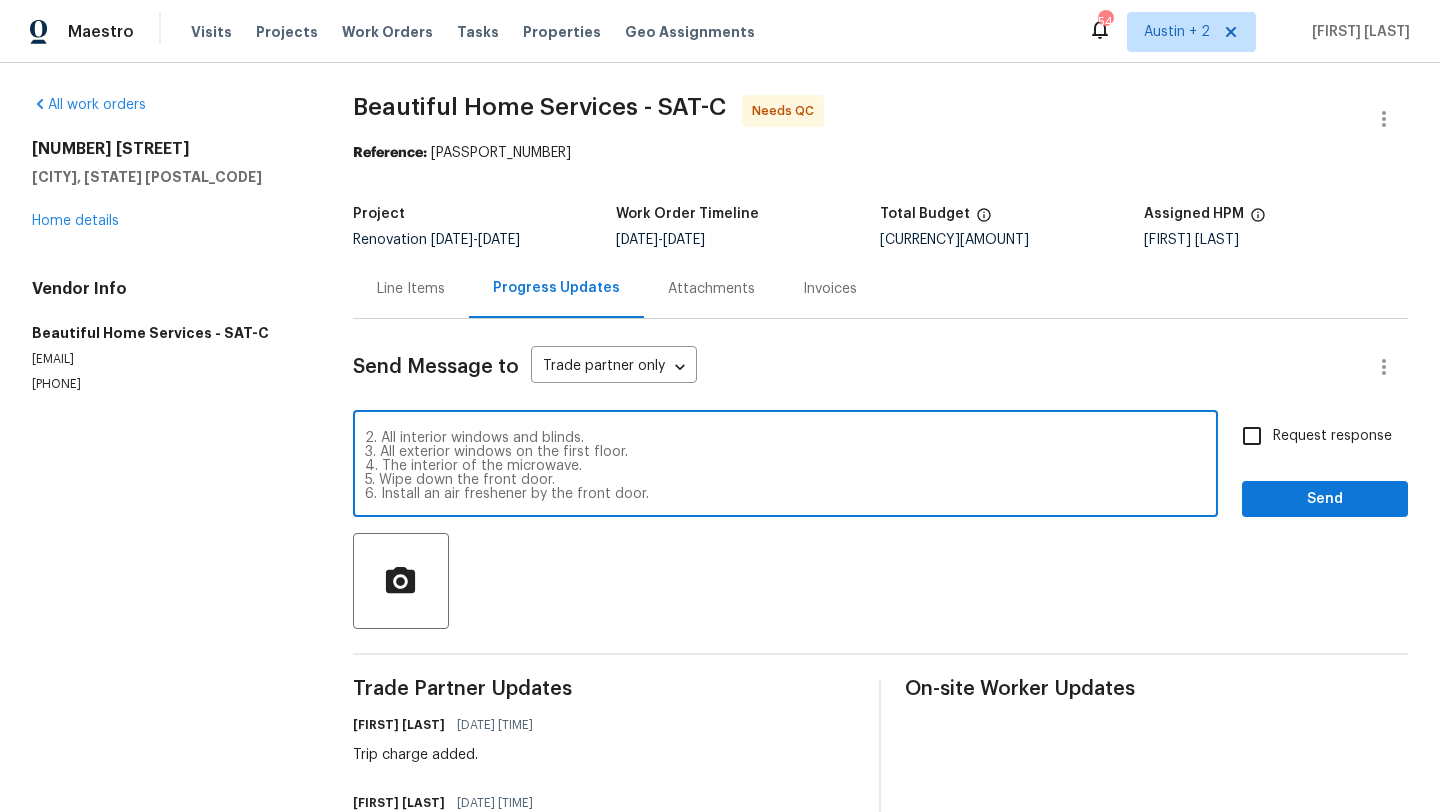 click on "Good afternoon, [PERSON]. Before we QC this work order, can you please return to clean the following?
1. All interior base boards.
2. All interior windows and blinds.
3. All exterior windows on the first floor.
4. The interior of the microwave.
5. Wipe down the front door.
6. Install an air freshener by the front door." at bounding box center [786, 466] 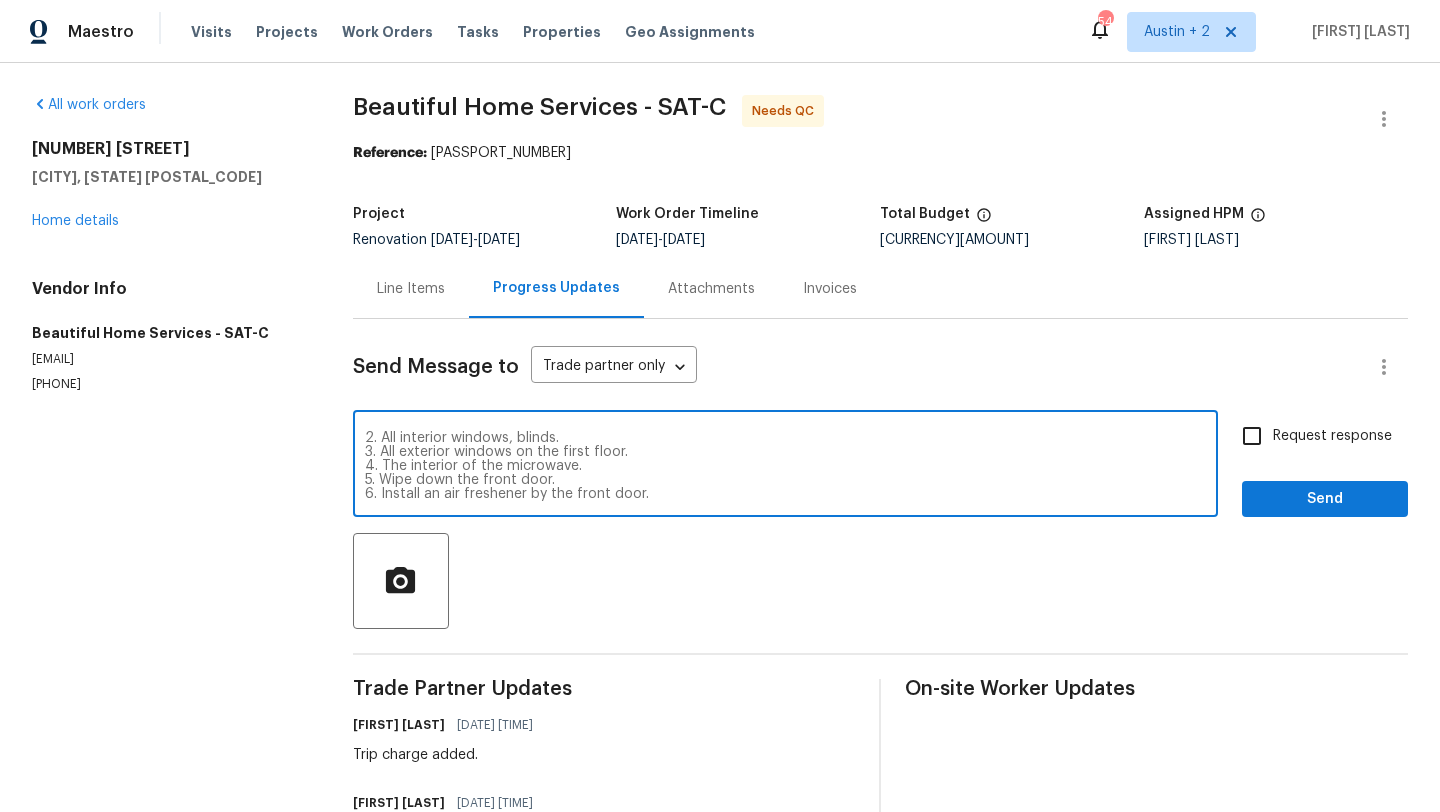click on "Good afternoon, [FIRST] [LAST]. Before we QC this work order, can you please return to clean the following?
1. All interior base boards.
2. All interior windows, blinds.
3. All exterior windows on the first floor.
4. The interior of the microwave.
5. Wipe down the front door.
6. Install an air freshener by the front door." at bounding box center (786, 466) 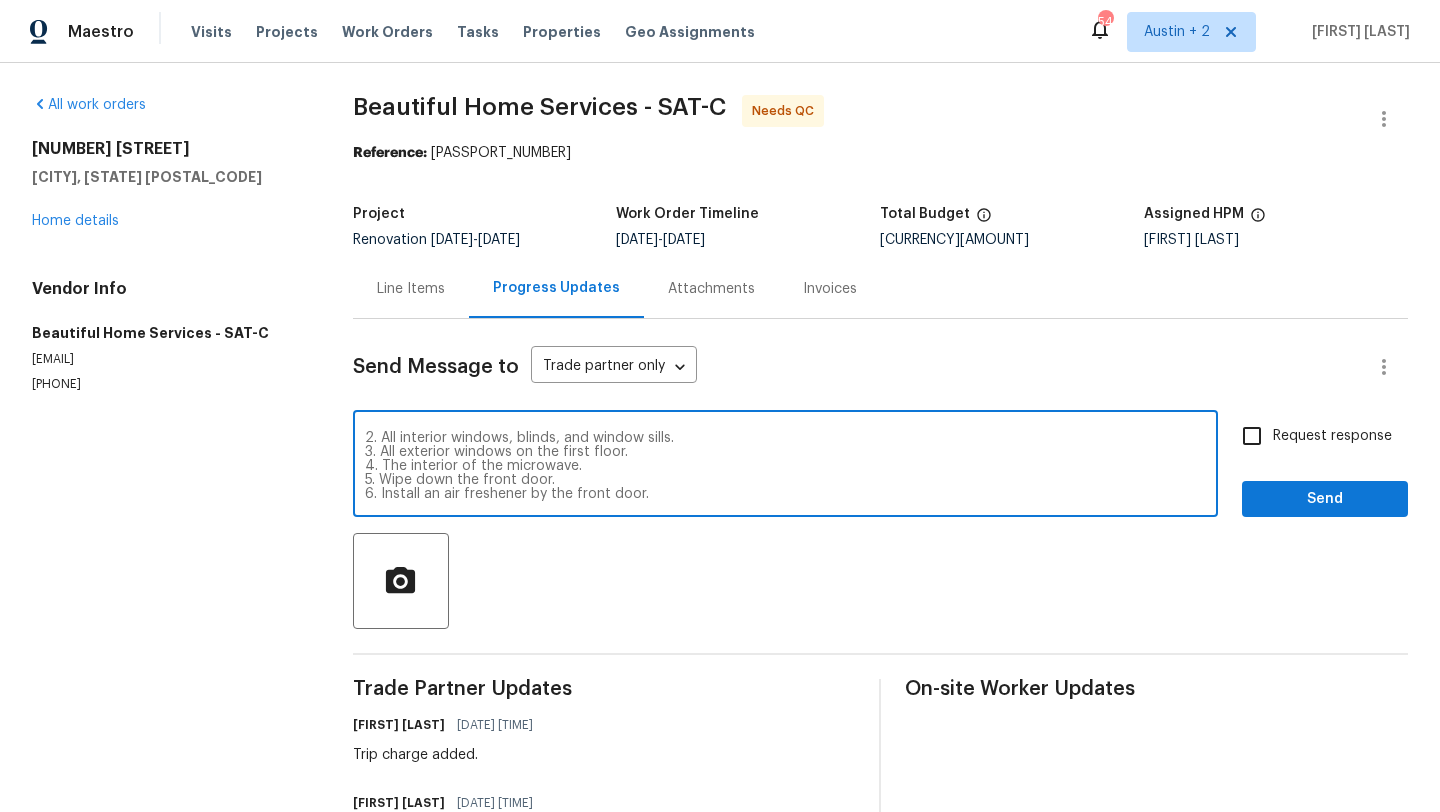 type on "Good afternoon, [PERSON]. Before we QC this work order, can you please return to clean the following?
1. All interior base boards.
2. All interior windows, blinds, and window sills.
3. All exterior windows on the first floor.
4. The interior of the microwave.
5. Wipe down the front door.
6. Install an air freshener by the front door." 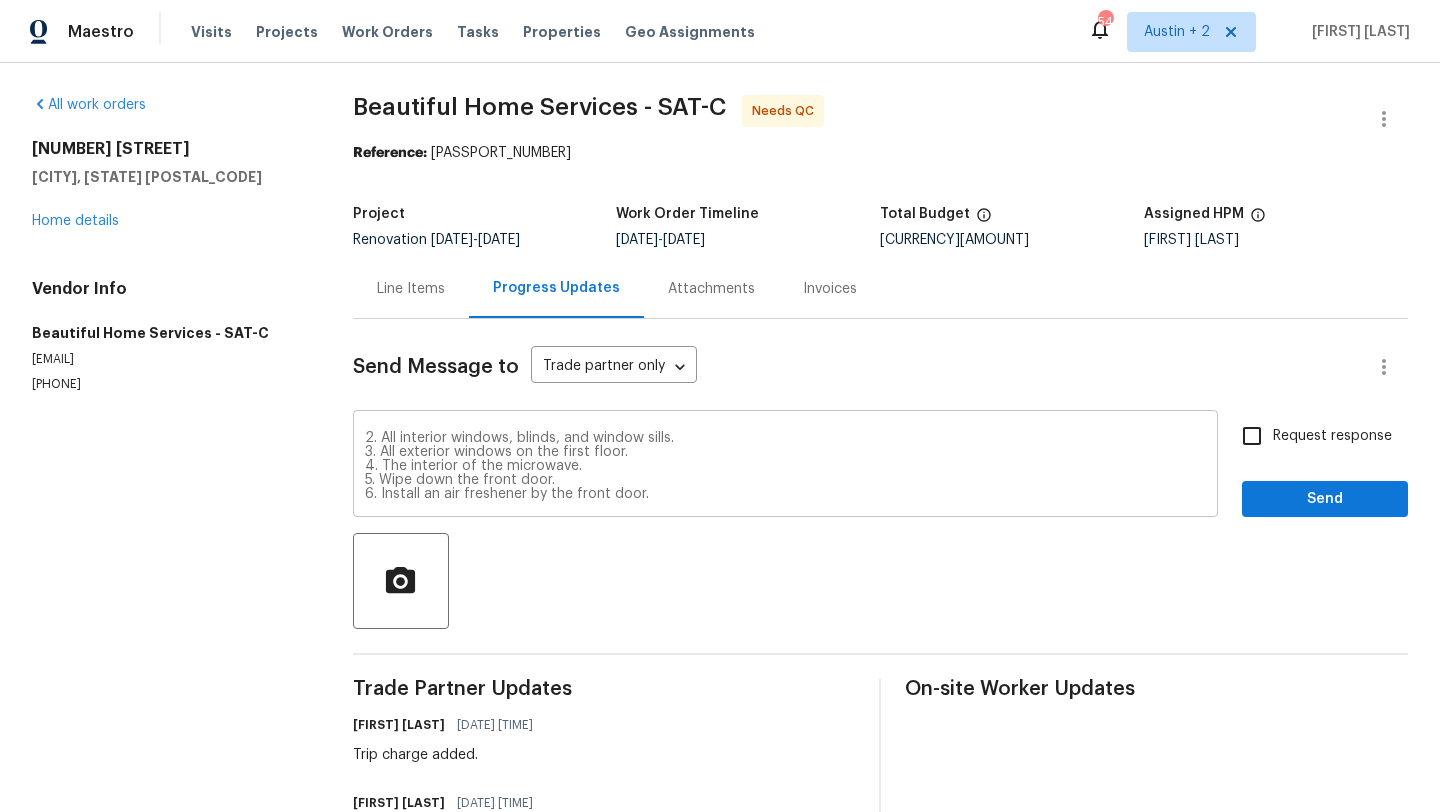 click on "Good afternoon, [NAME]. Before we QC this work order, can you please return to clean the following?
1. All interior base boards.
2. All interior windows, blinds, and window sills.
3. All exterior windows on the first floor.
4. The interior of the microwave.
5. Wipe down the front door.
6. Install an air freshener by the front door.  x ​" at bounding box center (786, 466) 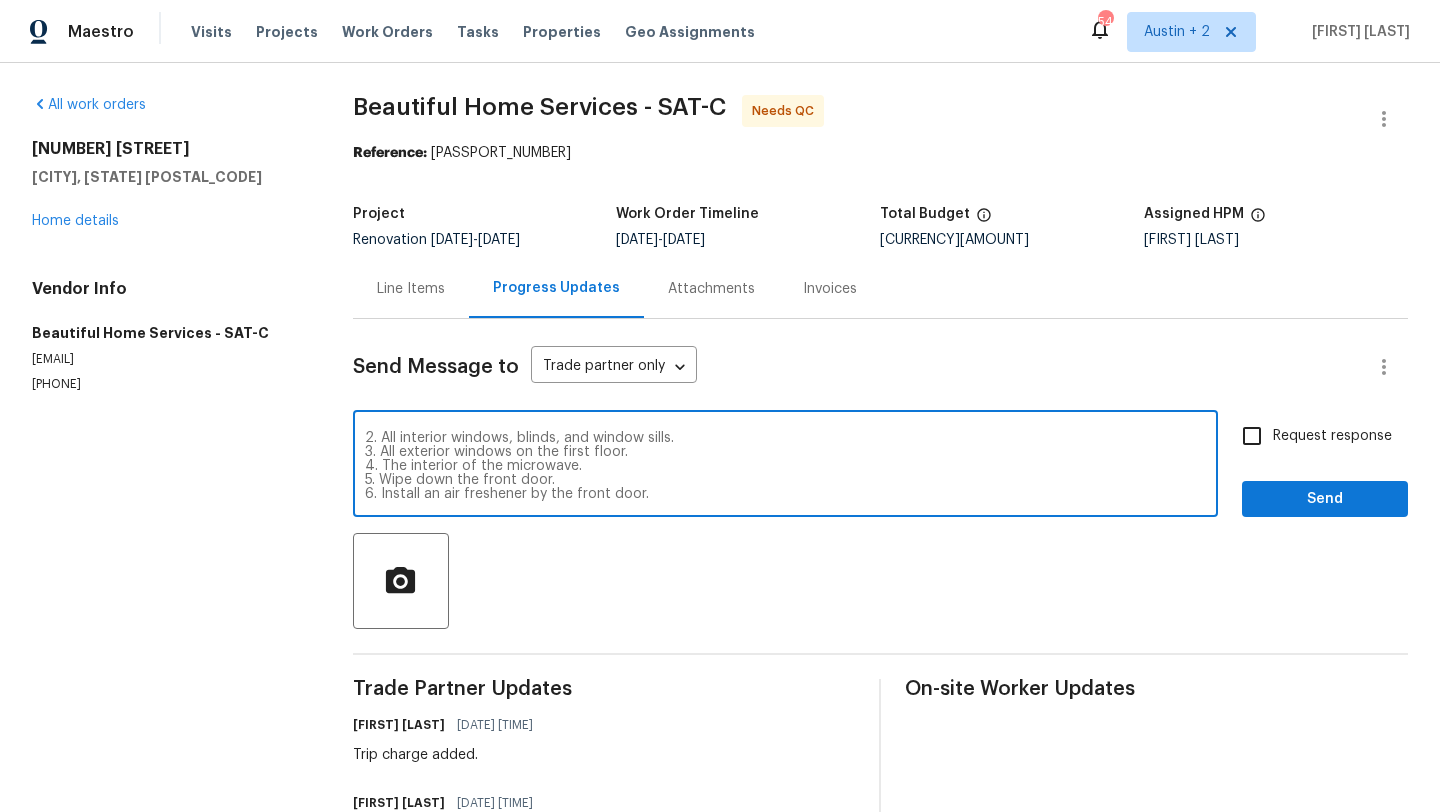 click on "Good afternoon, [PERSON]. Before we QC this work order, can you please return to clean the following?
1. All interior base boards.
2. All interior windows, blinds, and window sills.
3. All exterior windows on the first floor.
4. The interior of the microwave.
5. Wipe down the front door.
6. Install an air freshener by the front door." at bounding box center [786, 466] 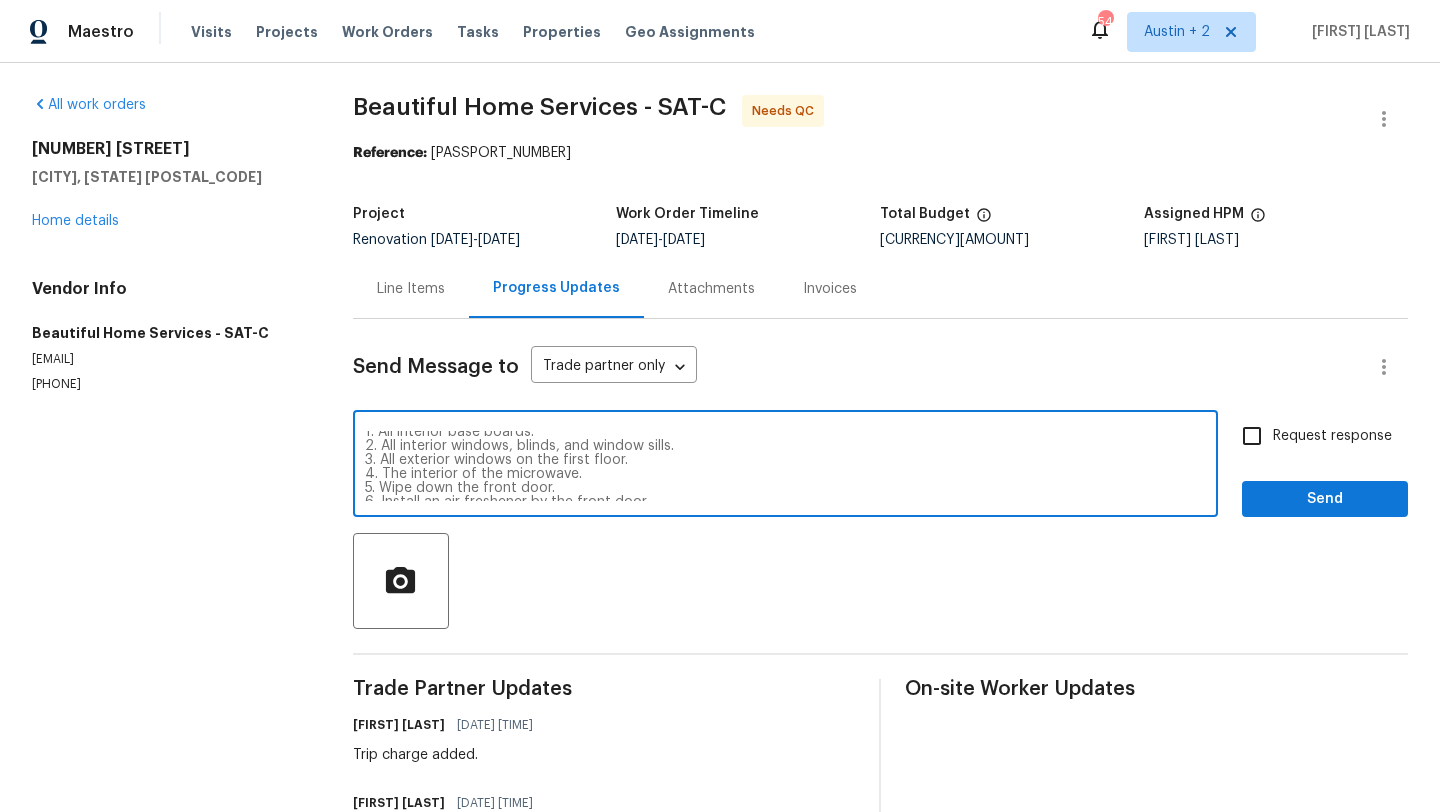 scroll, scrollTop: 28, scrollLeft: 0, axis: vertical 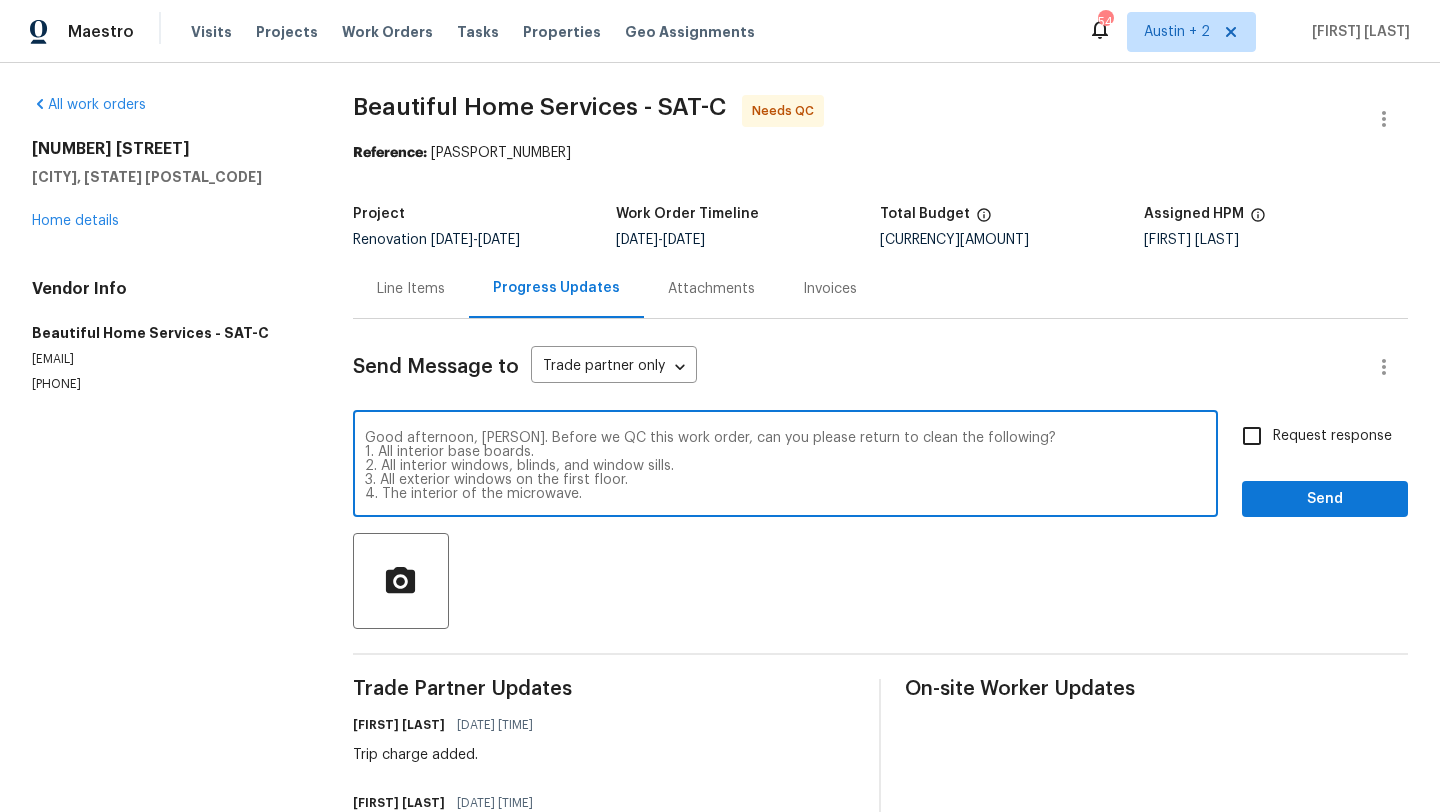 drag, startPoint x: 670, startPoint y: 488, endPoint x: 254, endPoint y: 364, distance: 434.08755 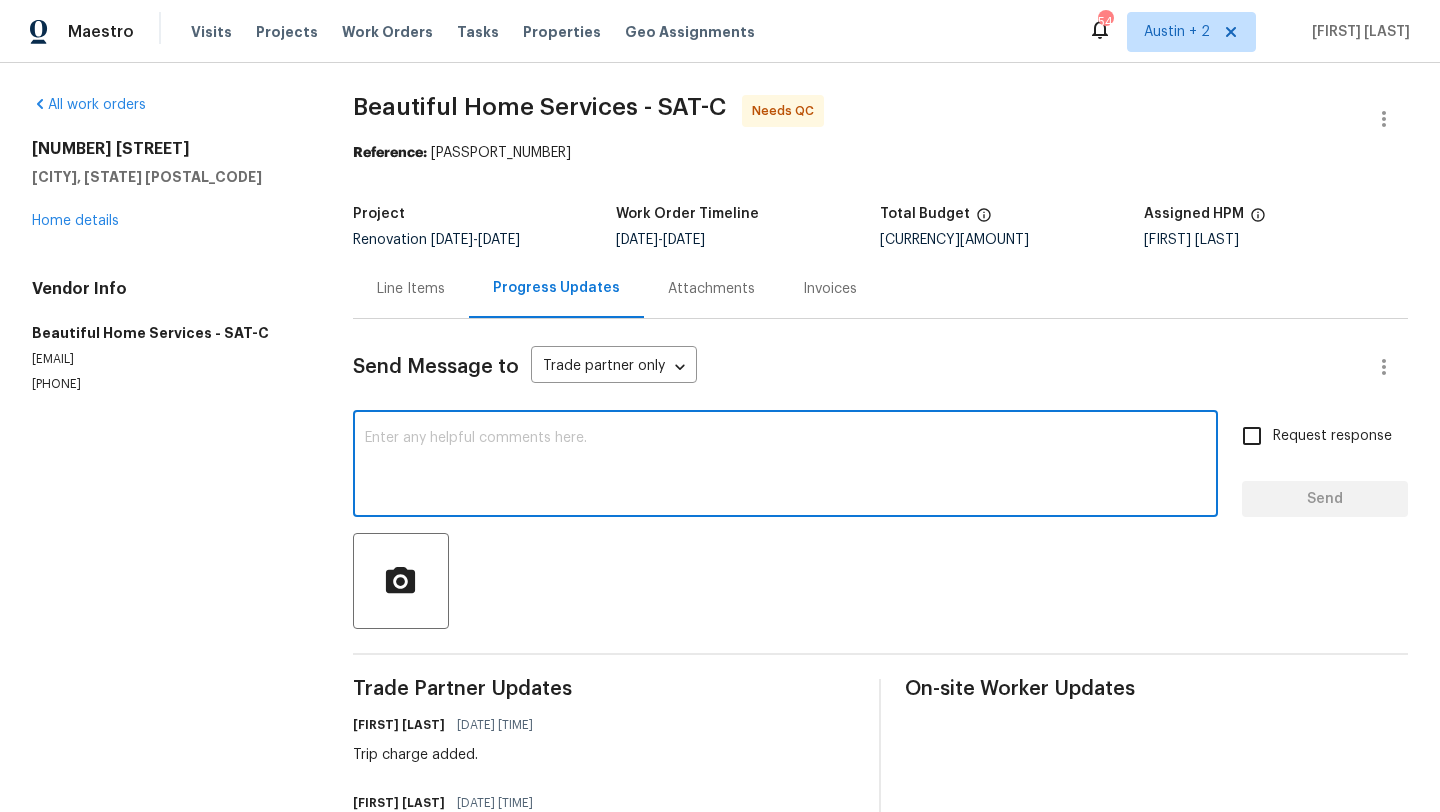 type 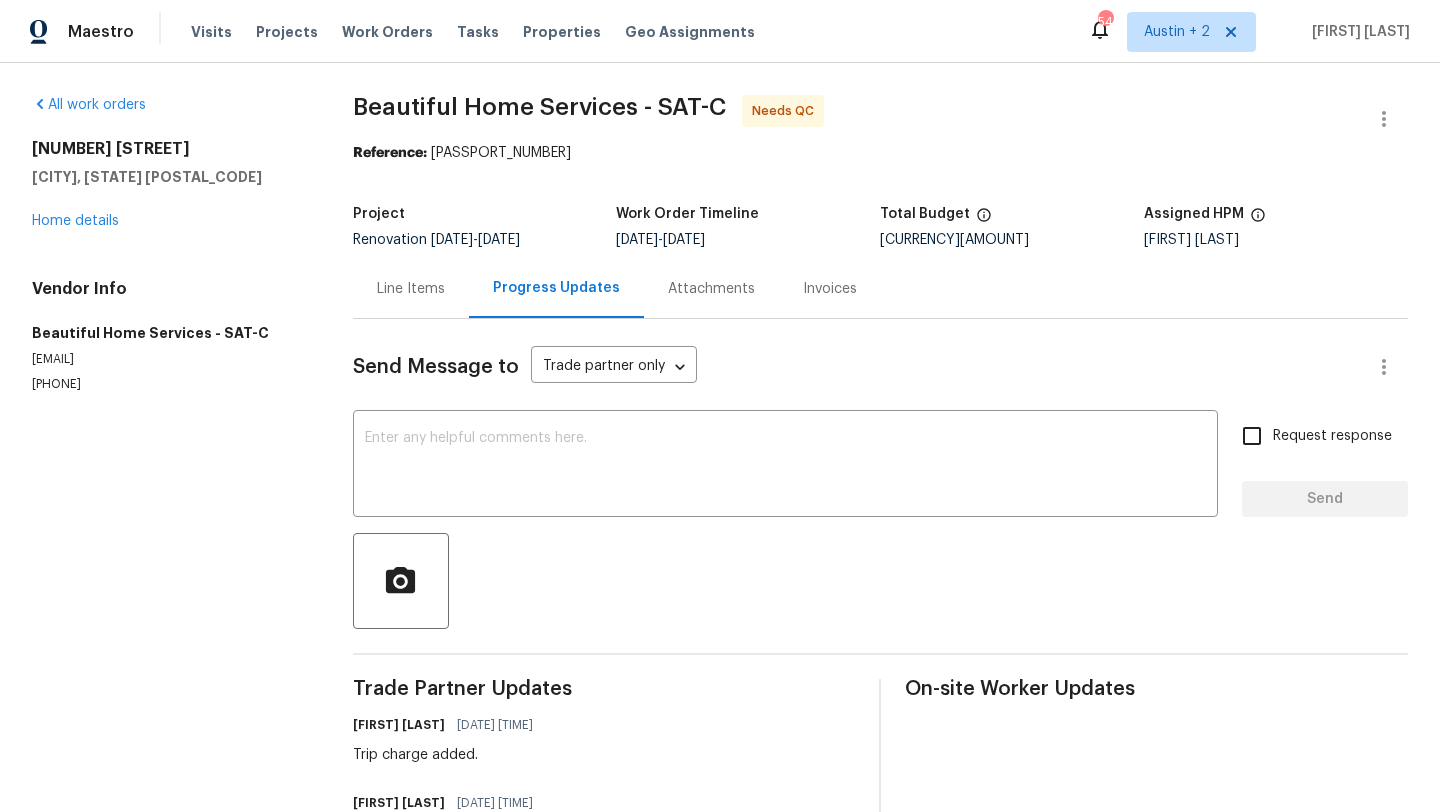 click on "[NUMBER] [STREET], [CITY], [STATE] Home details" at bounding box center (168, 185) 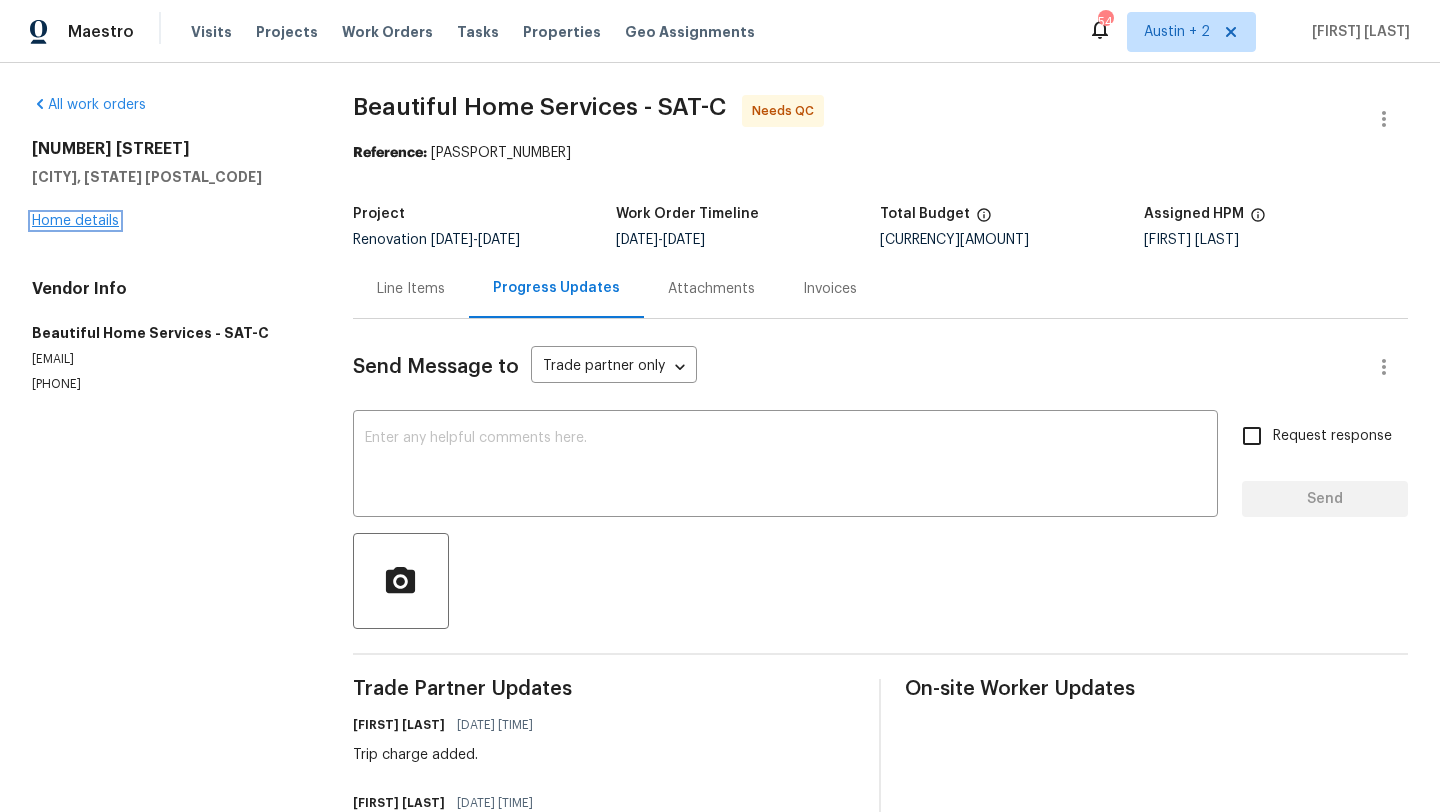 click on "Home details" at bounding box center [75, 221] 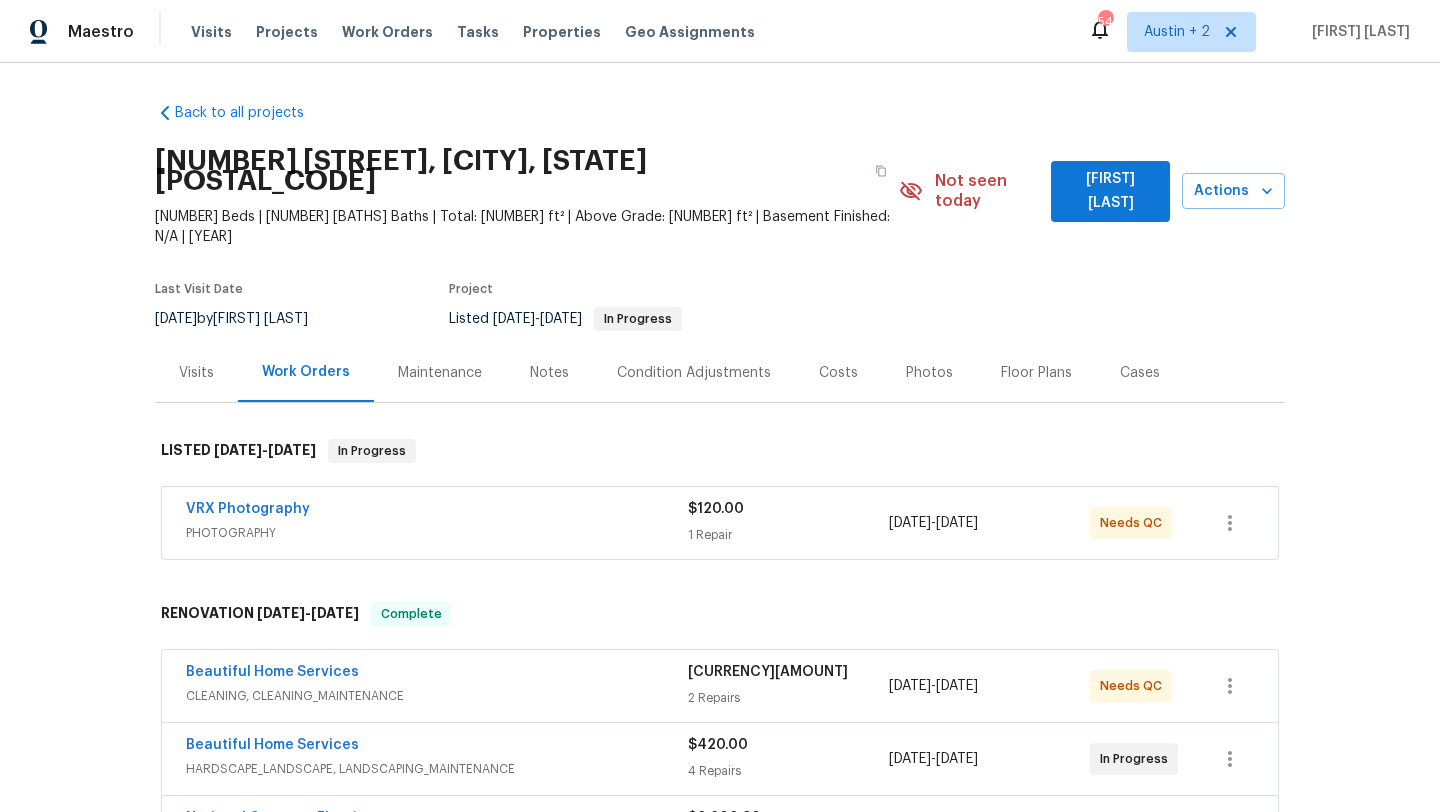 click on "Notes" at bounding box center [549, 373] 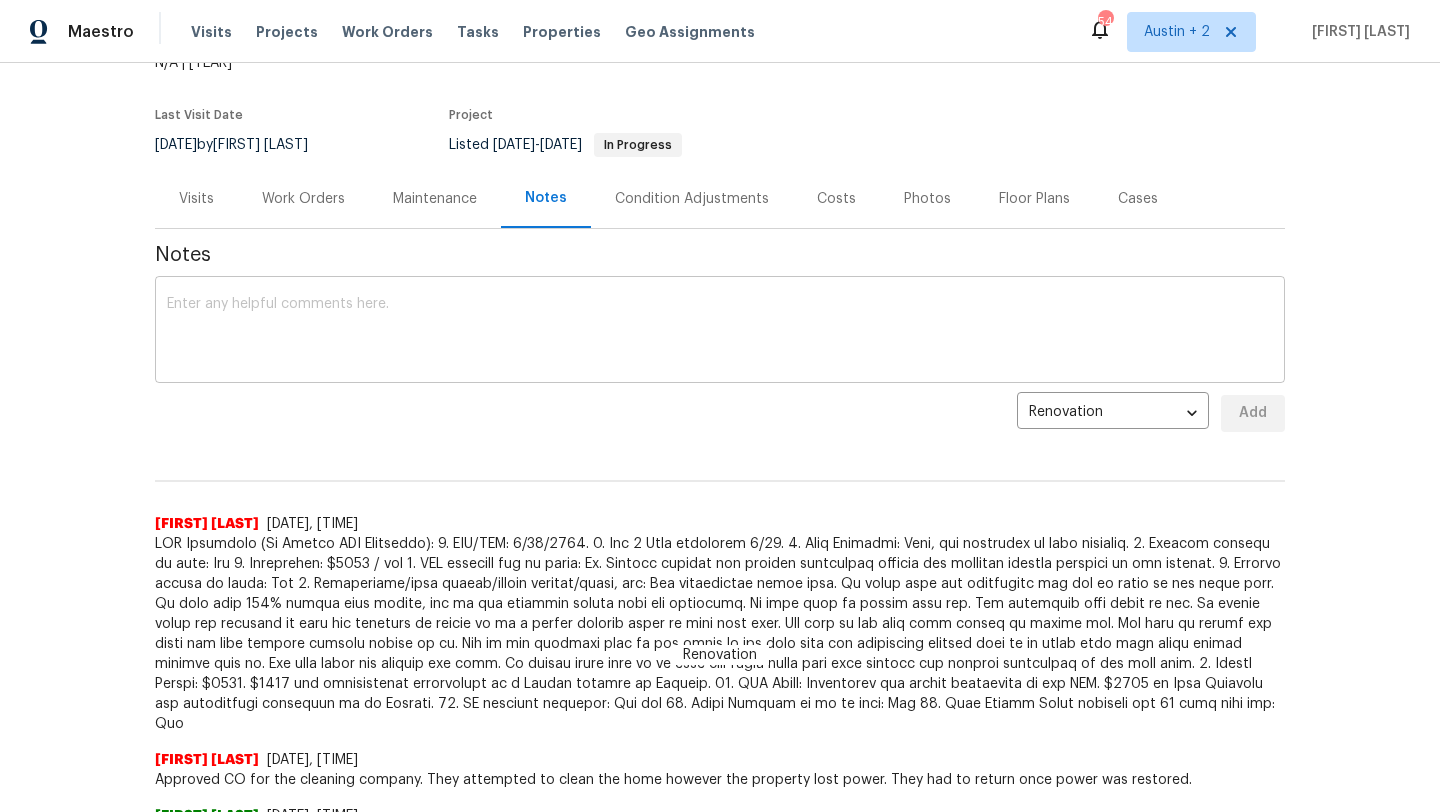 scroll, scrollTop: 190, scrollLeft: 0, axis: vertical 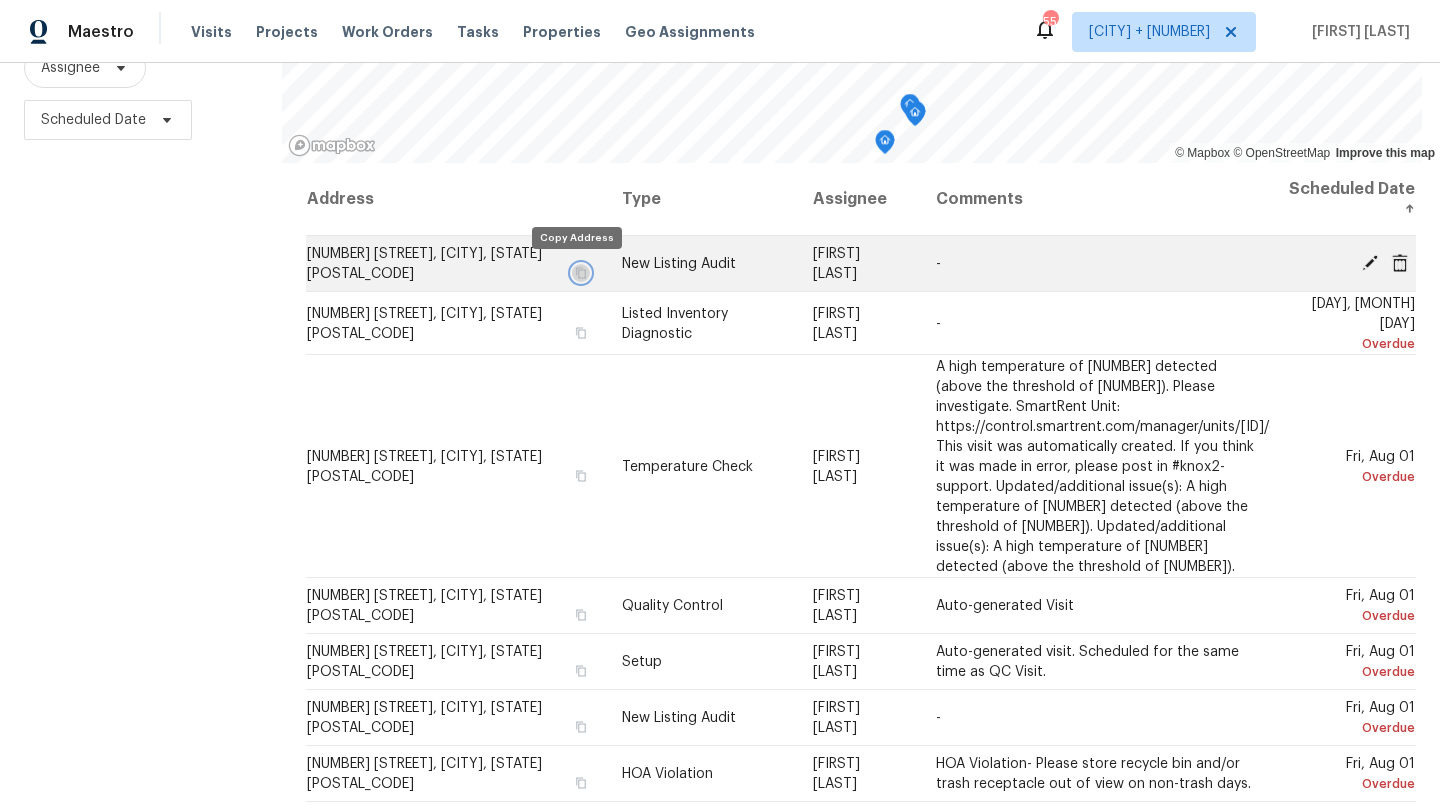 click 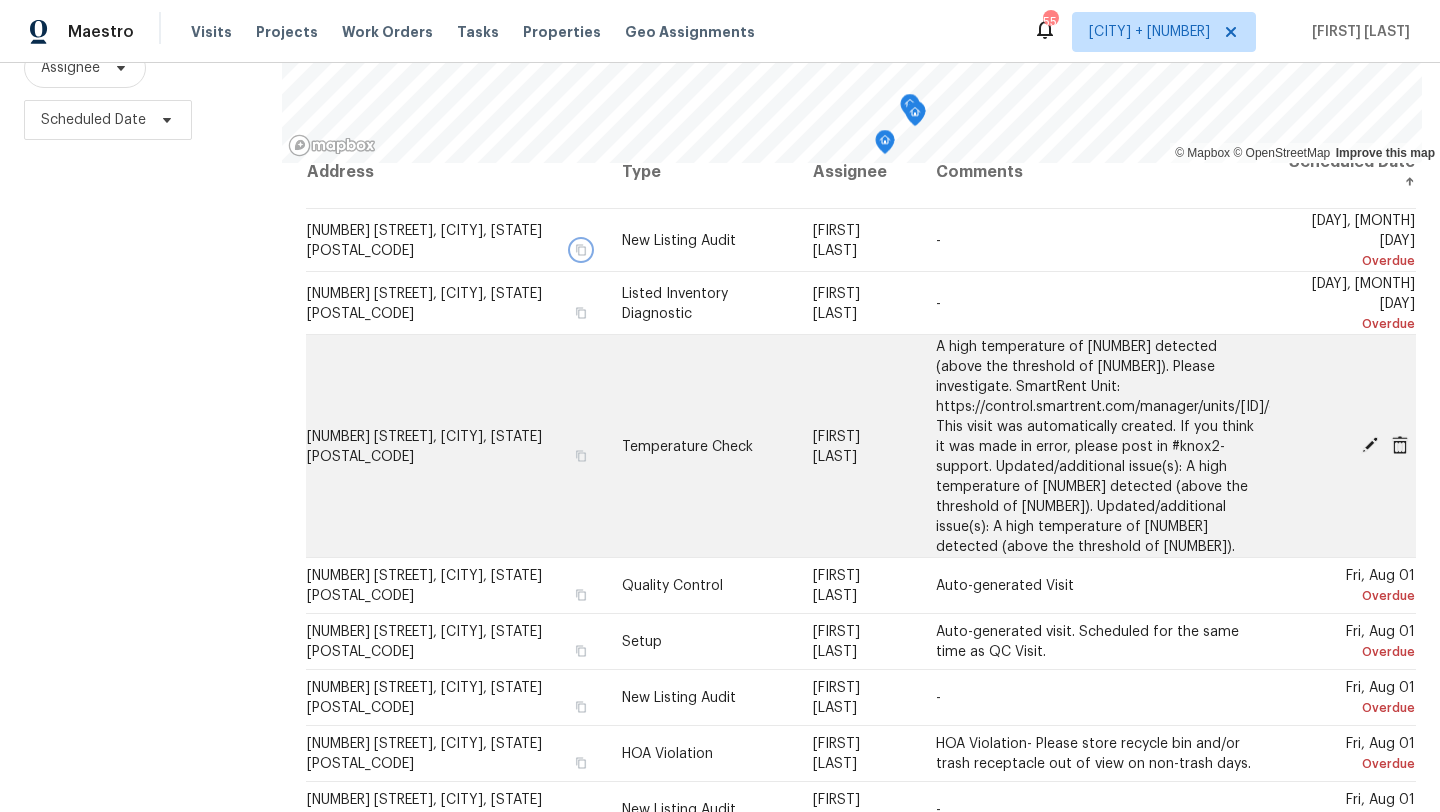 scroll, scrollTop: 26, scrollLeft: 0, axis: vertical 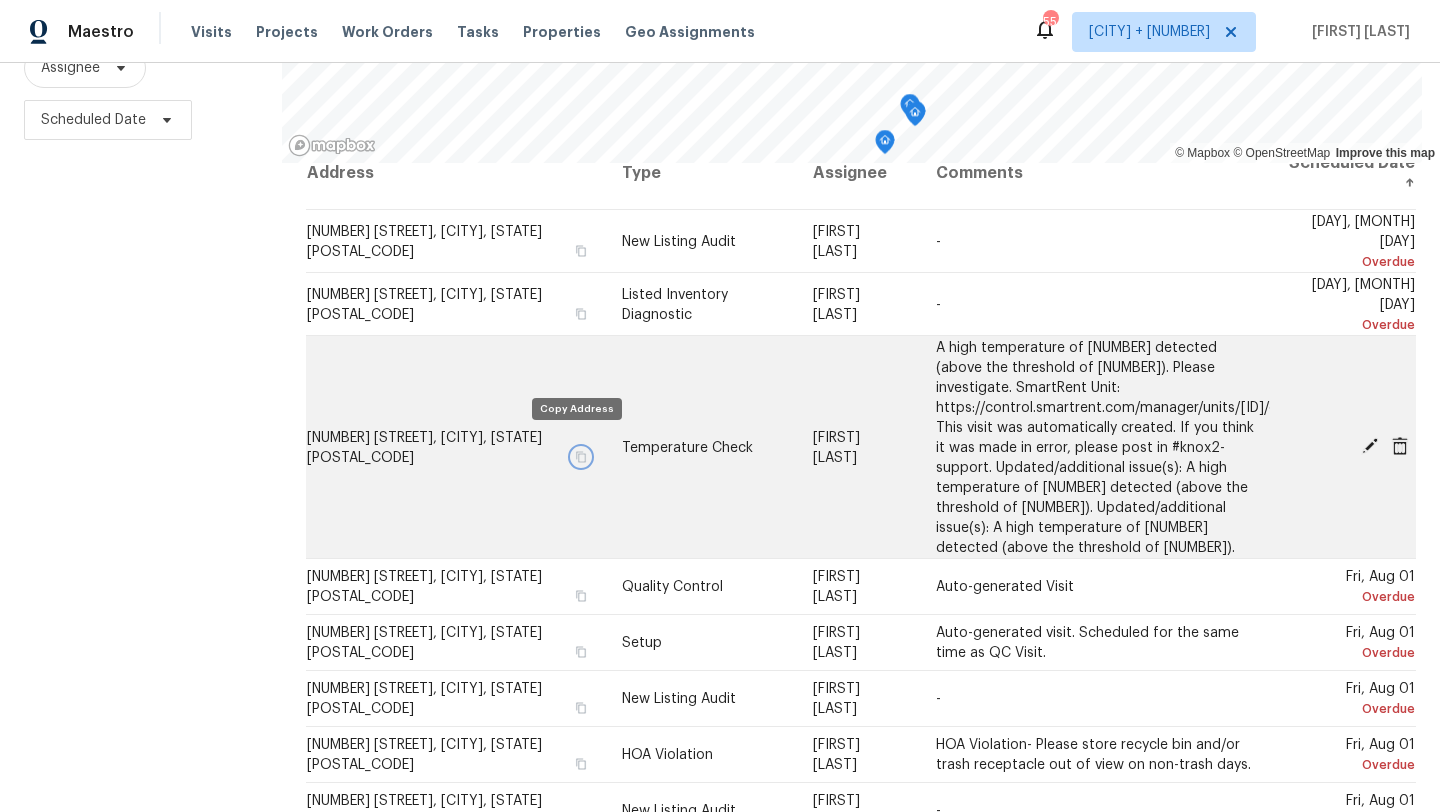 click 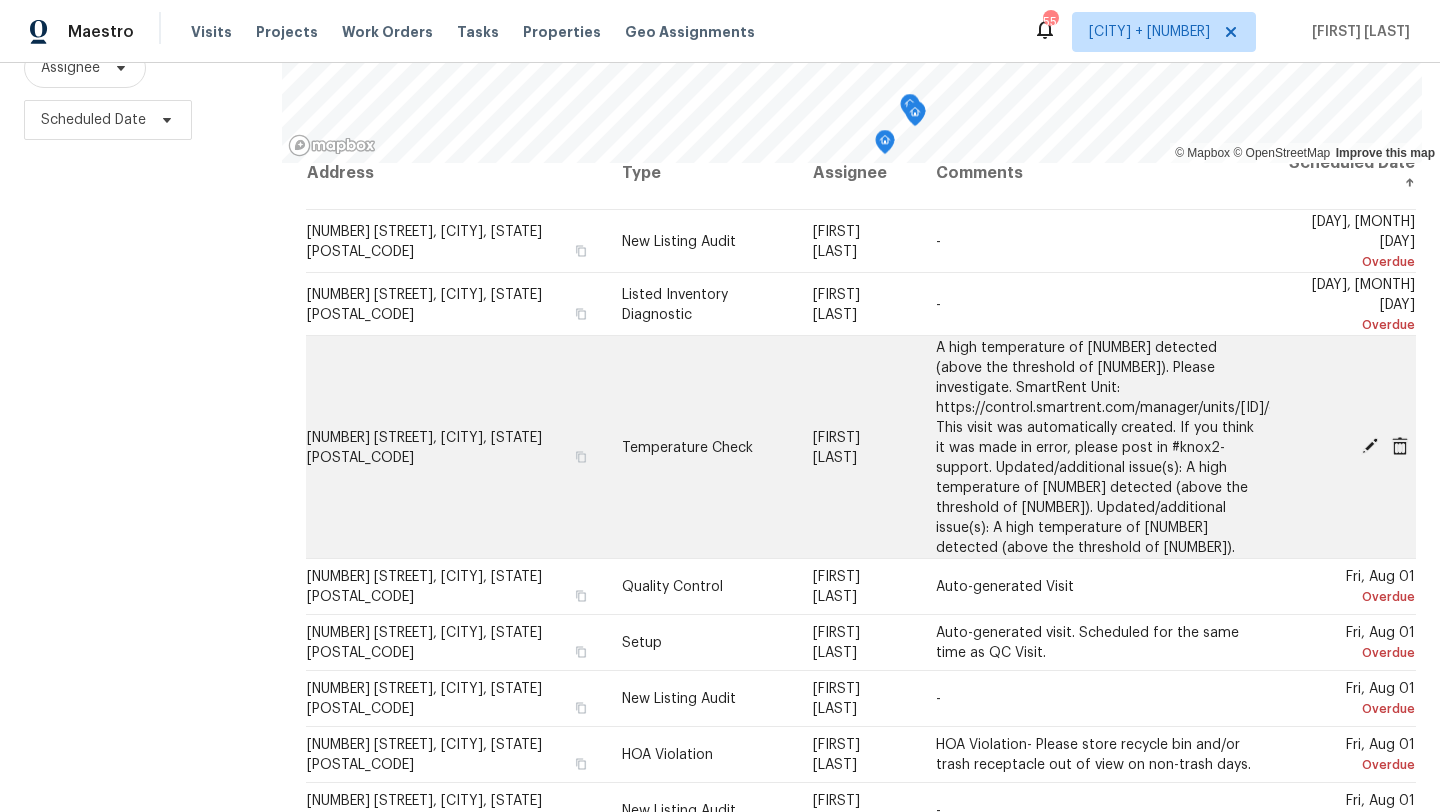 click 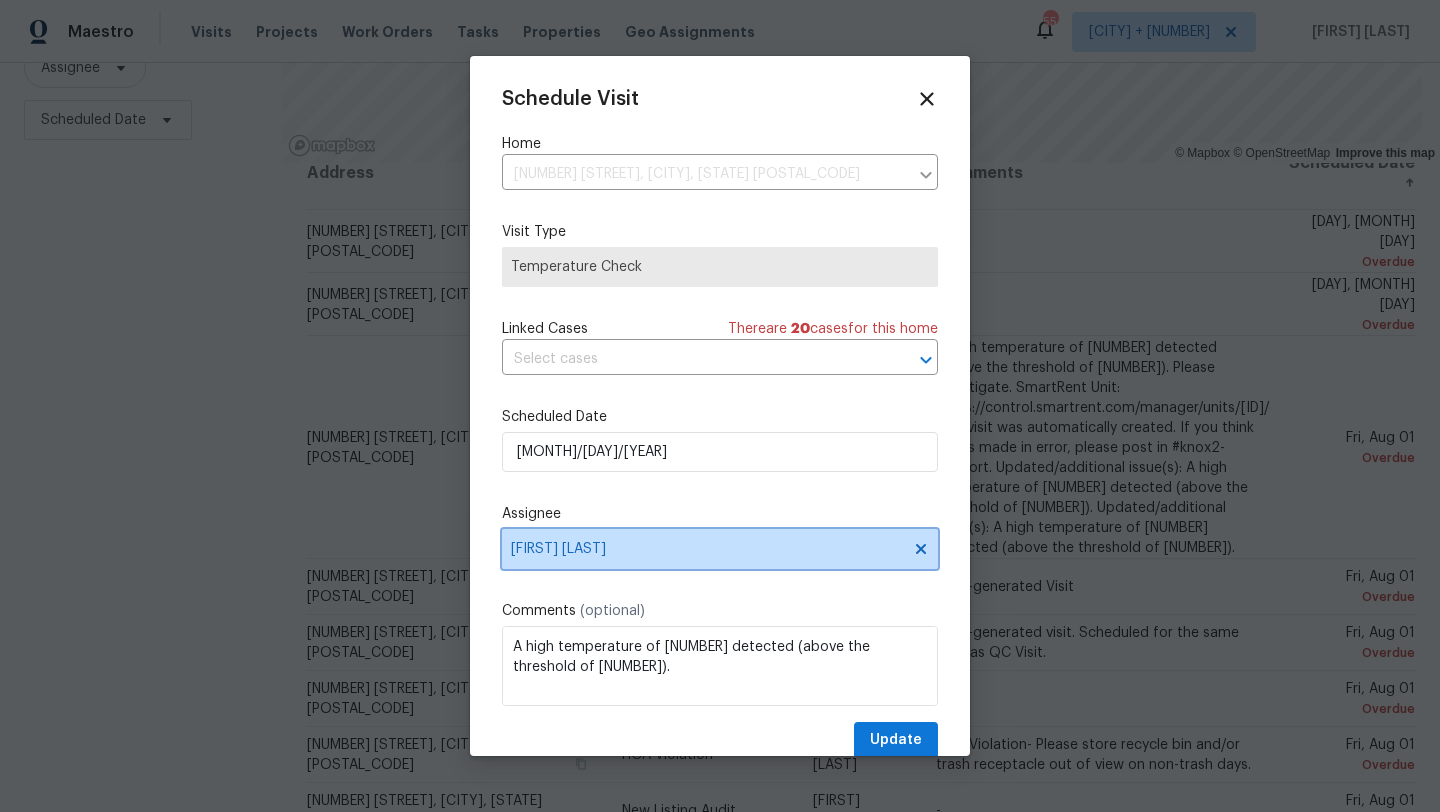 click on "Martin Chagolla" at bounding box center [707, 549] 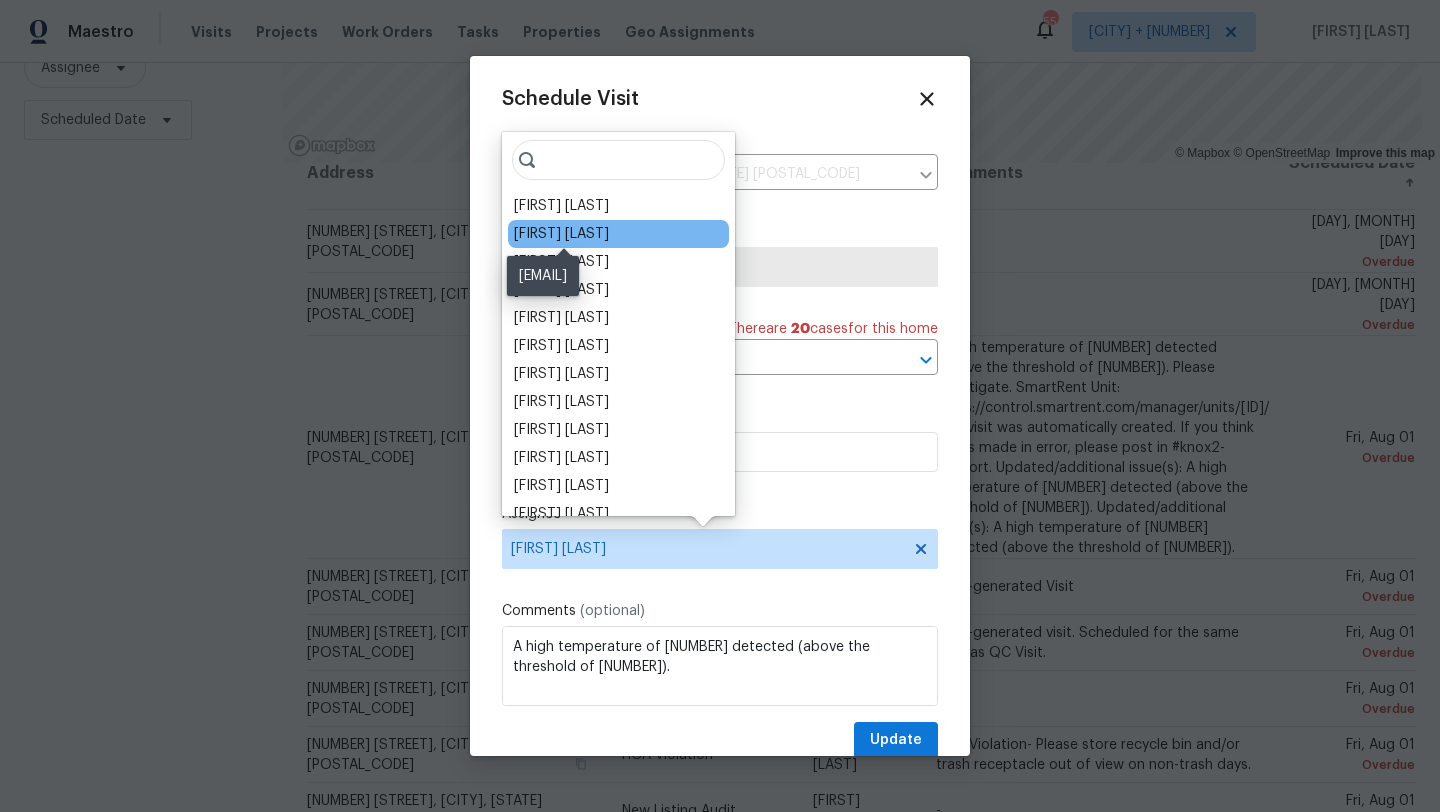 click on "[FIRST] [LAST]" at bounding box center [561, 234] 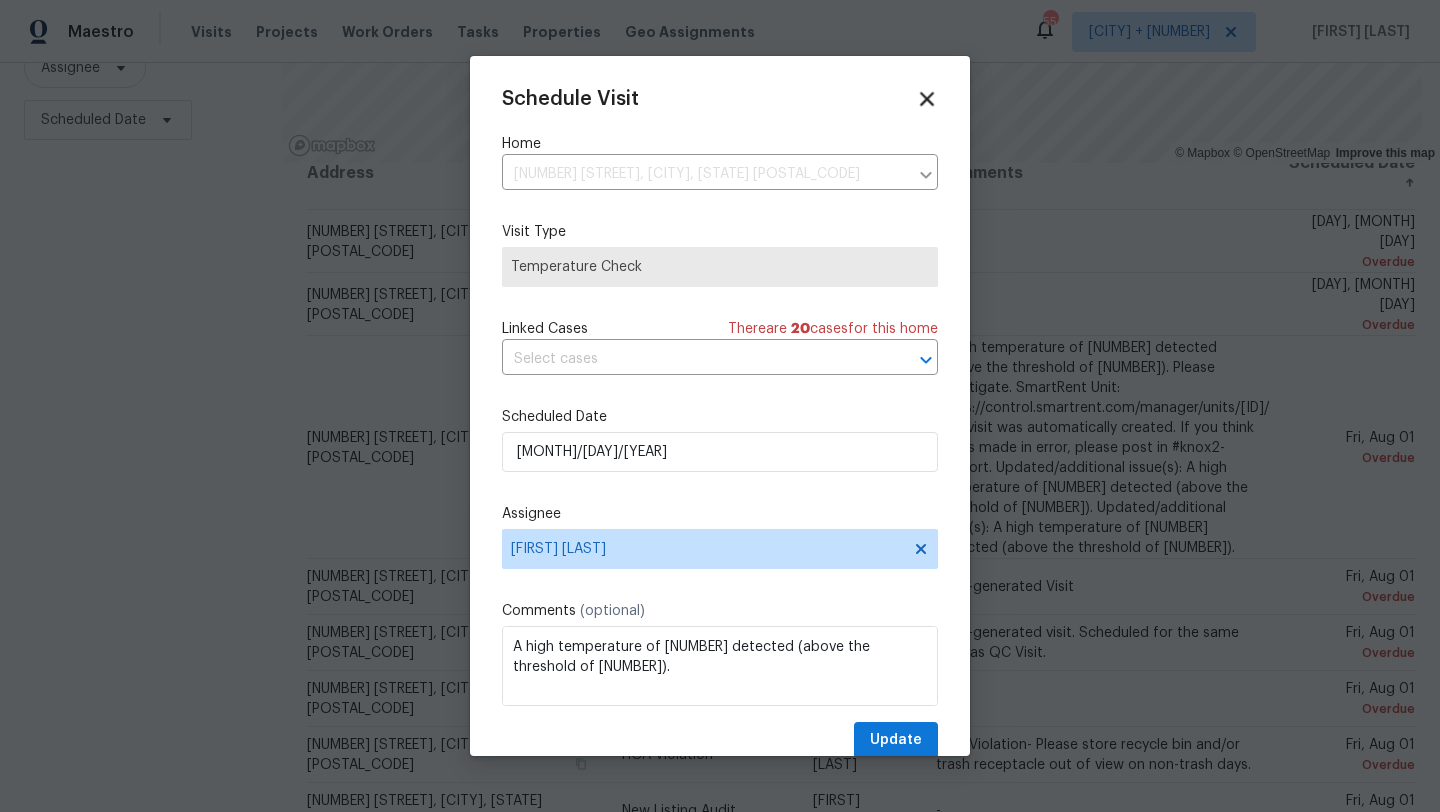 click 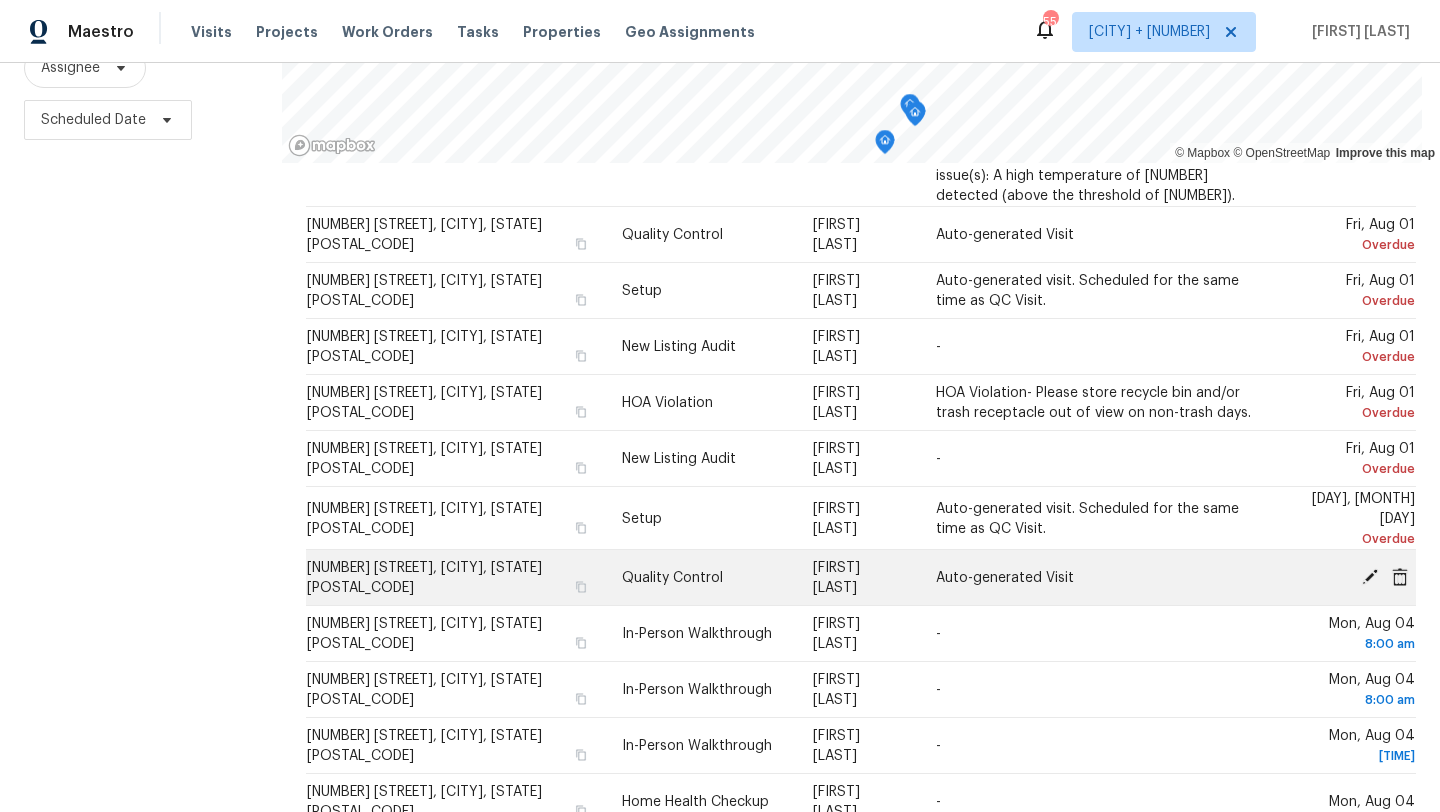 scroll, scrollTop: 391, scrollLeft: 0, axis: vertical 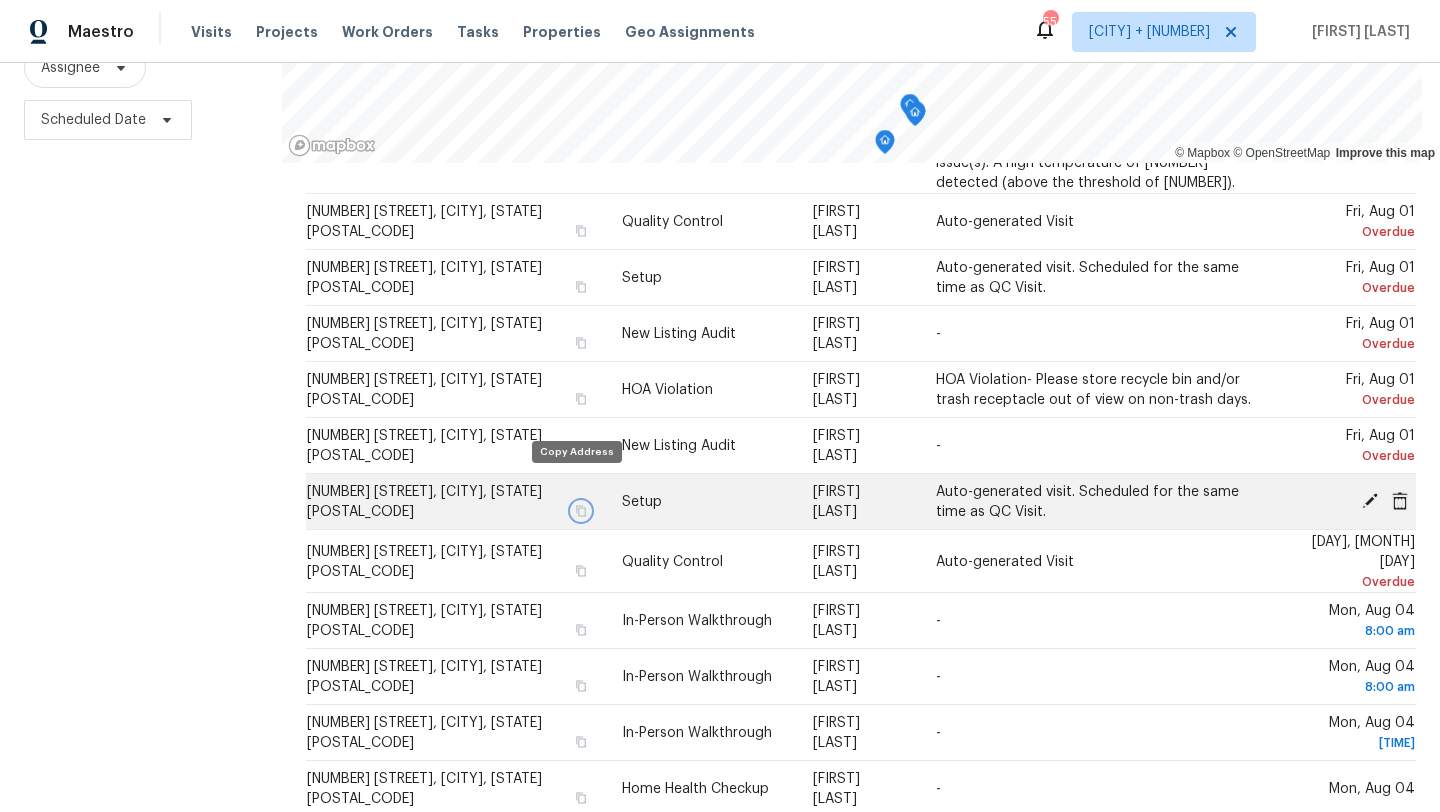 click 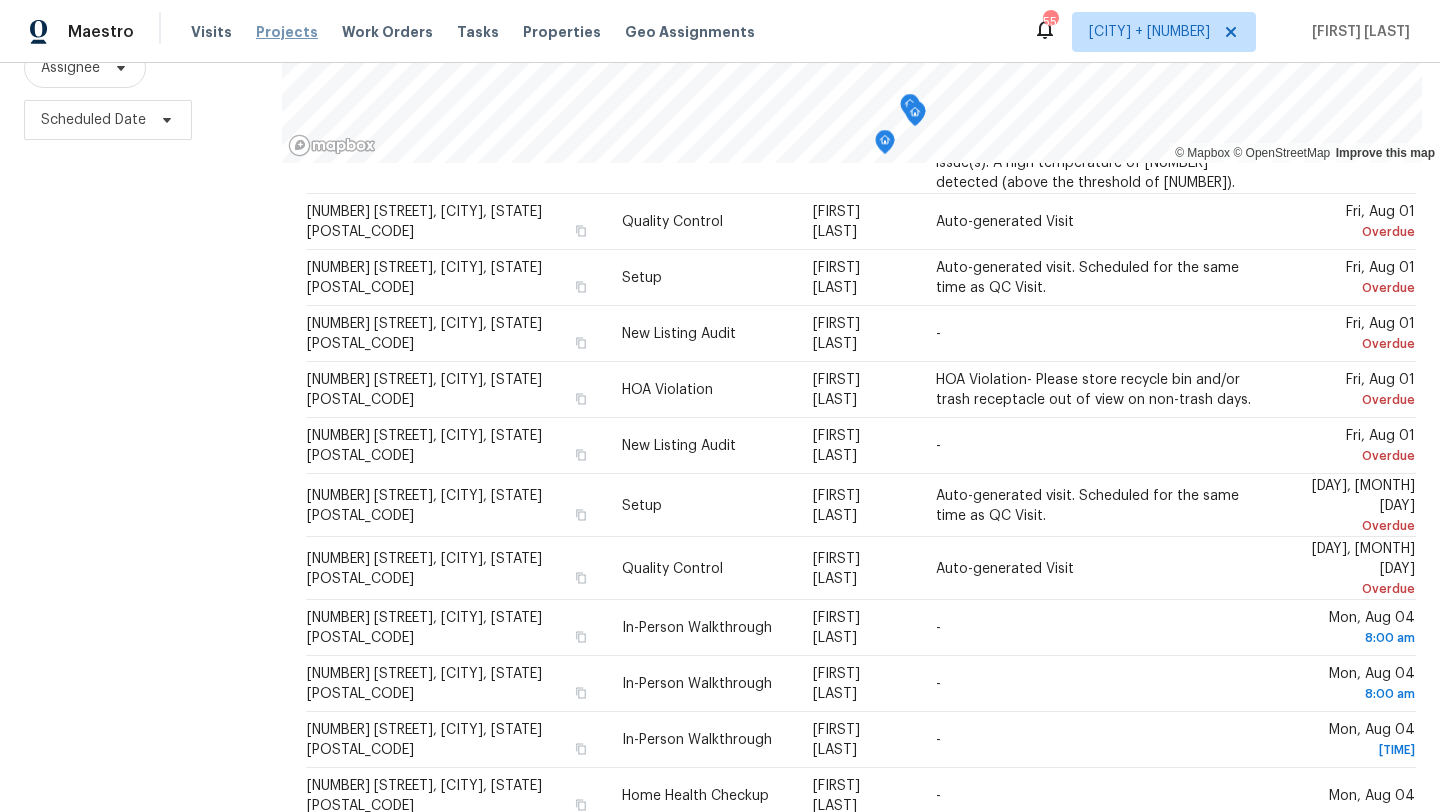 click on "Projects" at bounding box center (287, 32) 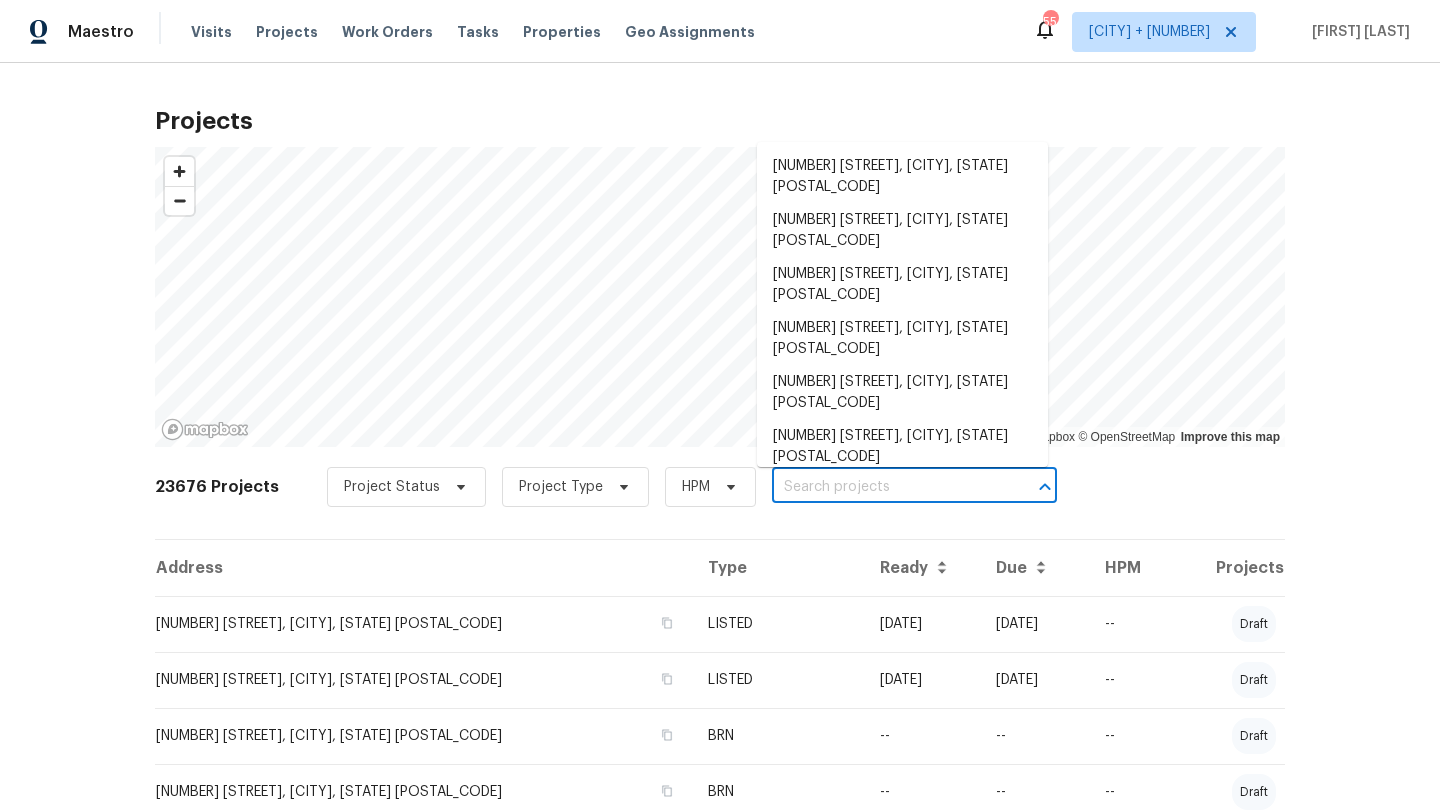click at bounding box center (886, 487) 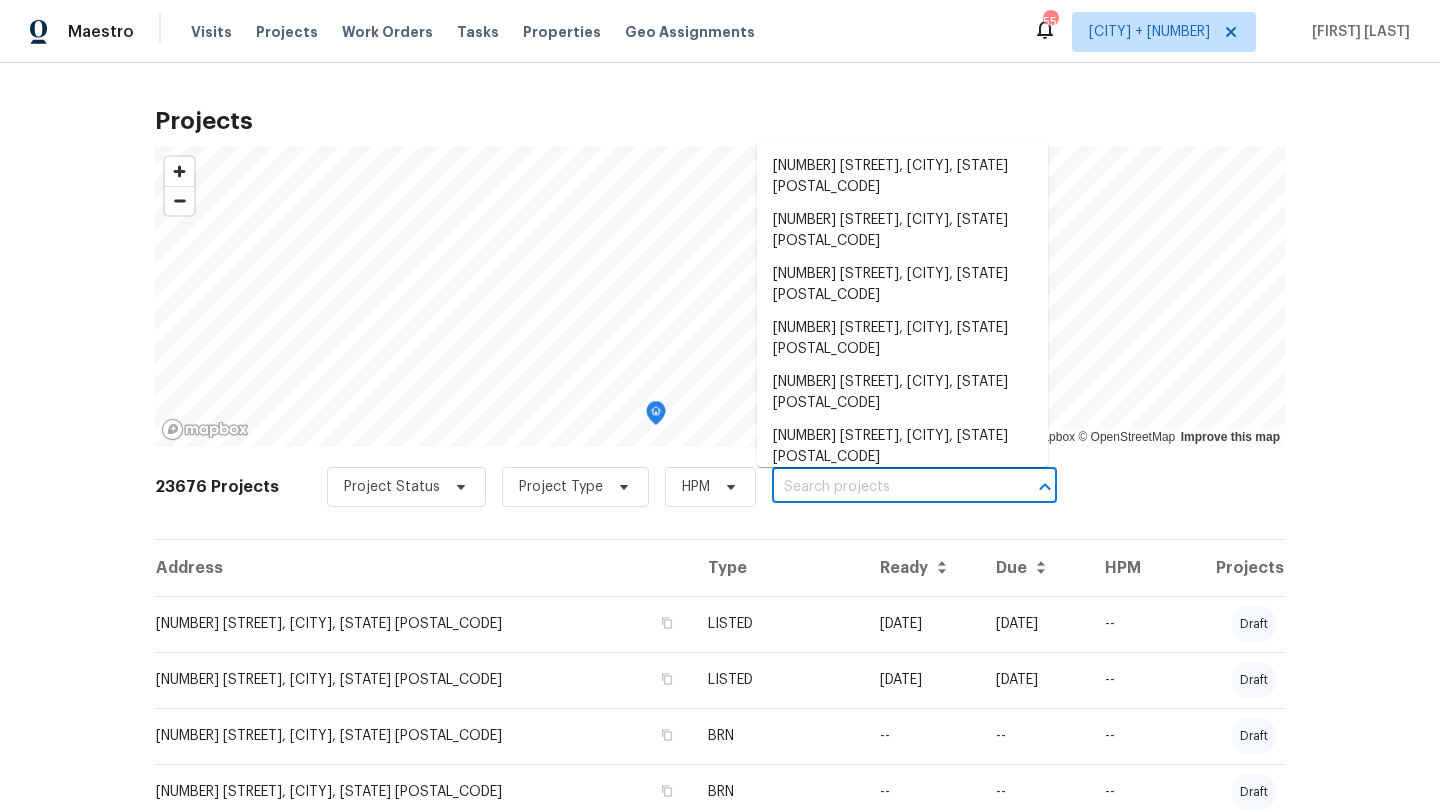 paste on "812 Draco Dr, Killeen, TX 76542" 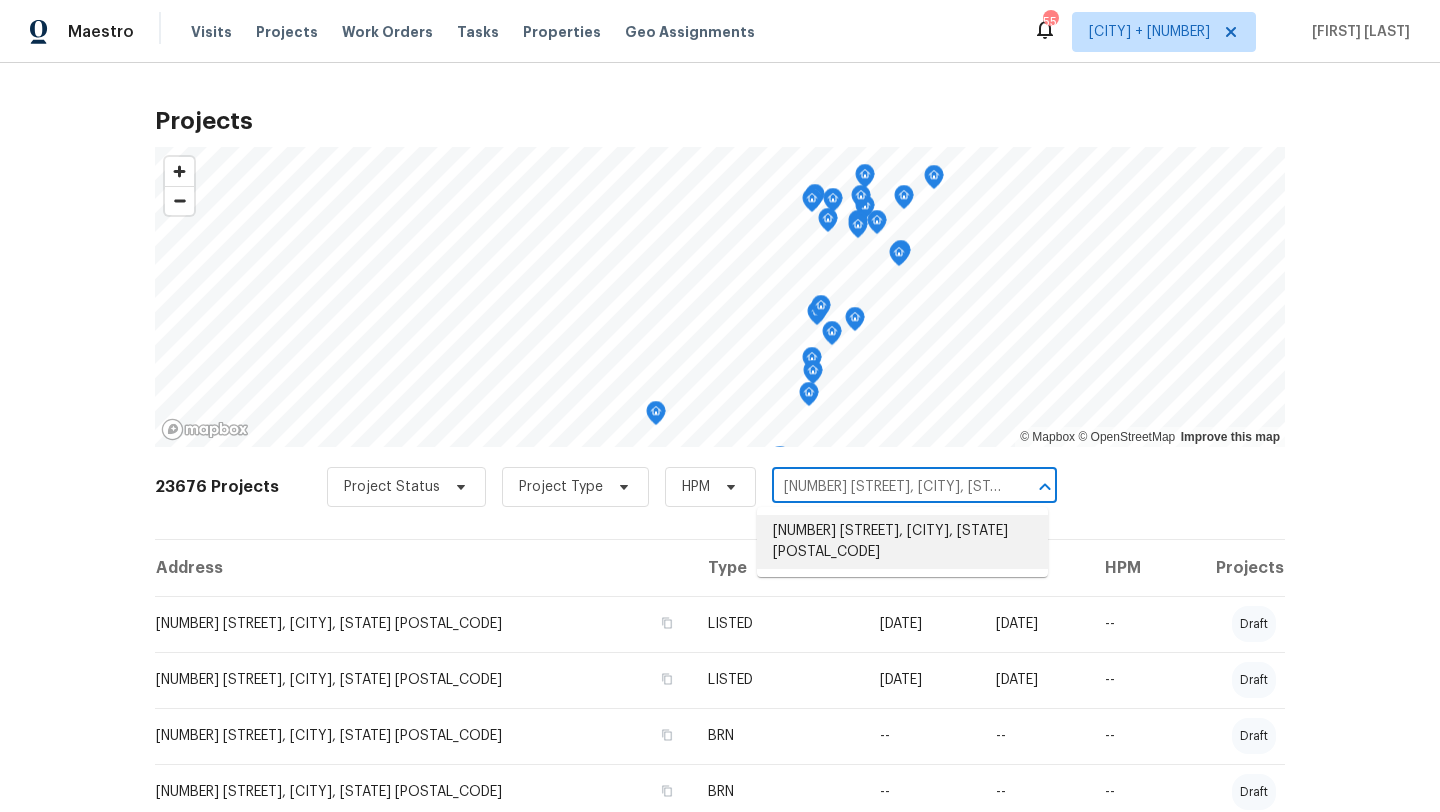 click on "812 Draco Dr, Killeen, TX 76542" at bounding box center (902, 542) 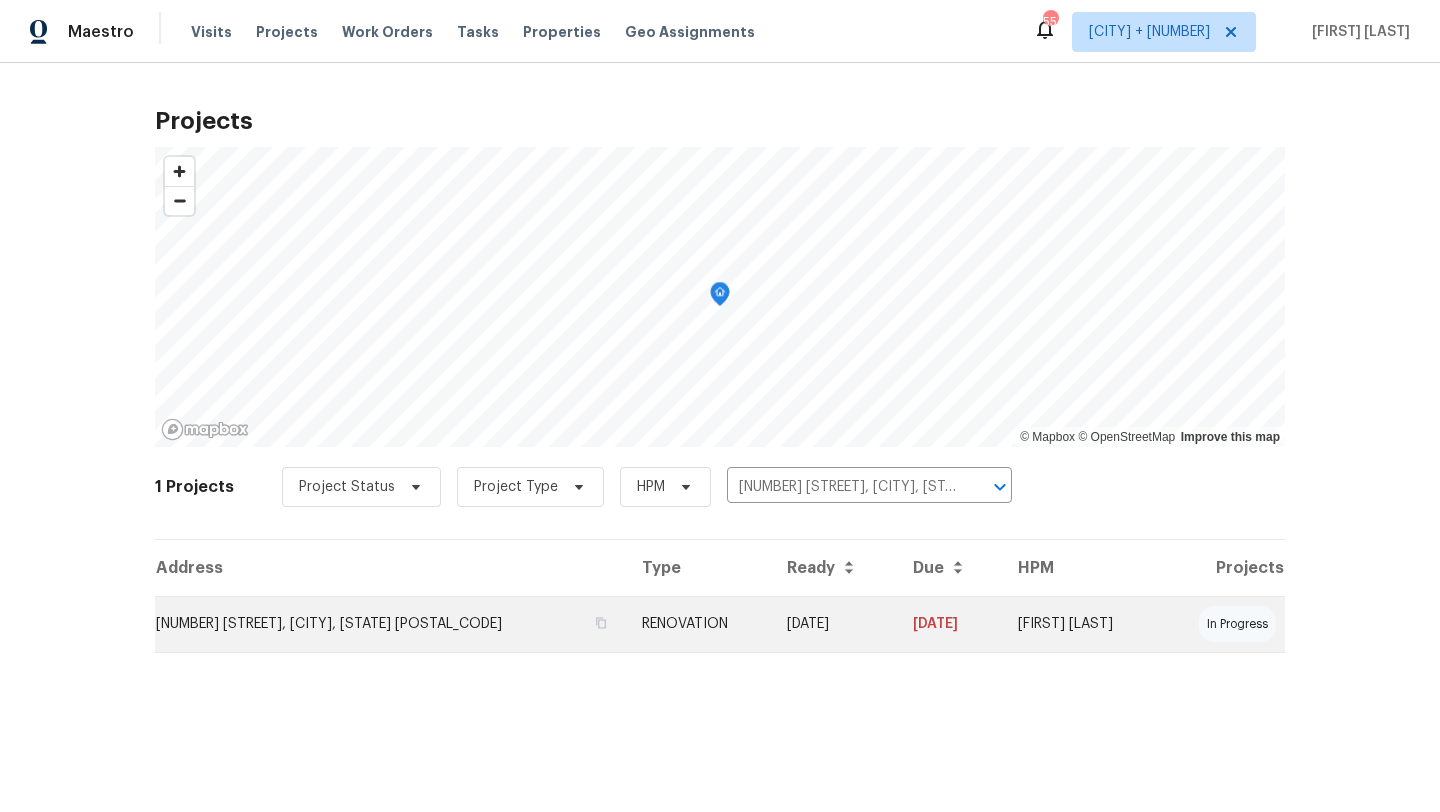 click on "812 Draco Dr, Killeen, TX 76542" at bounding box center [390, 624] 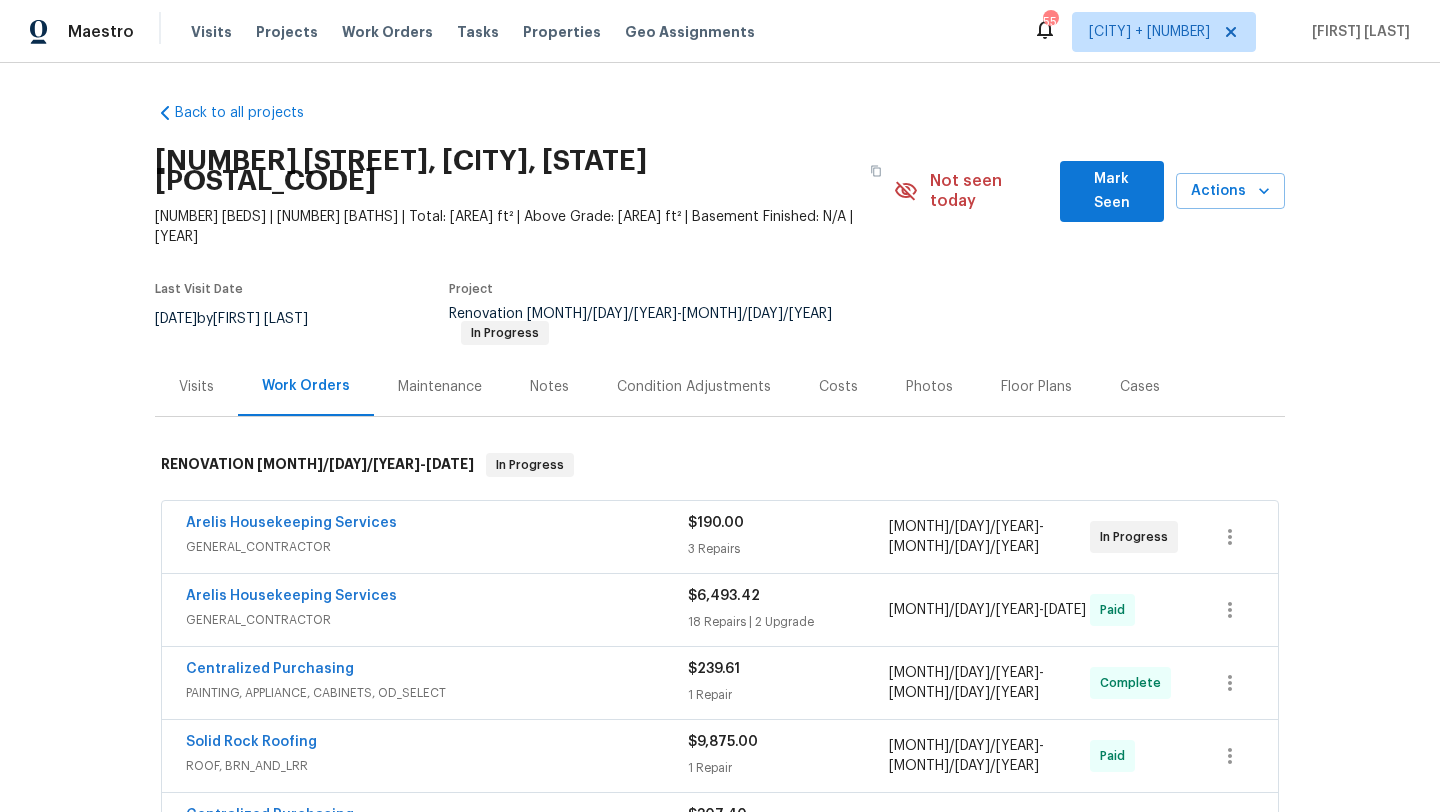 click on "[FIRST] [LAST]" at bounding box center (1112, 191) 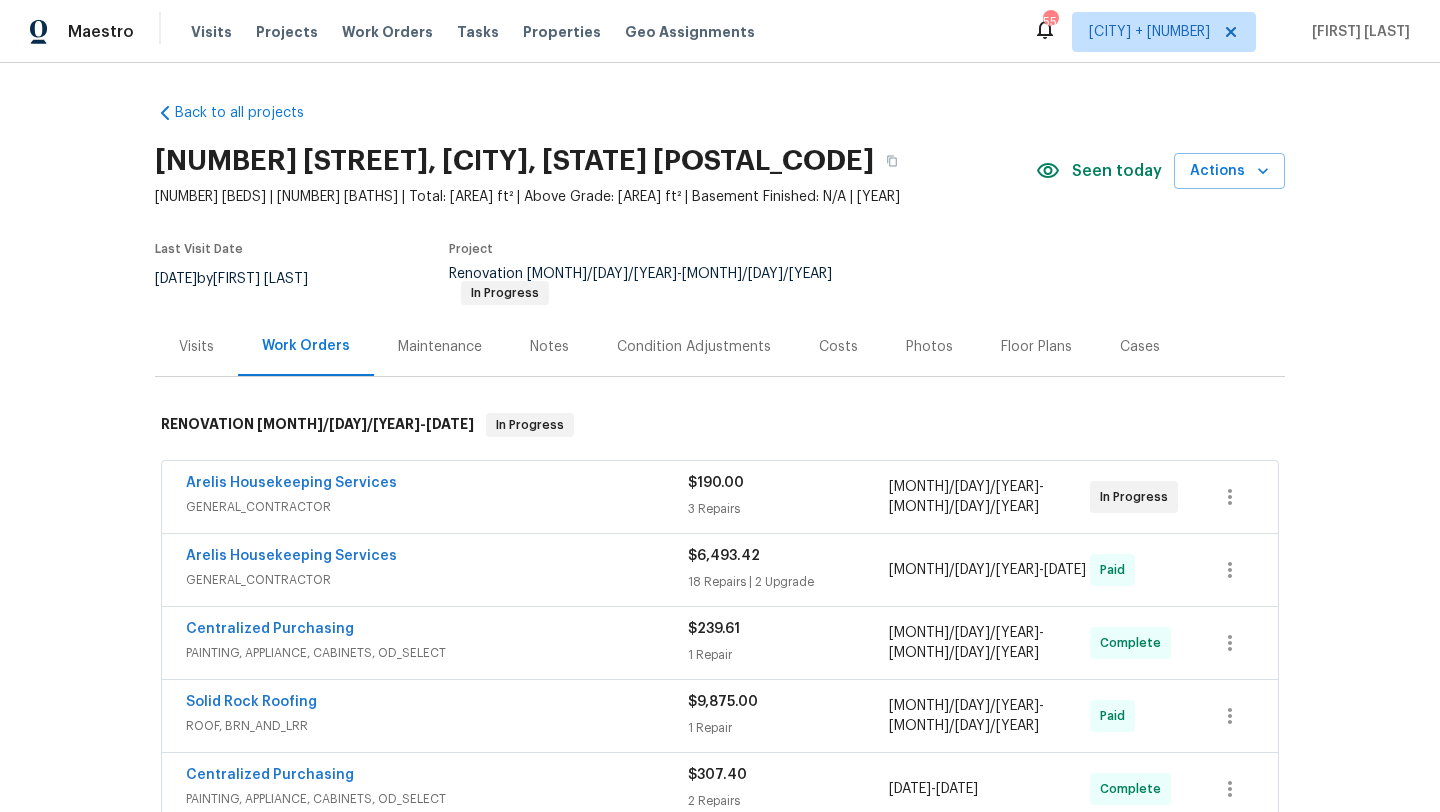 click on "Visits" at bounding box center (196, 346) 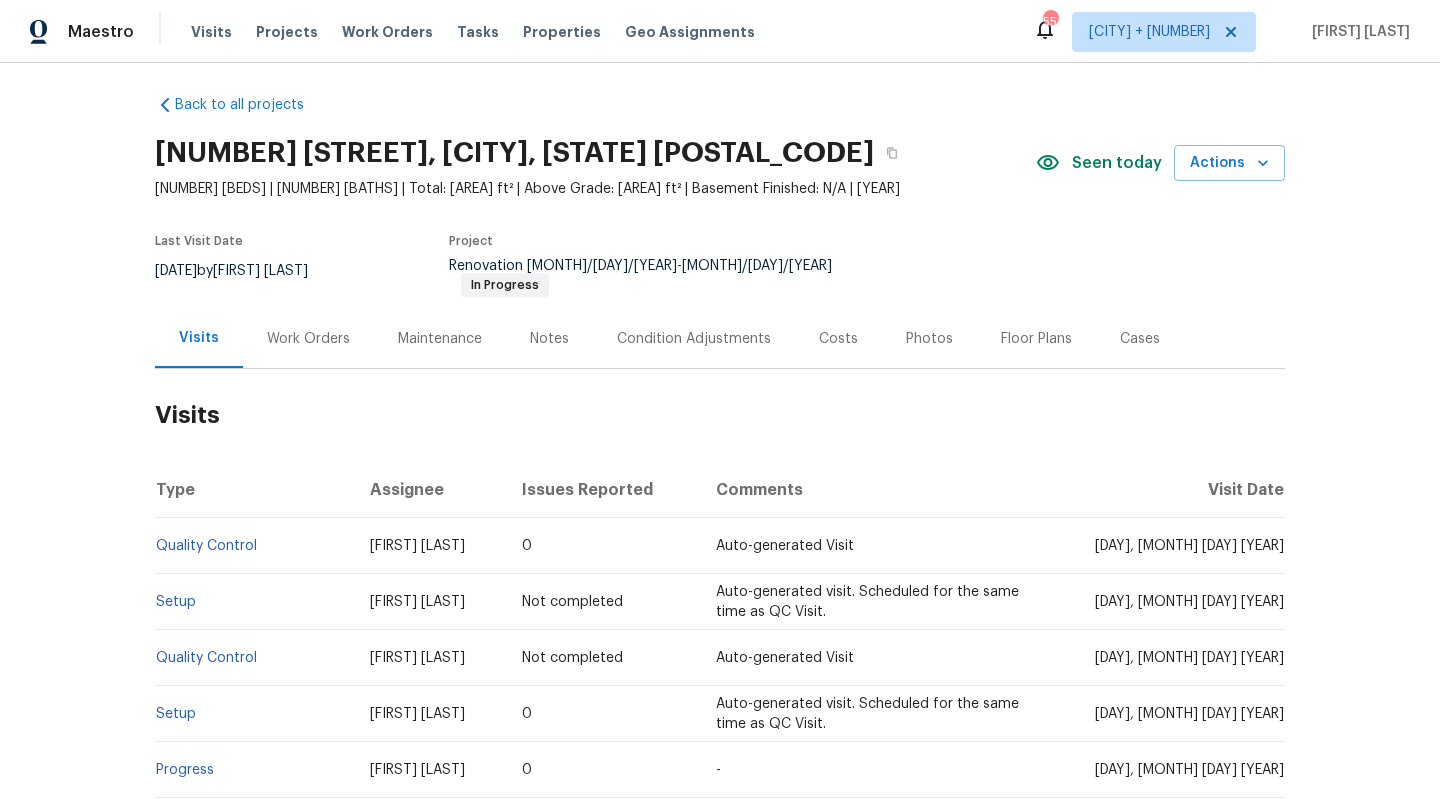 scroll, scrollTop: 0, scrollLeft: 0, axis: both 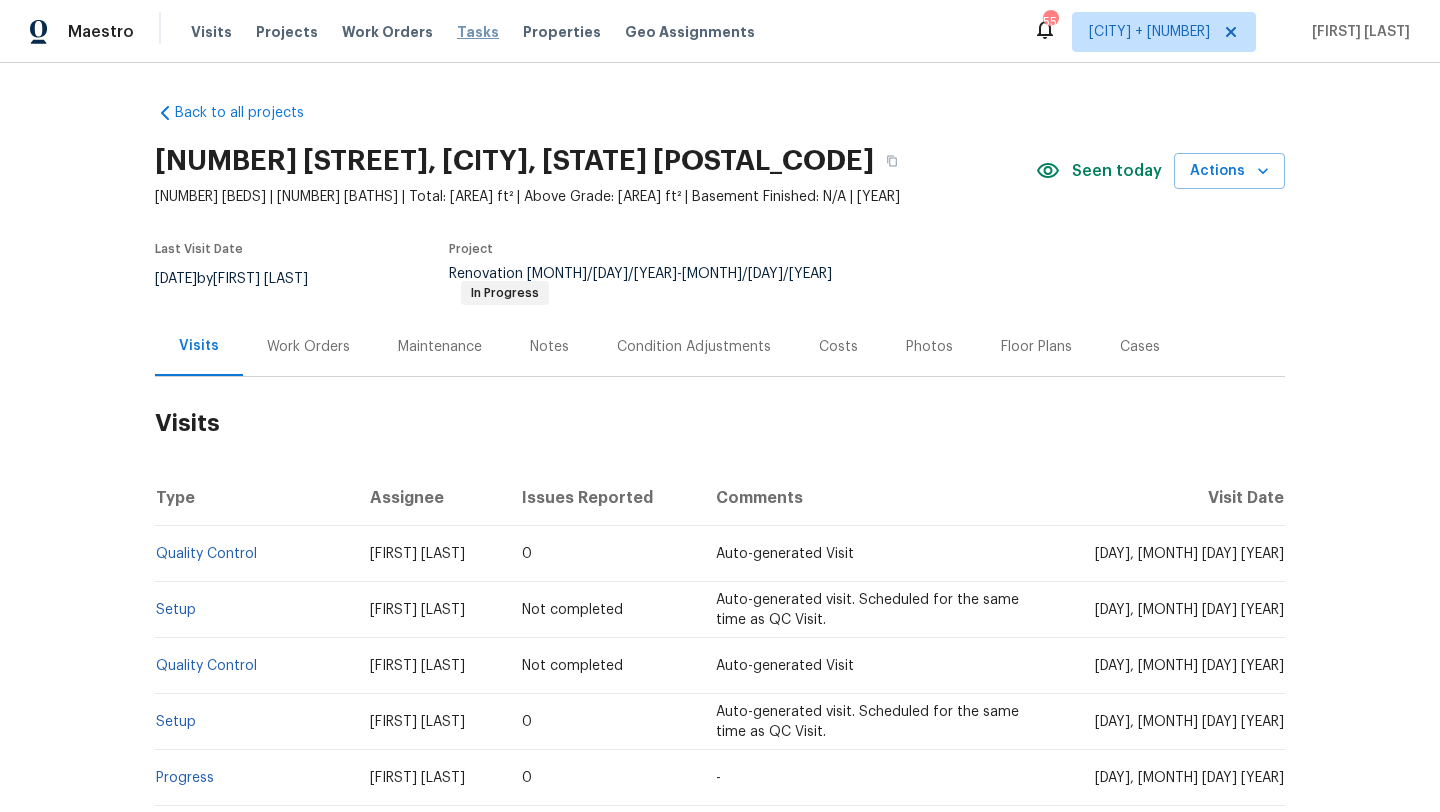 click on "Tasks" at bounding box center (478, 32) 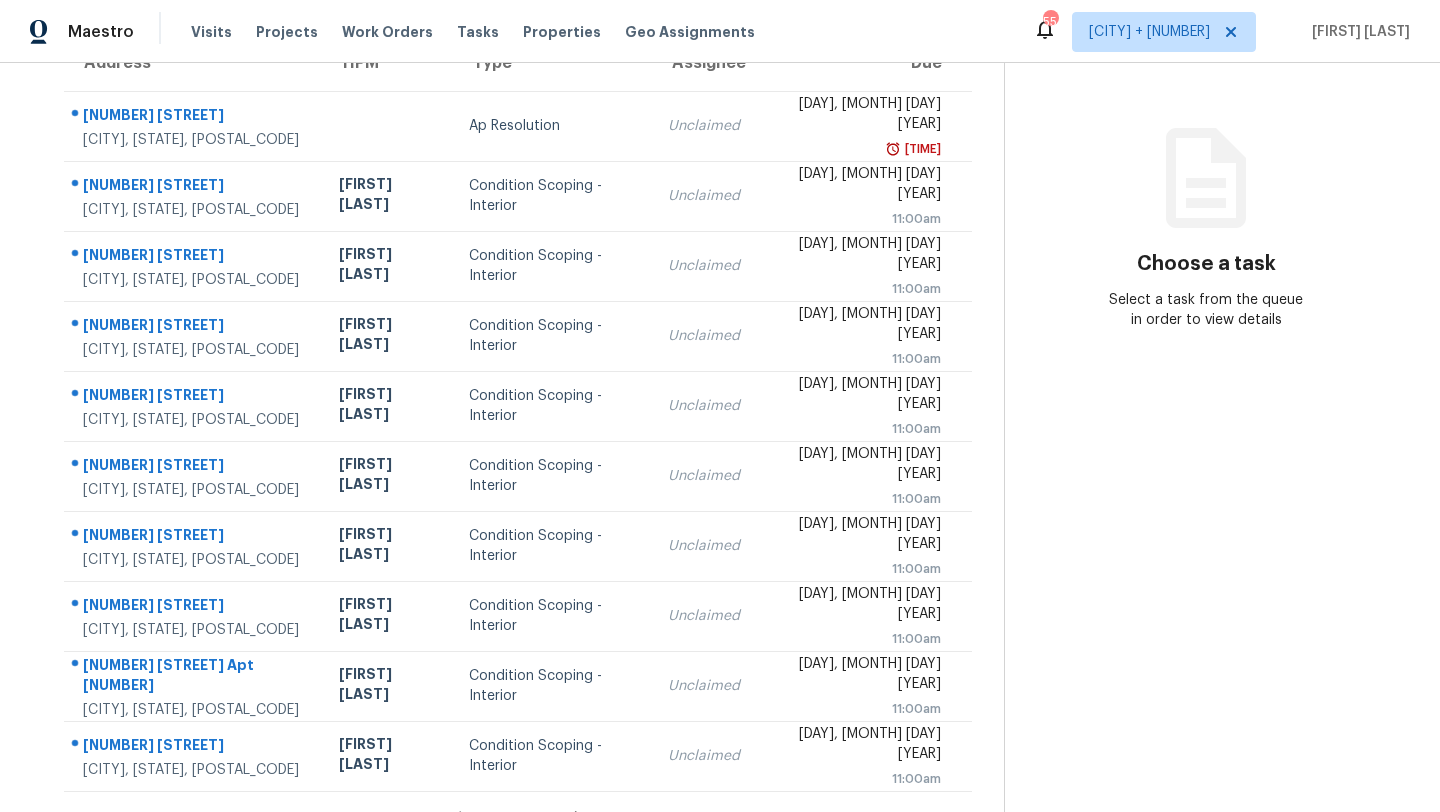 scroll, scrollTop: 229, scrollLeft: 0, axis: vertical 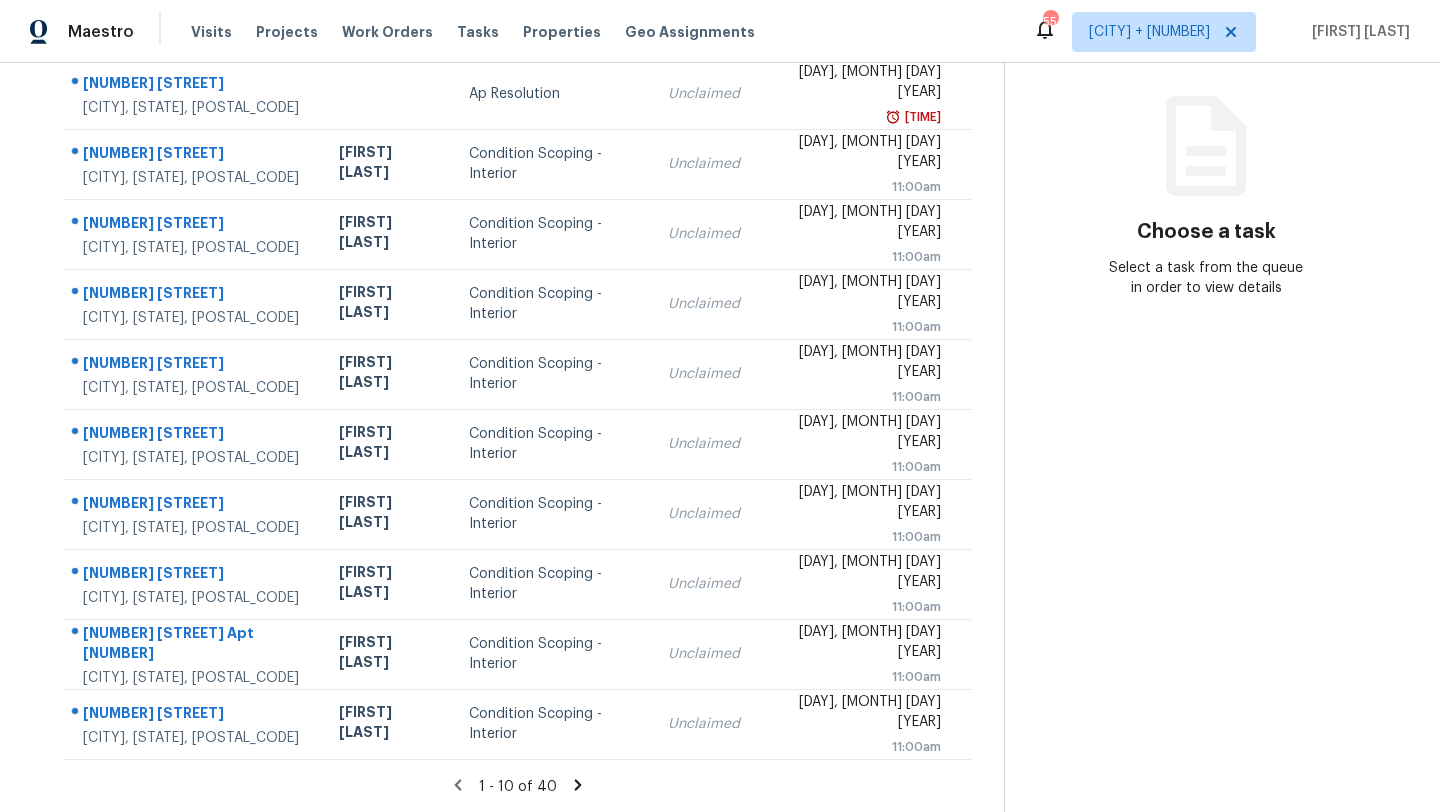 click 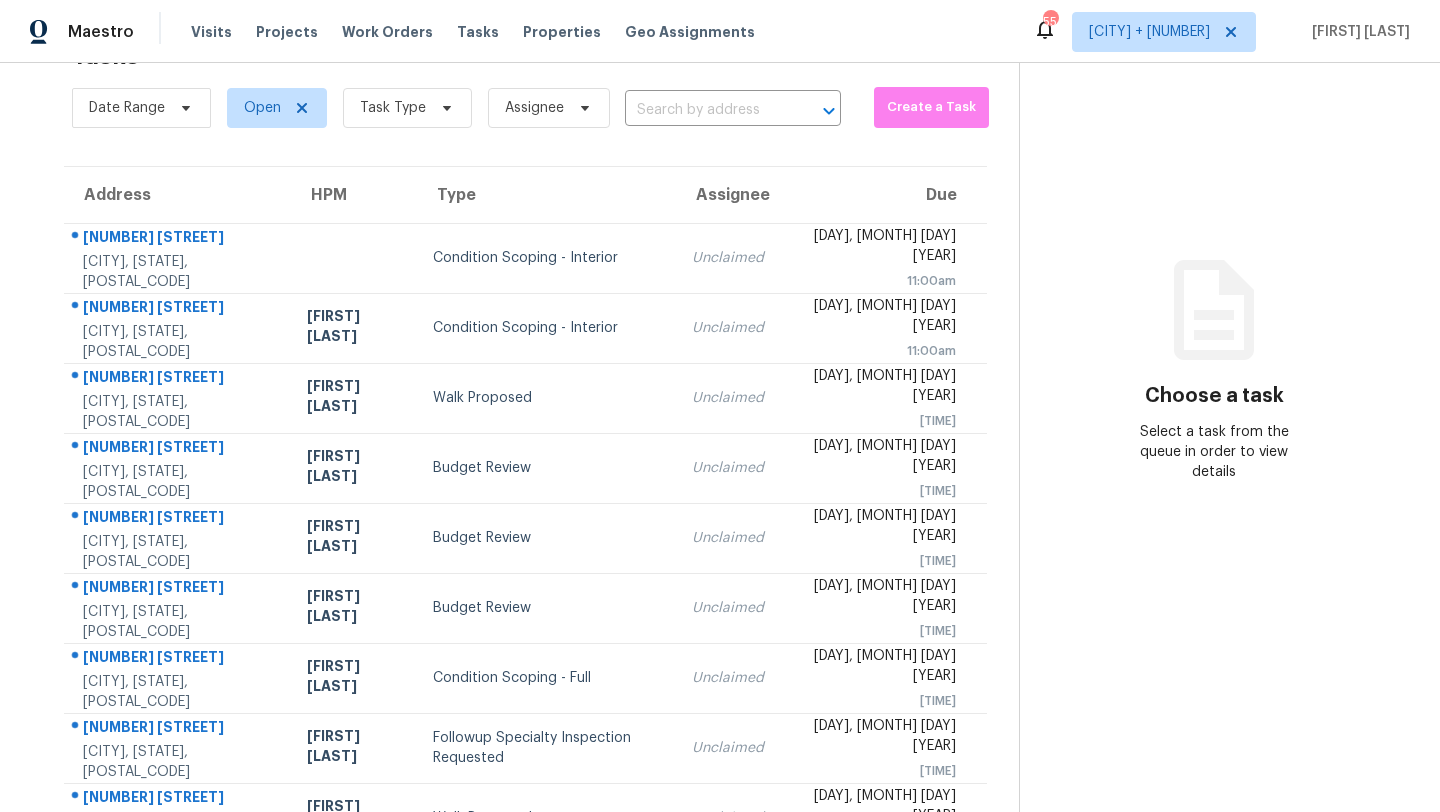 scroll, scrollTop: 229, scrollLeft: 0, axis: vertical 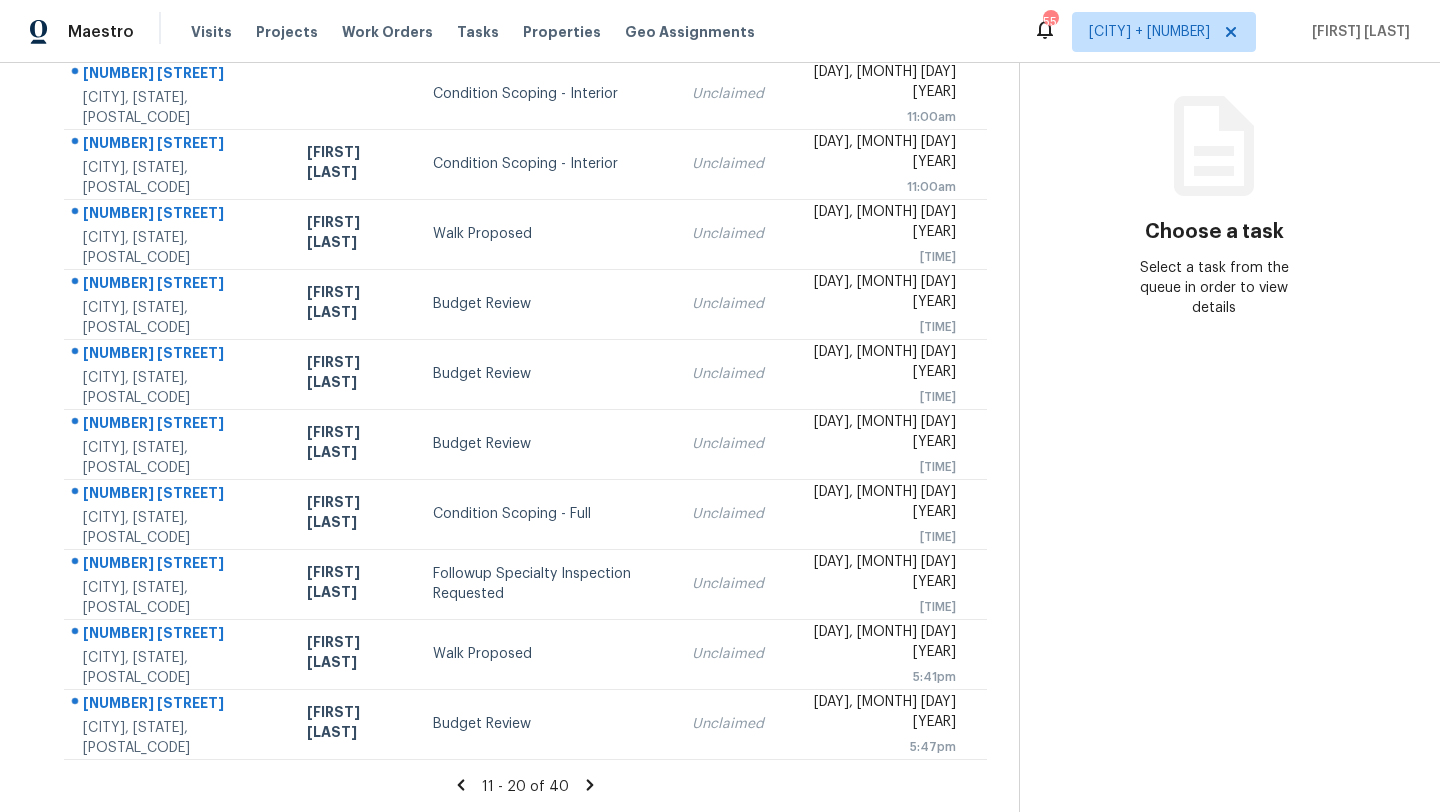 click 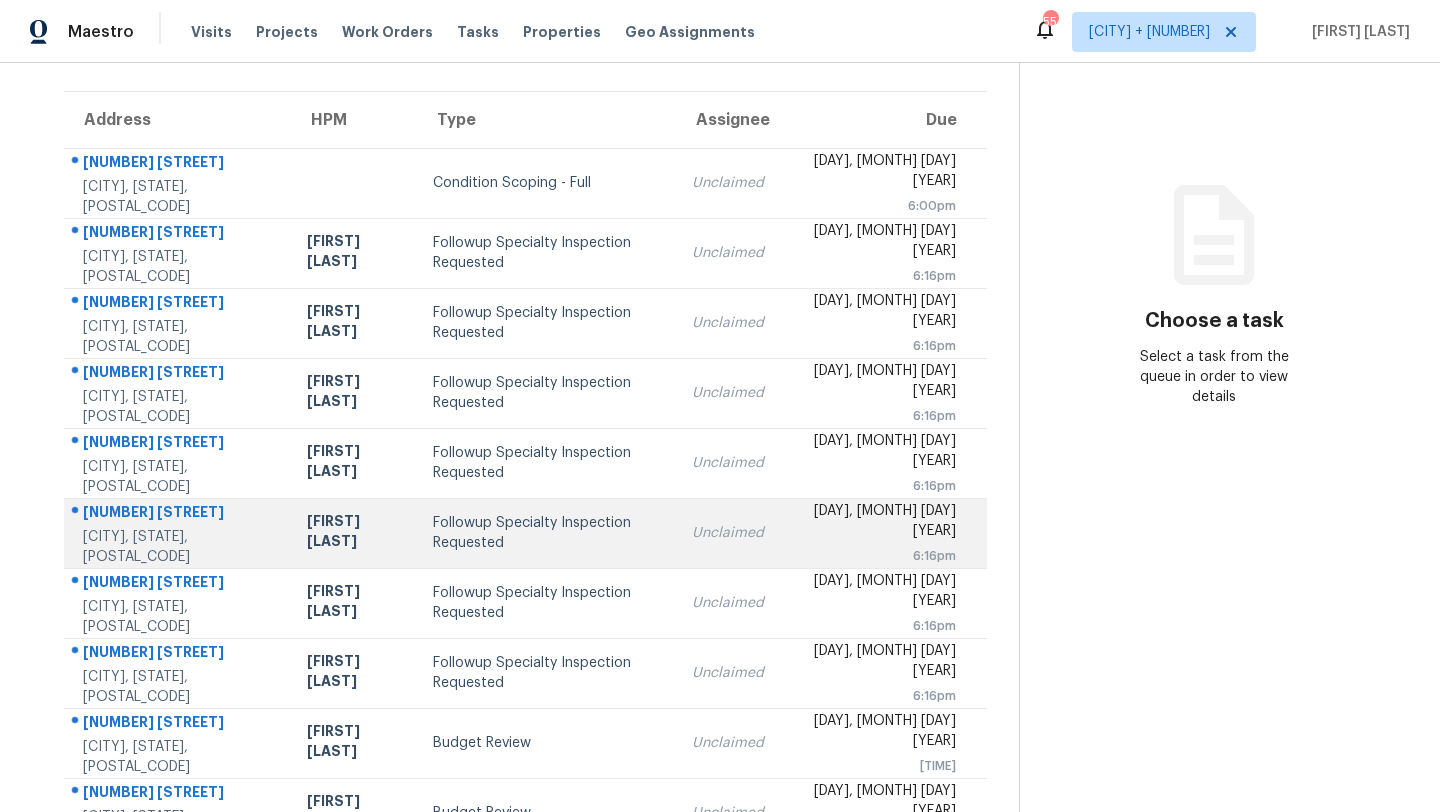 scroll, scrollTop: 229, scrollLeft: 0, axis: vertical 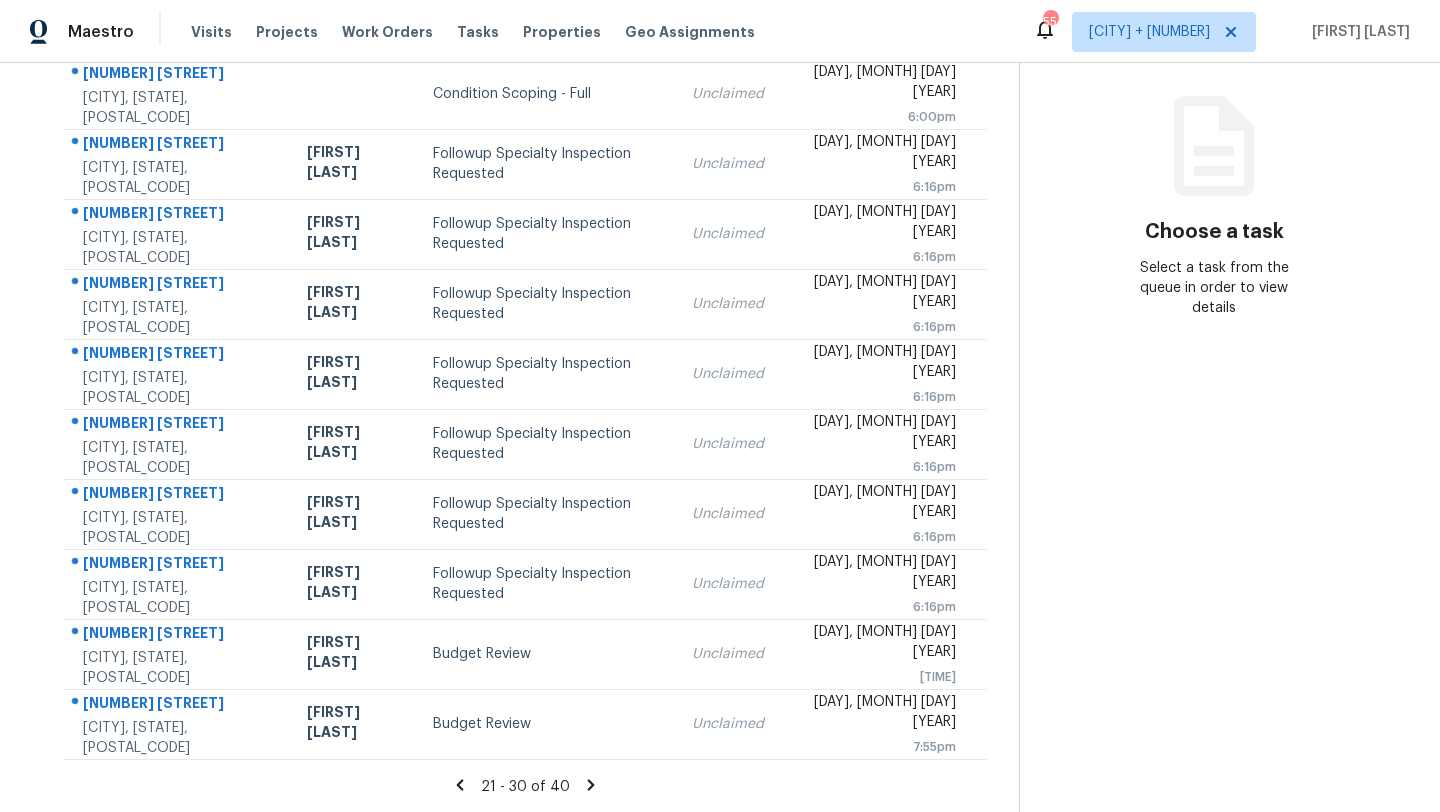 click 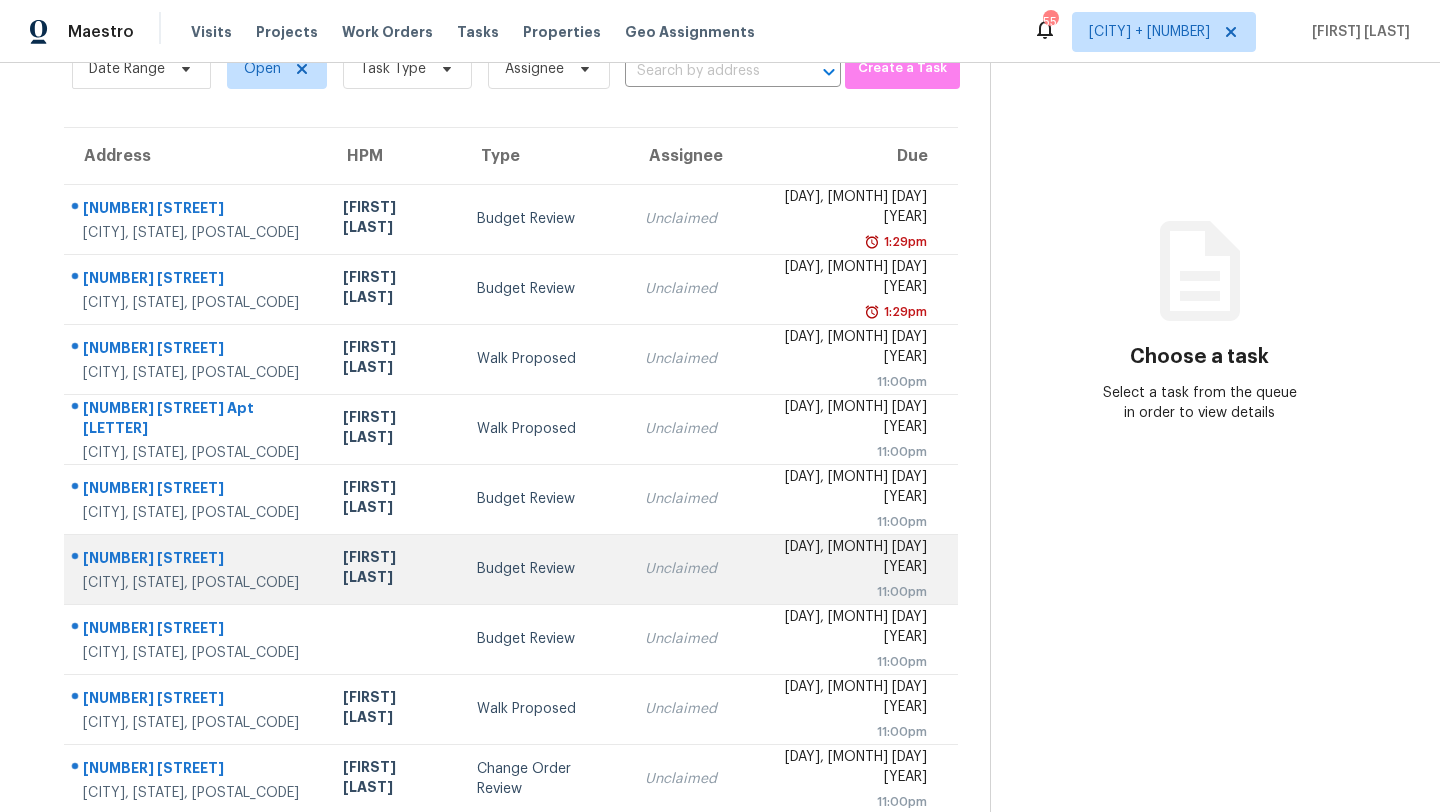 scroll, scrollTop: 229, scrollLeft: 0, axis: vertical 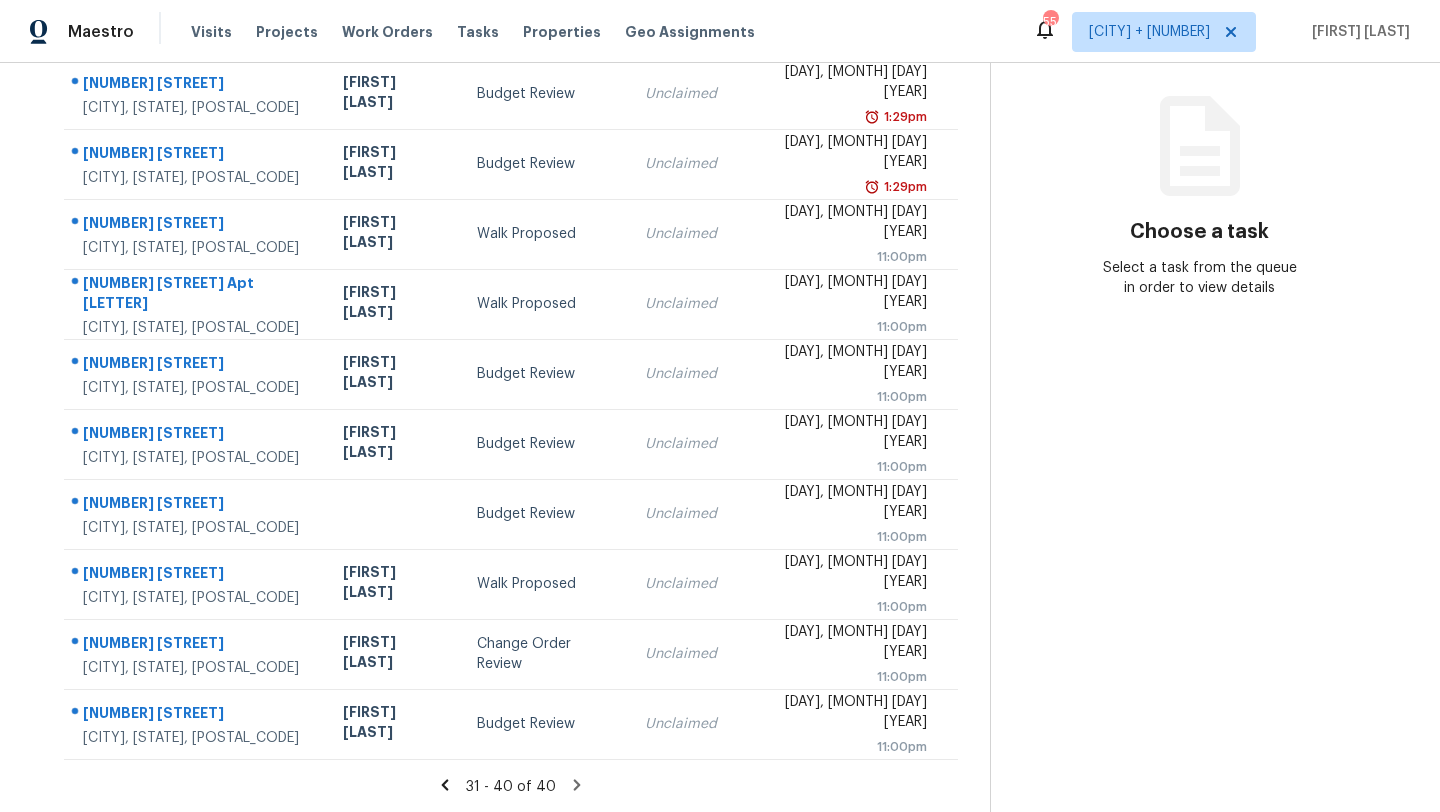 click 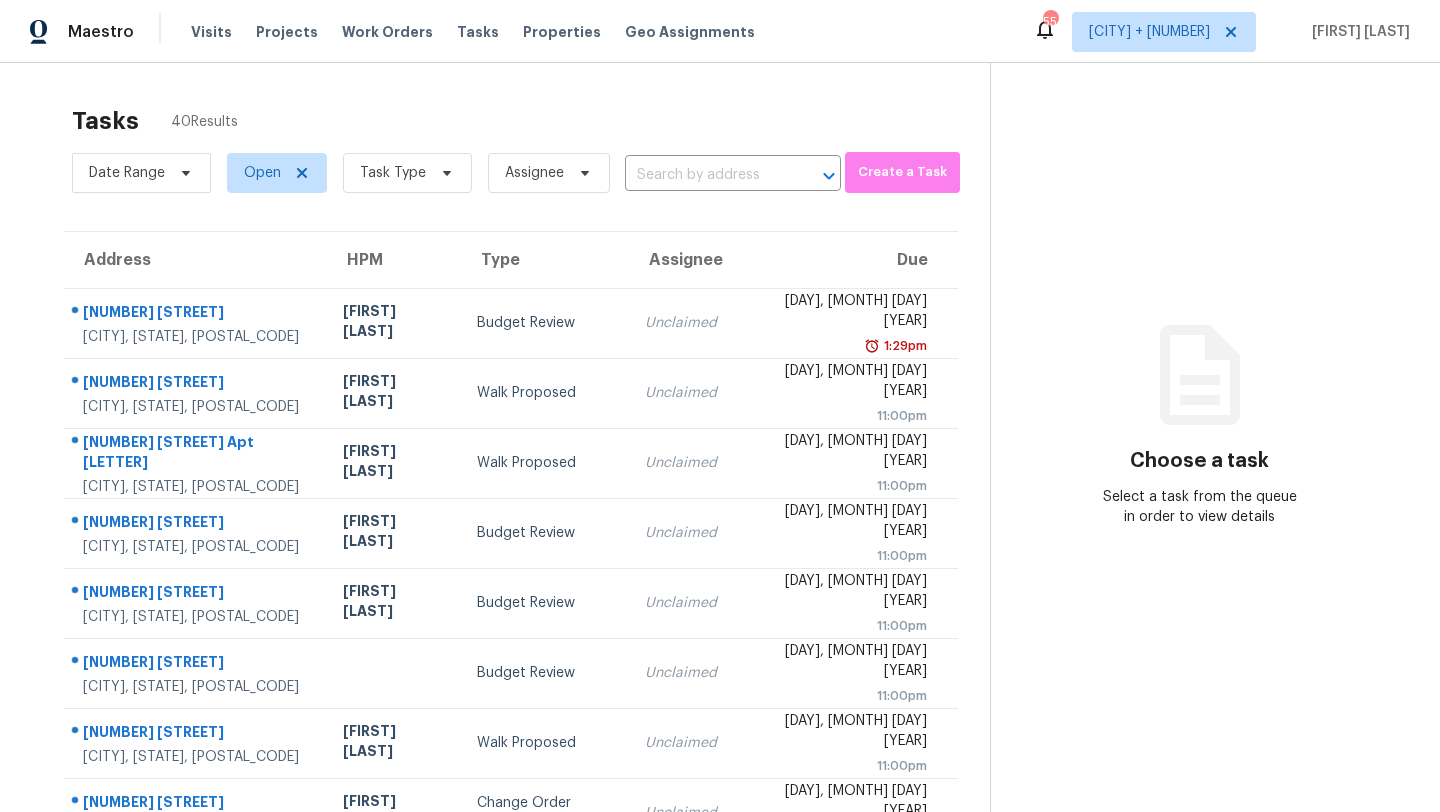 scroll, scrollTop: 229, scrollLeft: 0, axis: vertical 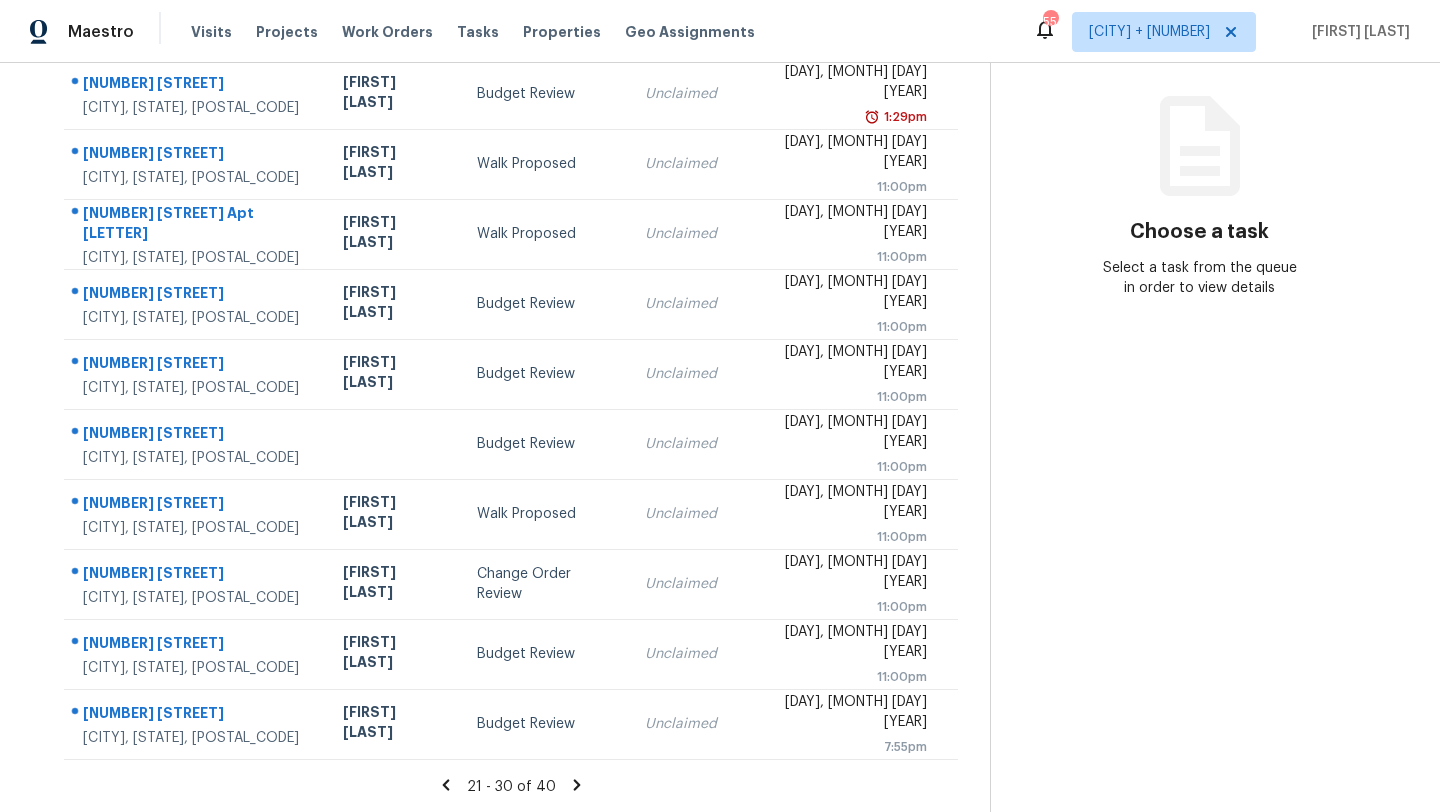 click 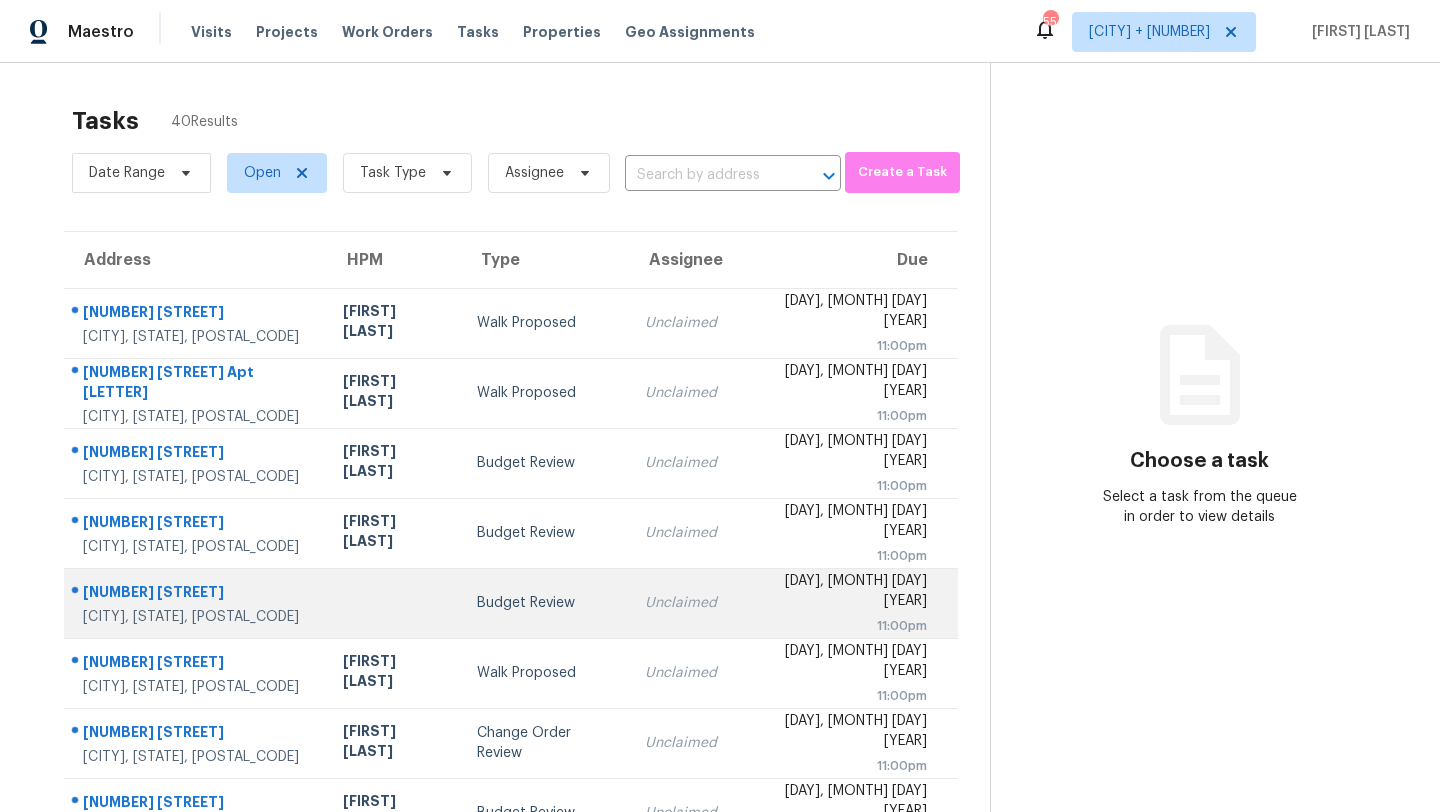 scroll, scrollTop: 229, scrollLeft: 0, axis: vertical 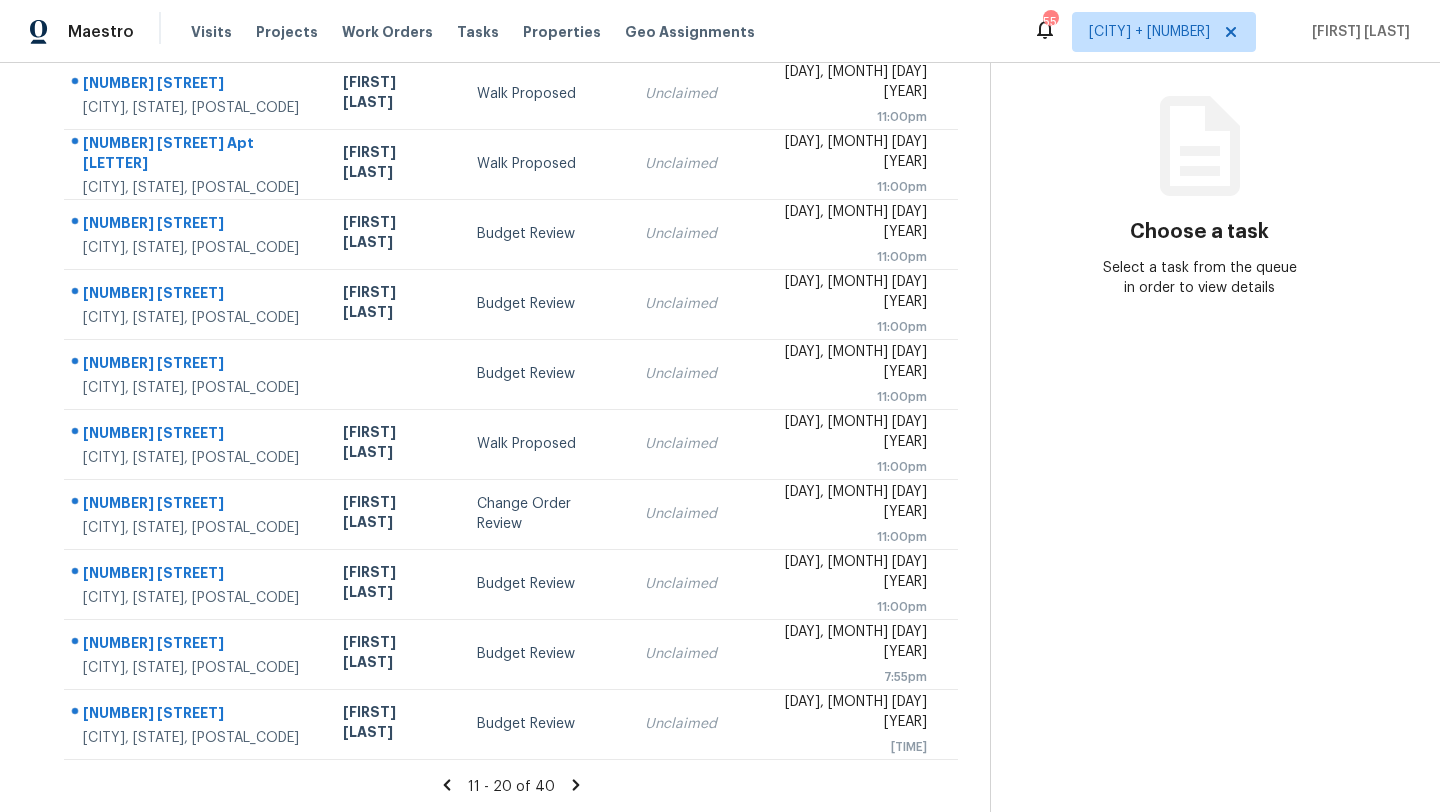 click 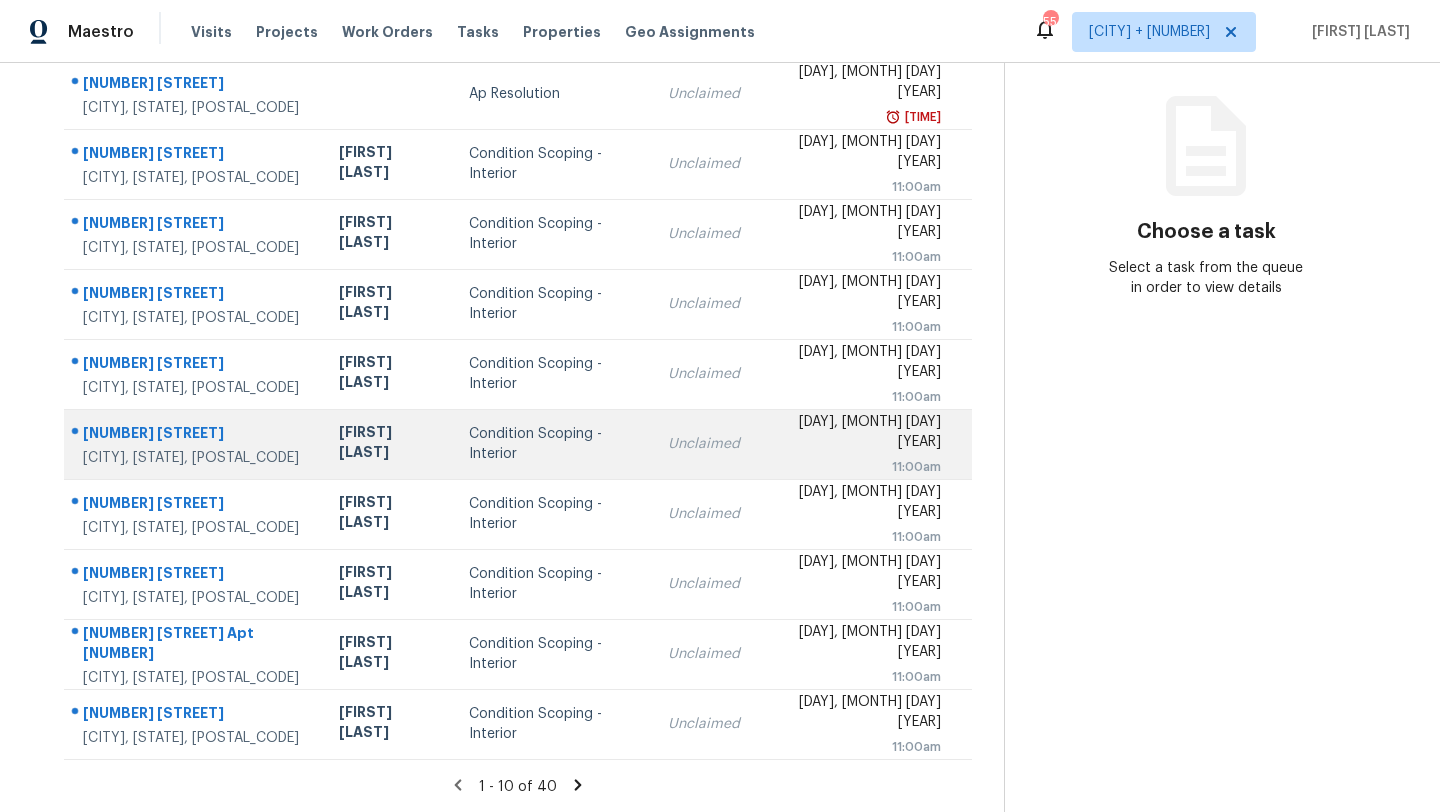 scroll, scrollTop: 0, scrollLeft: 0, axis: both 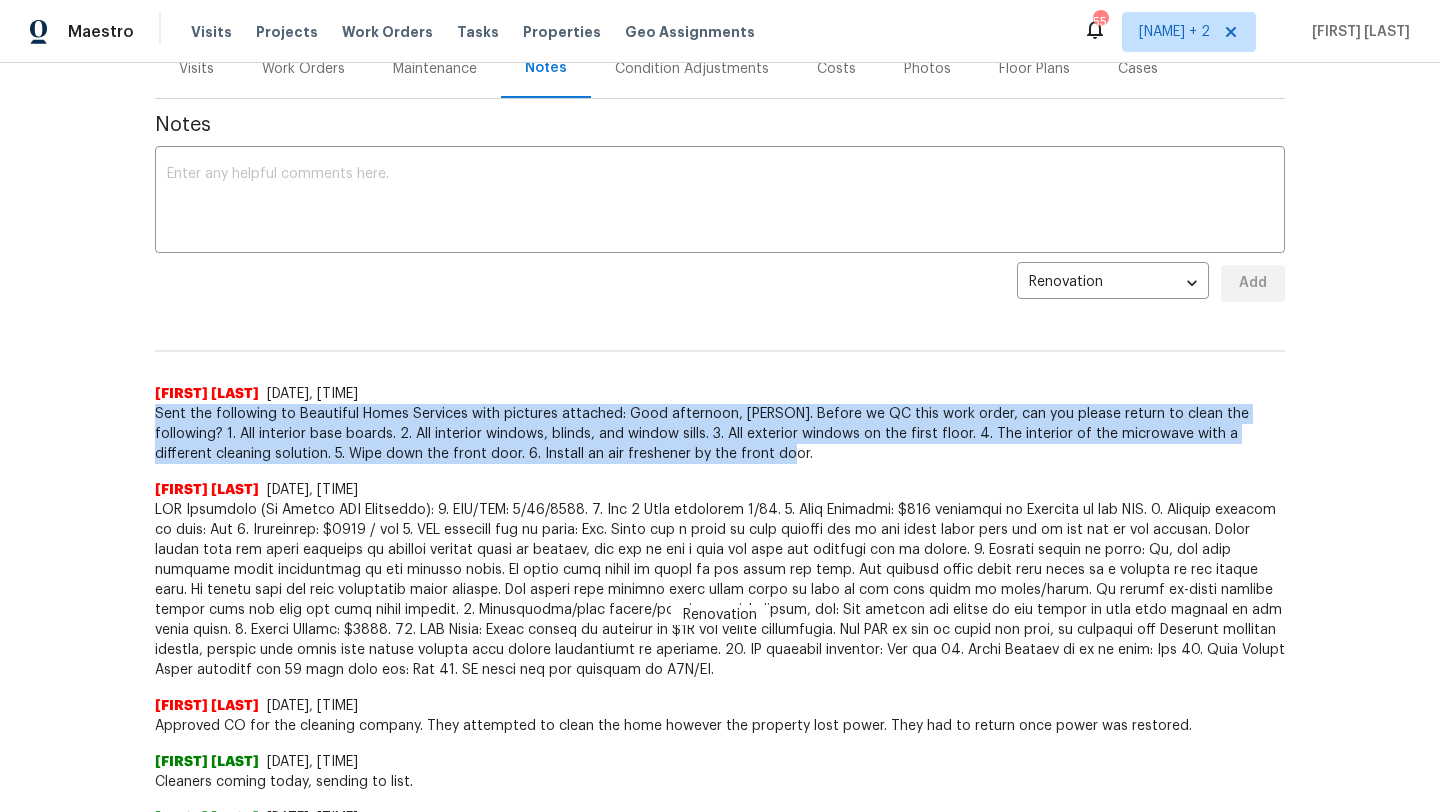 drag, startPoint x: 704, startPoint y: 446, endPoint x: 152, endPoint y: 410, distance: 553.17267 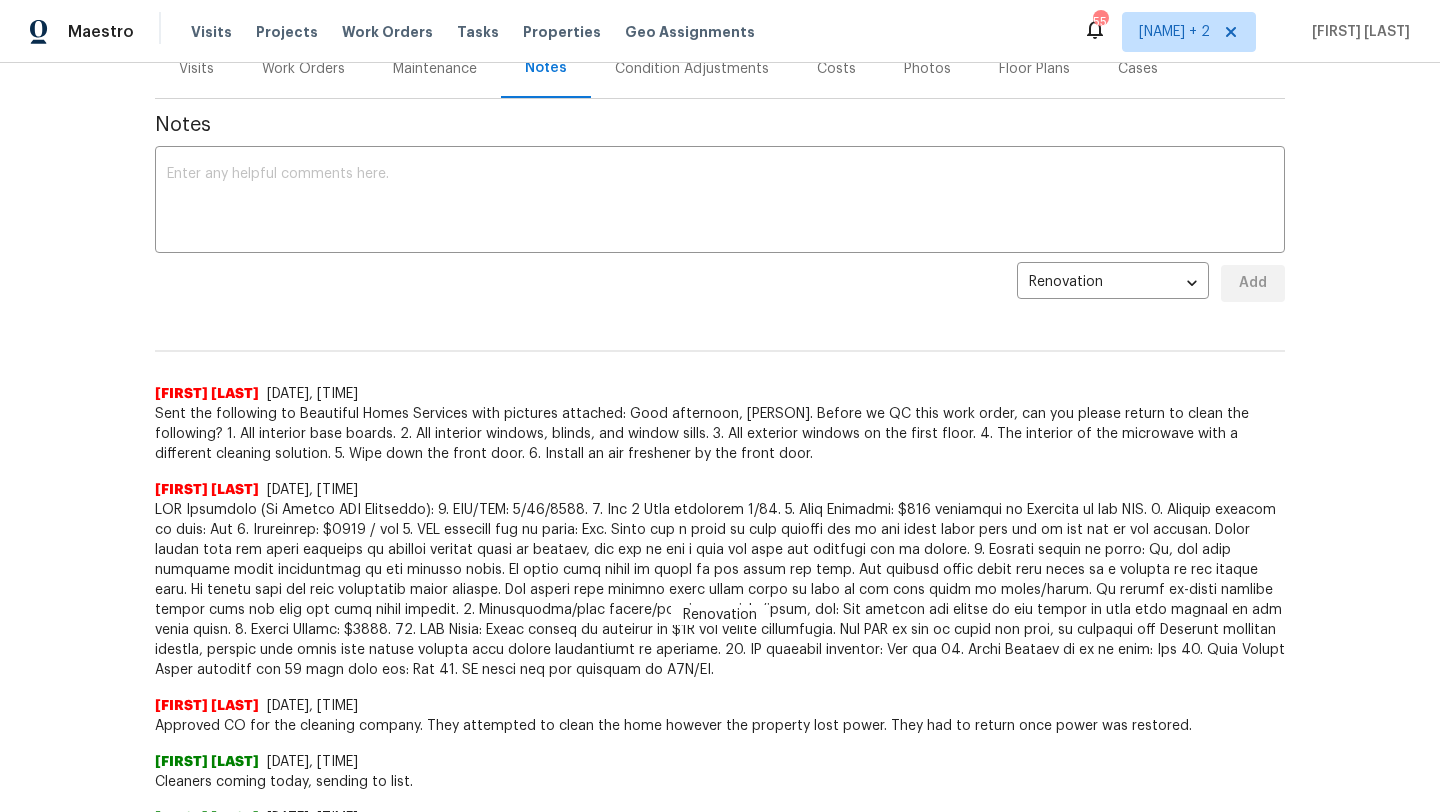 click at bounding box center (720, 590) 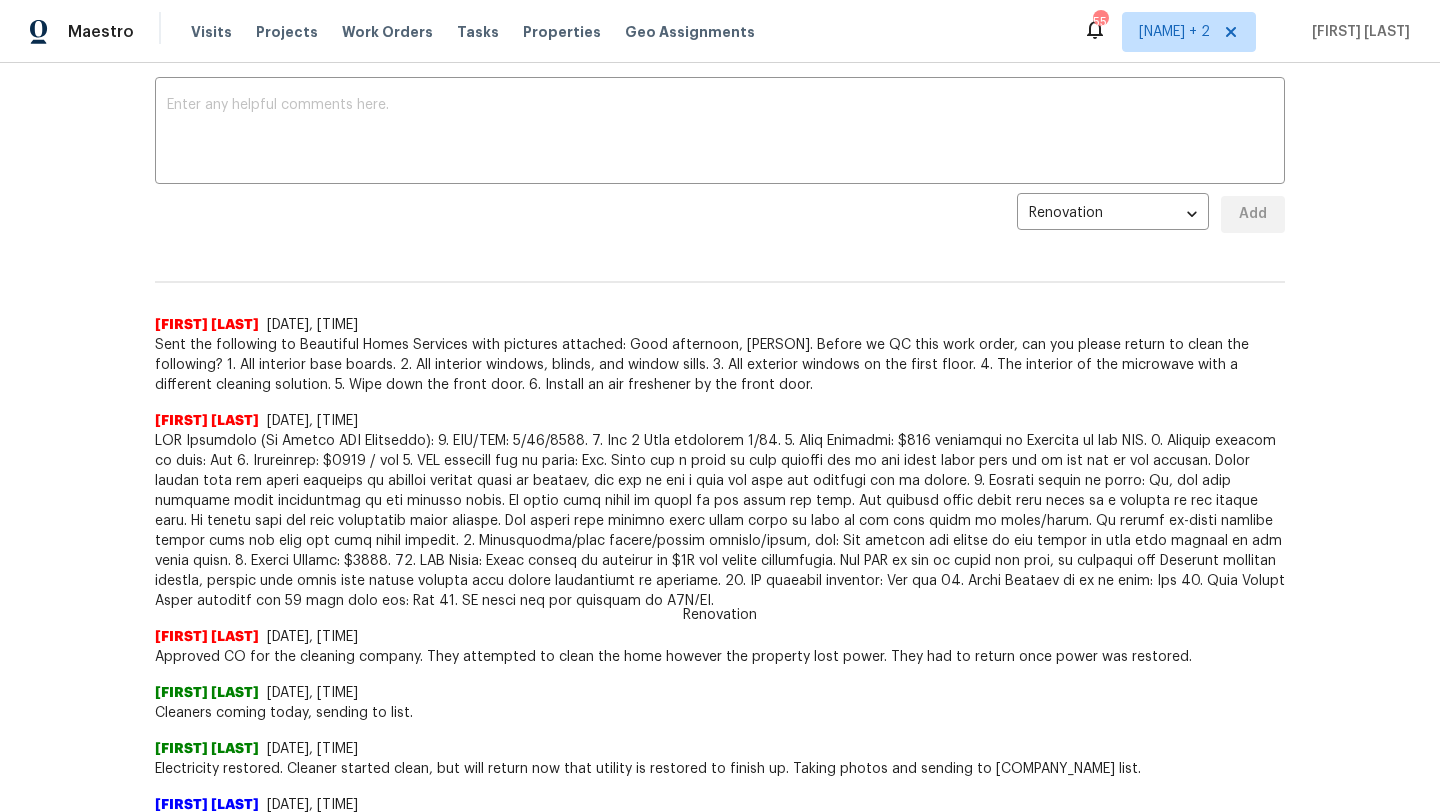 scroll, scrollTop: 339, scrollLeft: 0, axis: vertical 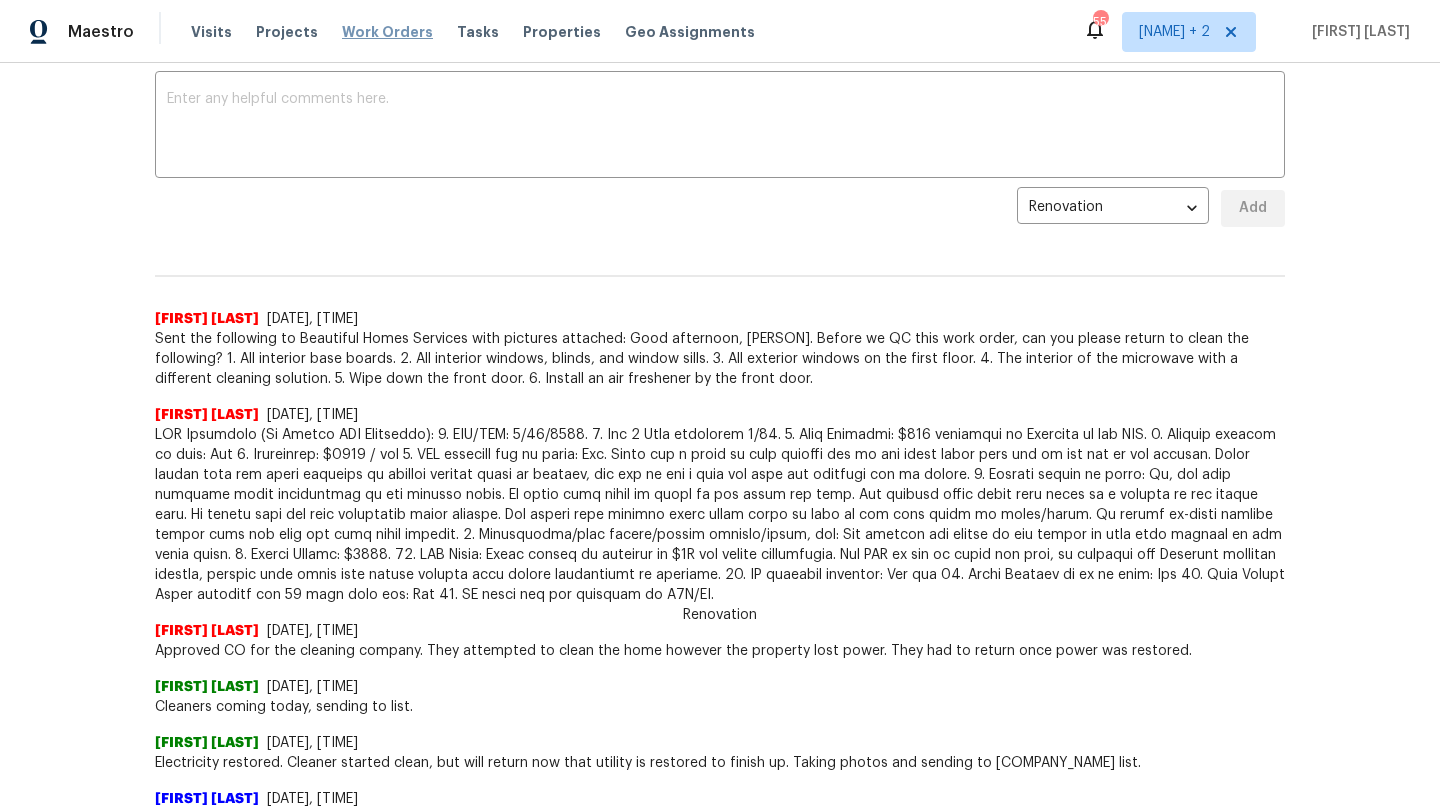 click on "Work Orders" at bounding box center [387, 32] 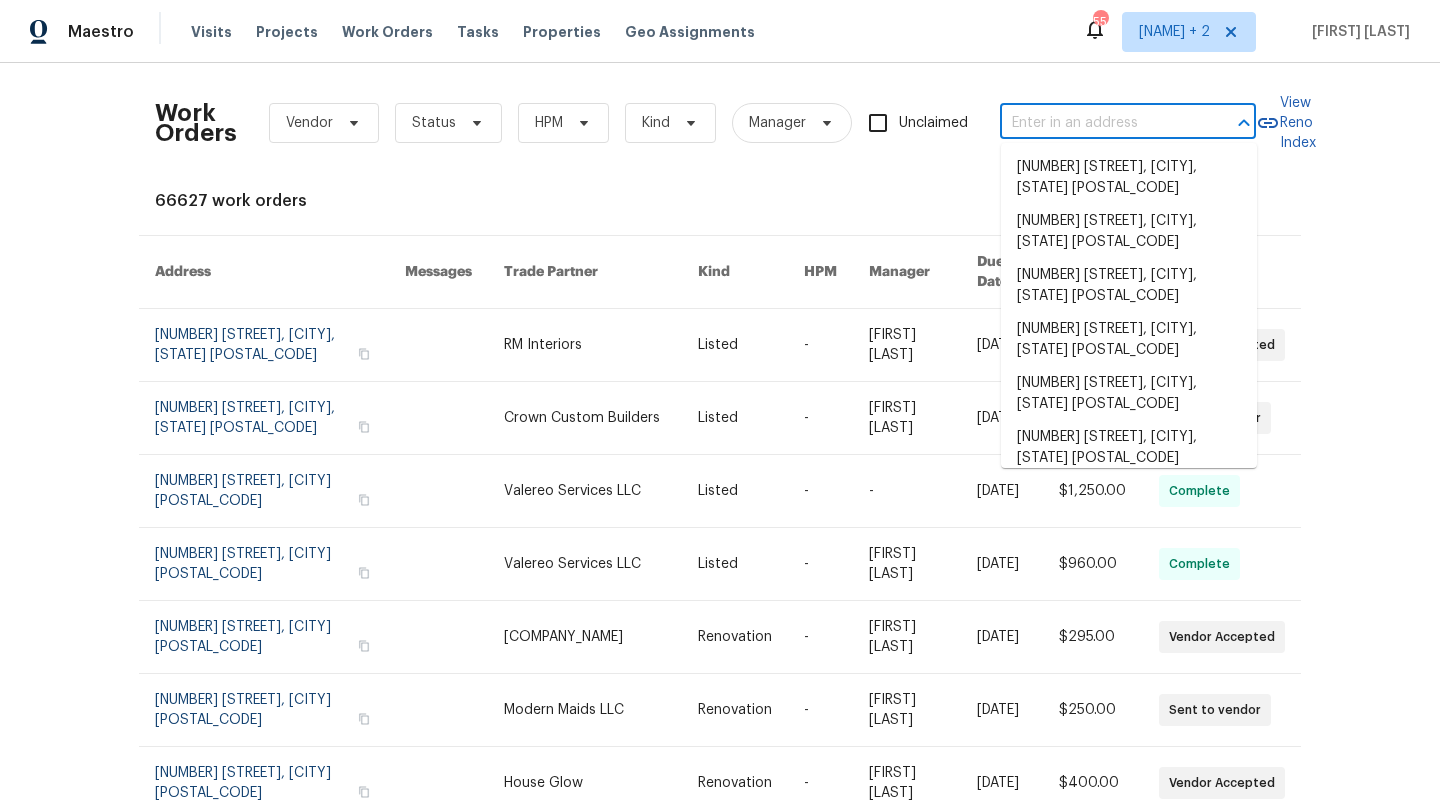click at bounding box center (1100, 123) 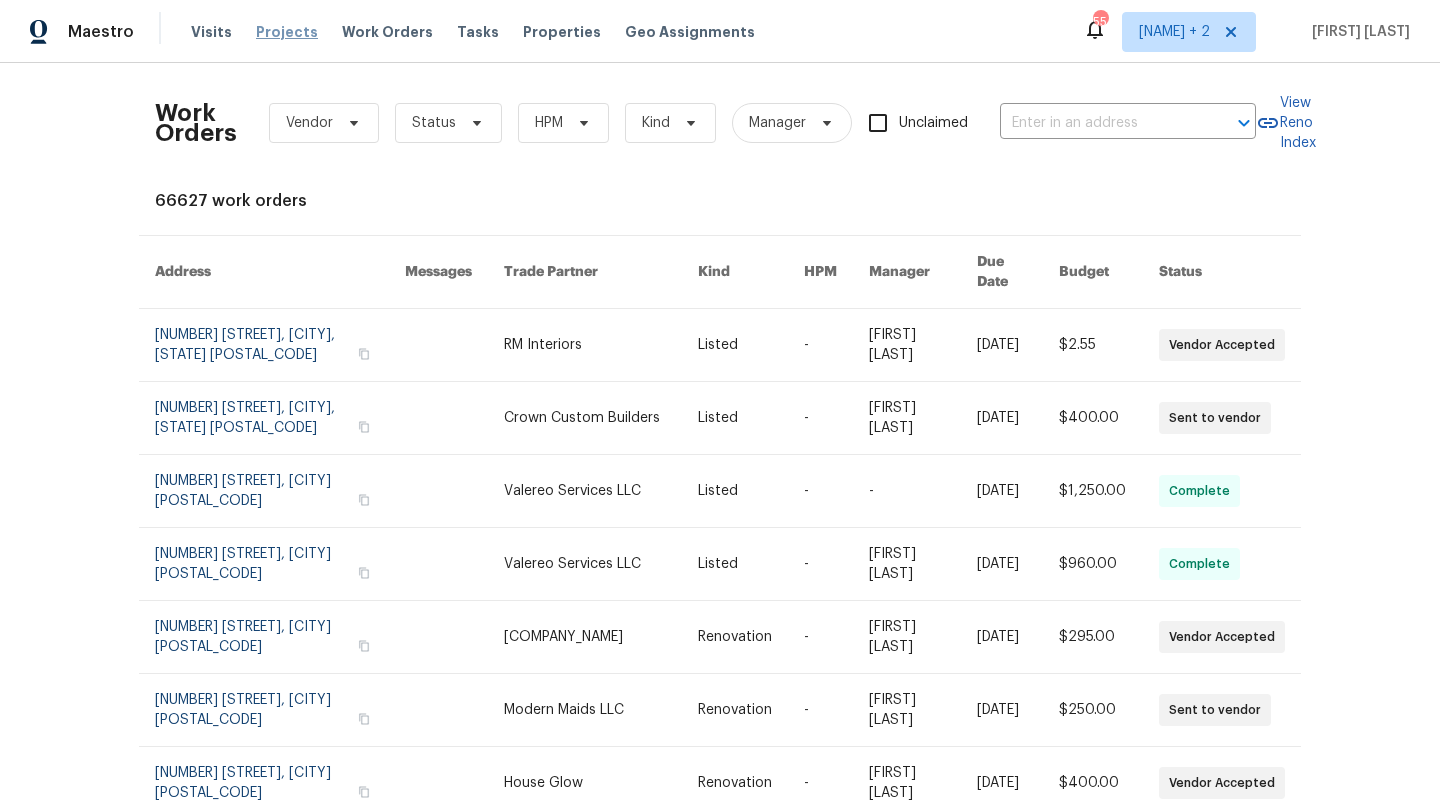 click on "Projects" at bounding box center (287, 32) 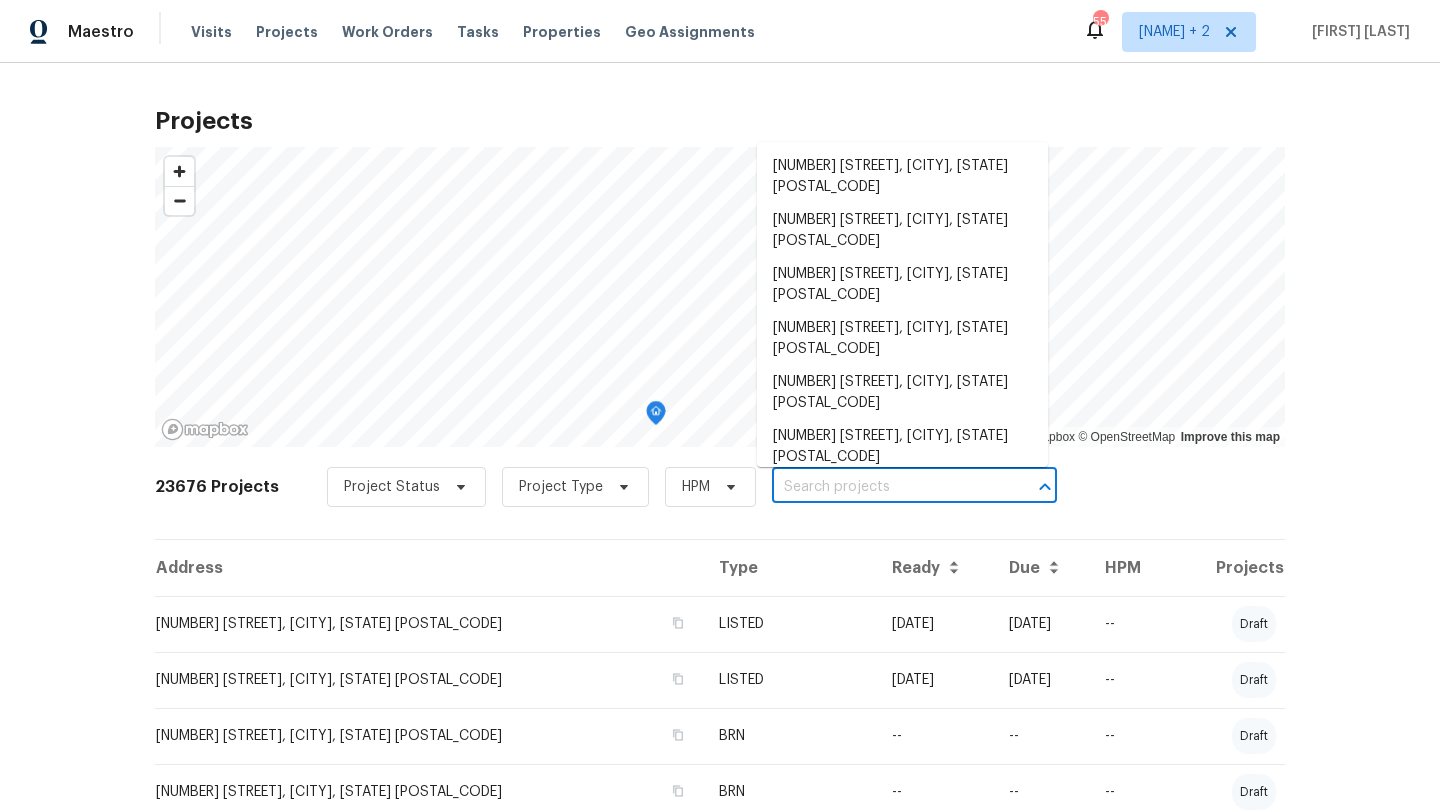 click at bounding box center (886, 487) 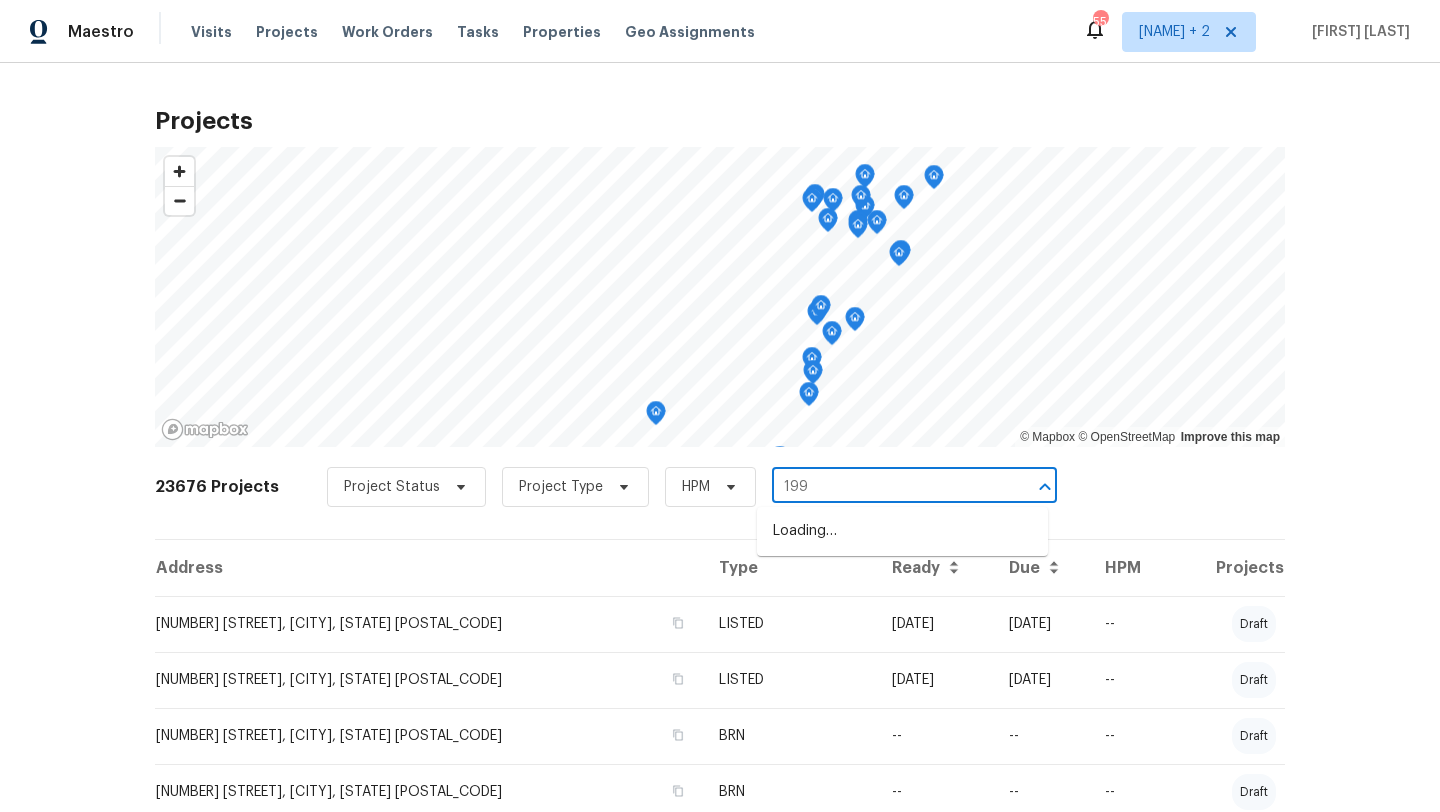 type on "1999" 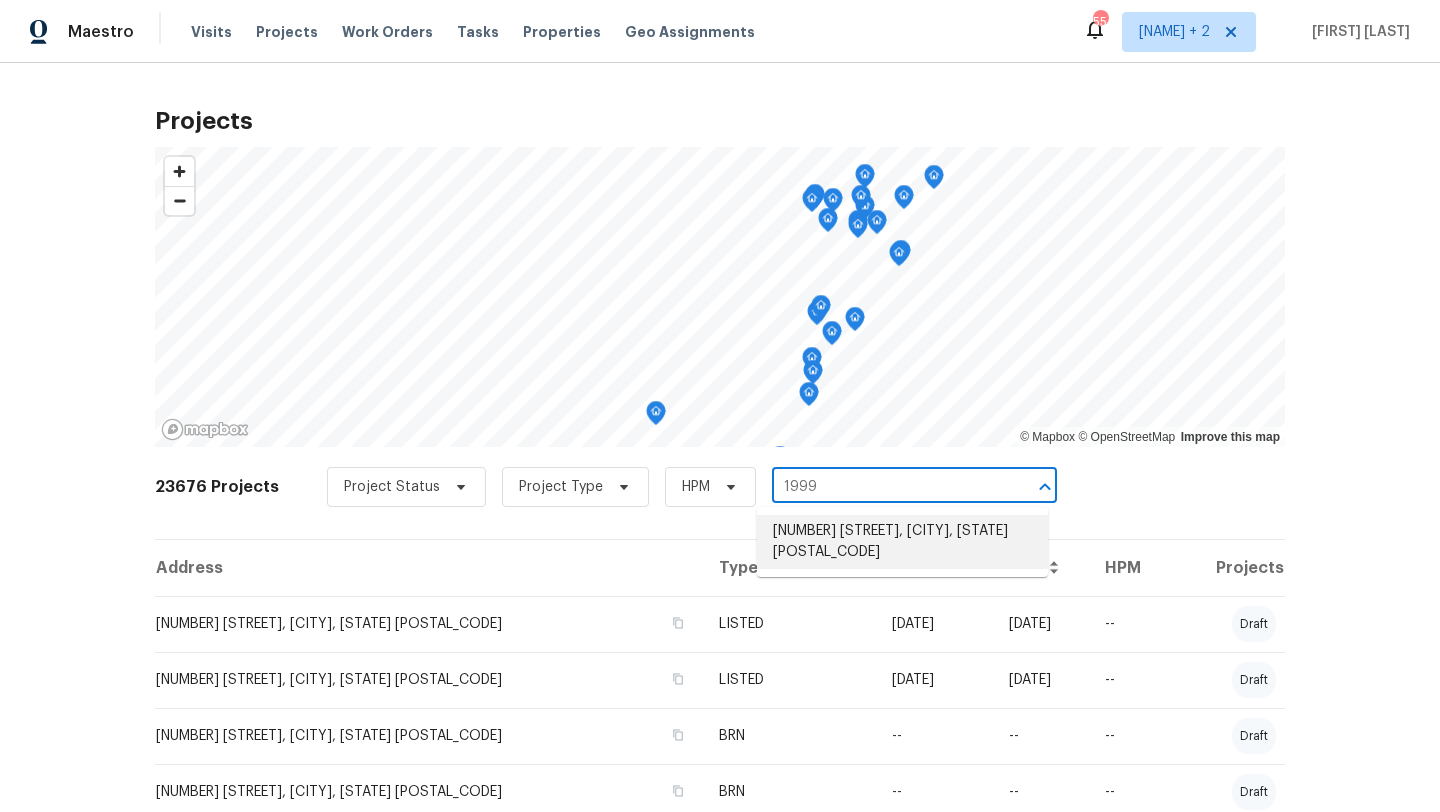 click on "1999 Shire Mdws, New Braunfels, TX 78130" at bounding box center (902, 542) 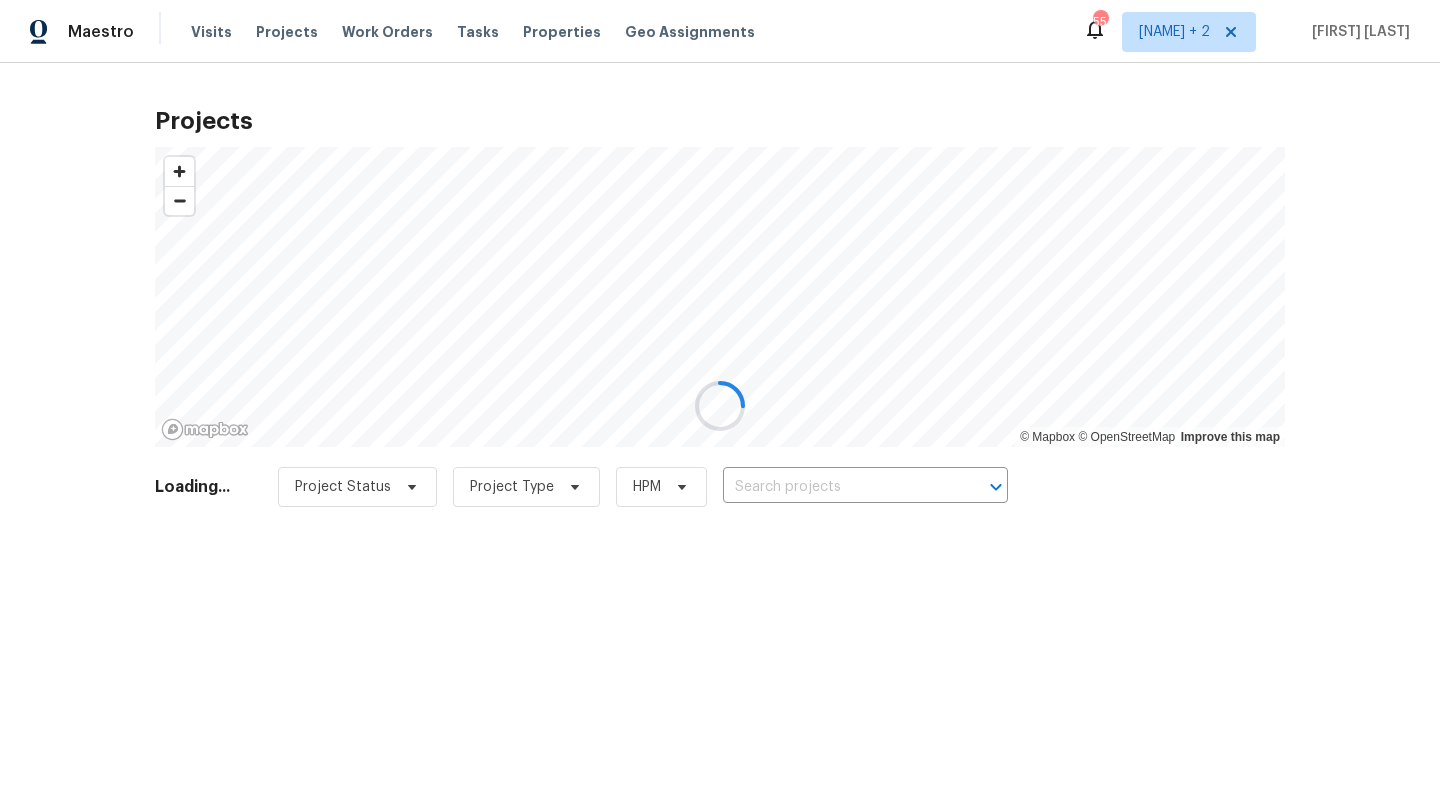type on "1999 Shire Mdws, New Braunfels, TX 78130" 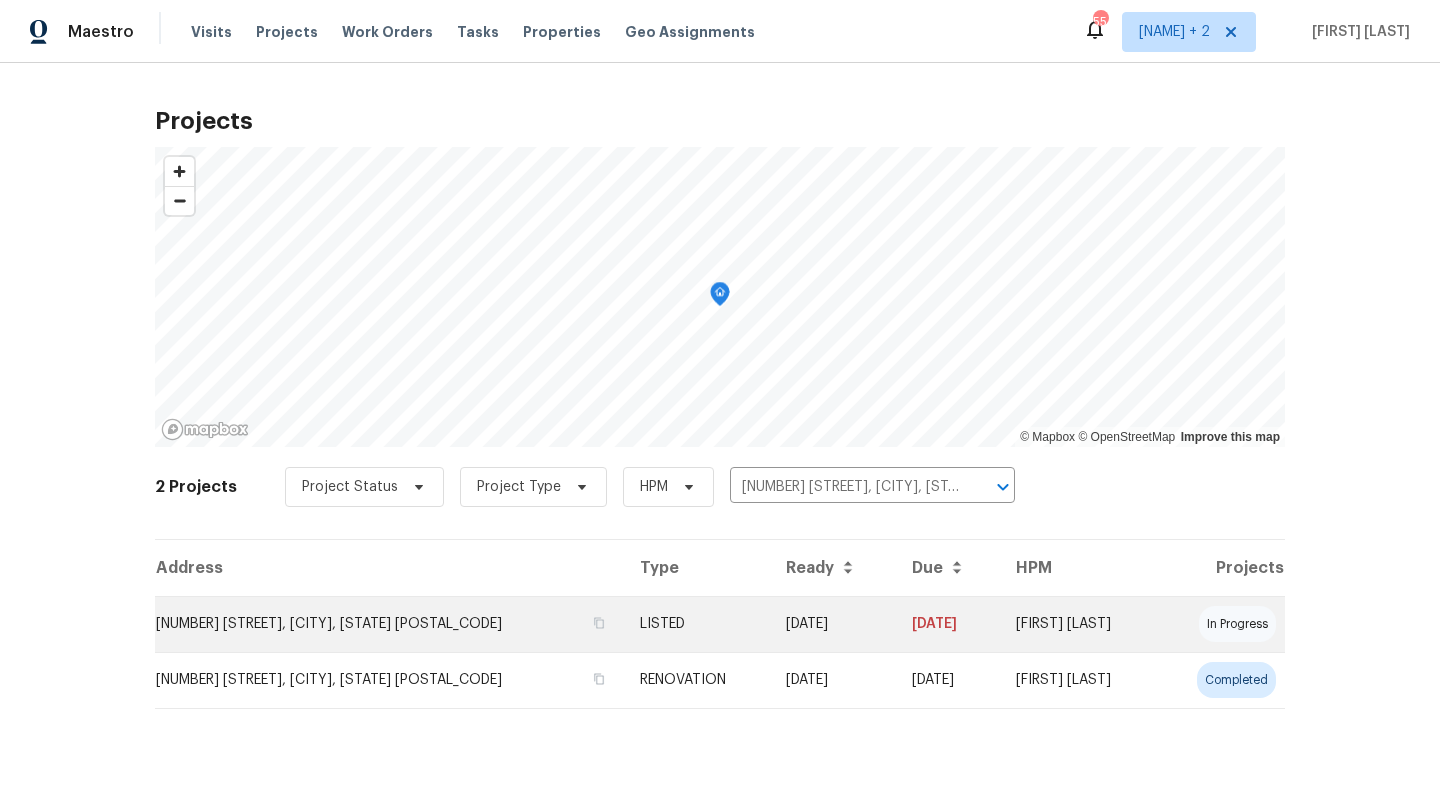 click on "1999 Shire Mdws, New Braunfels, TX 78130" at bounding box center (389, 624) 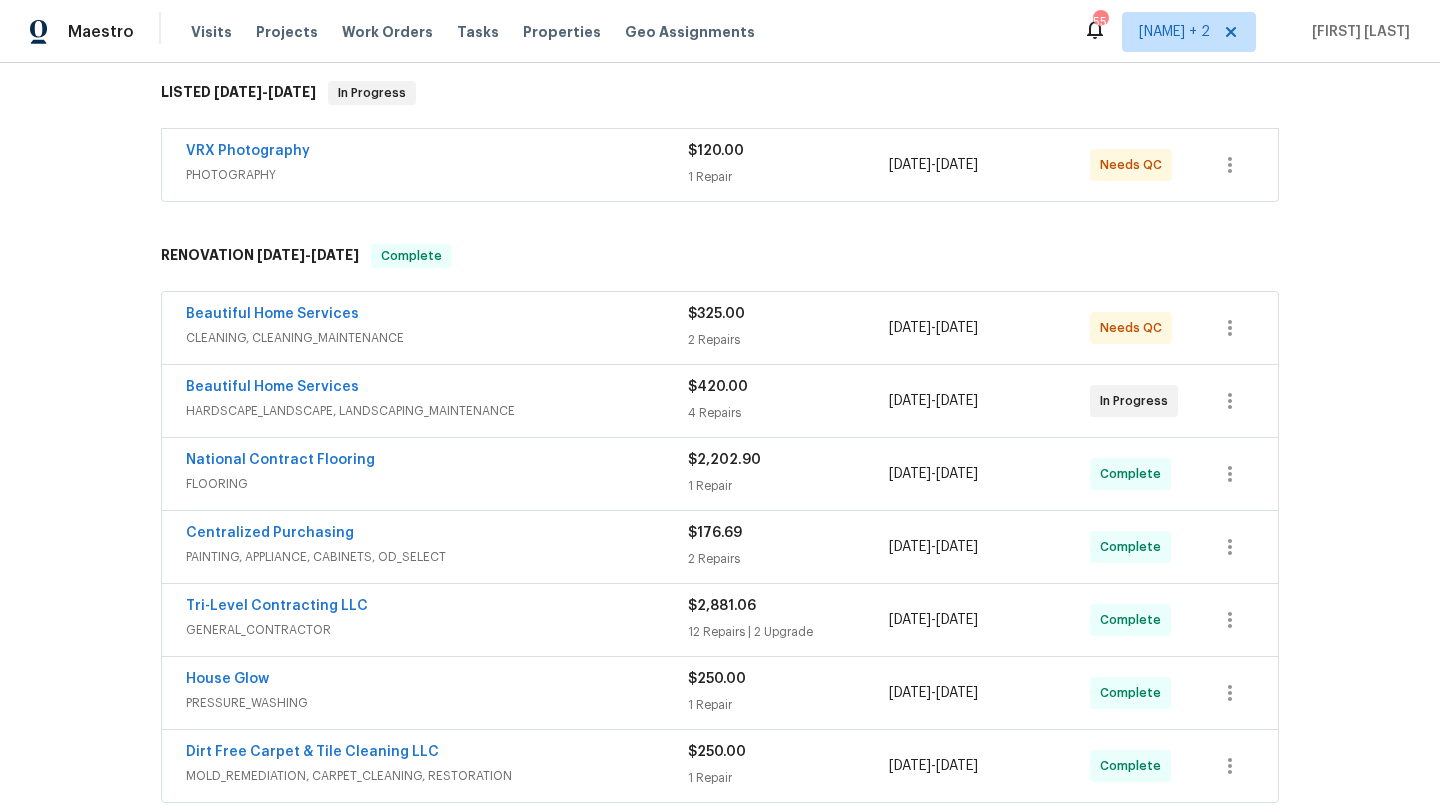 scroll, scrollTop: 319, scrollLeft: 0, axis: vertical 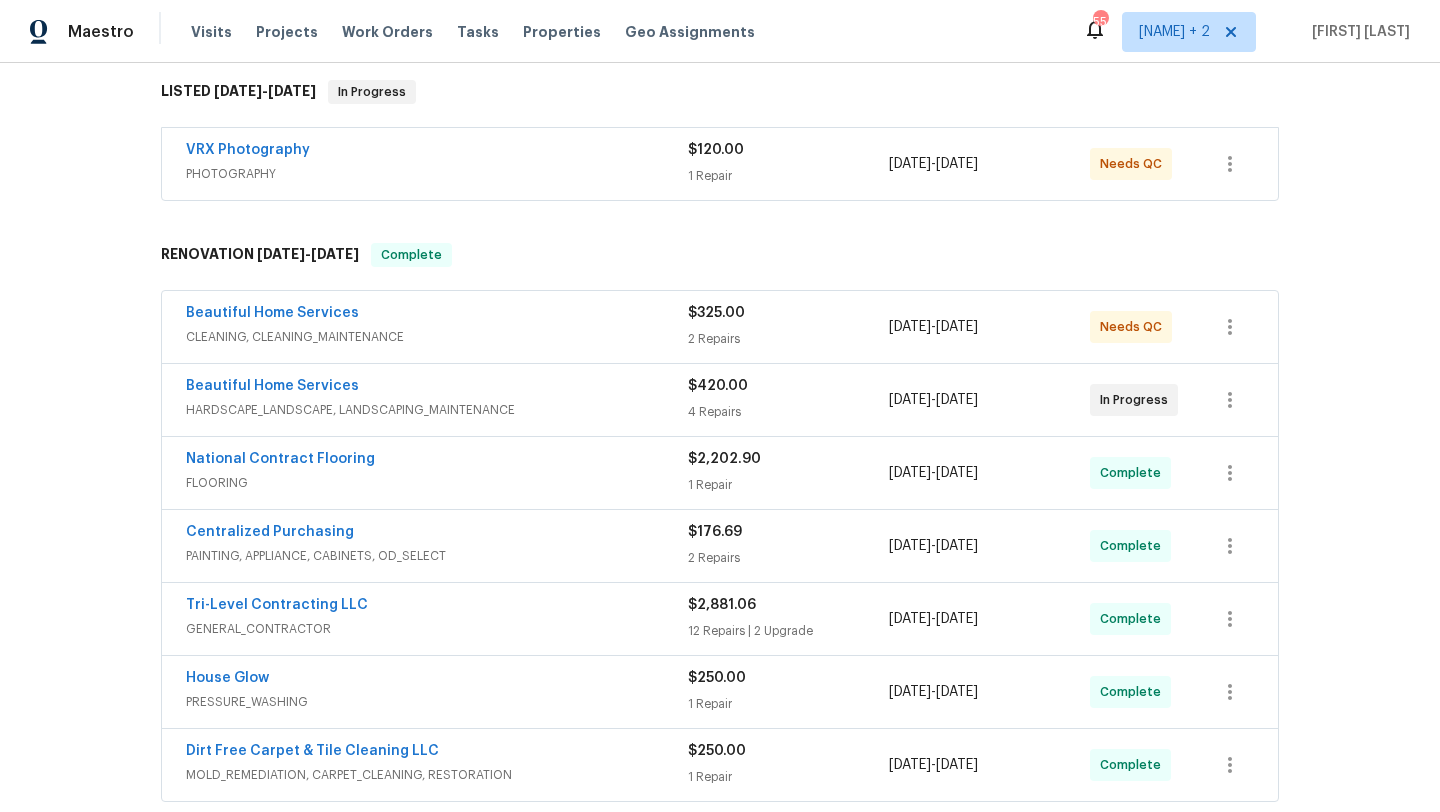 click on "Beautiful Home Services" at bounding box center [437, 388] 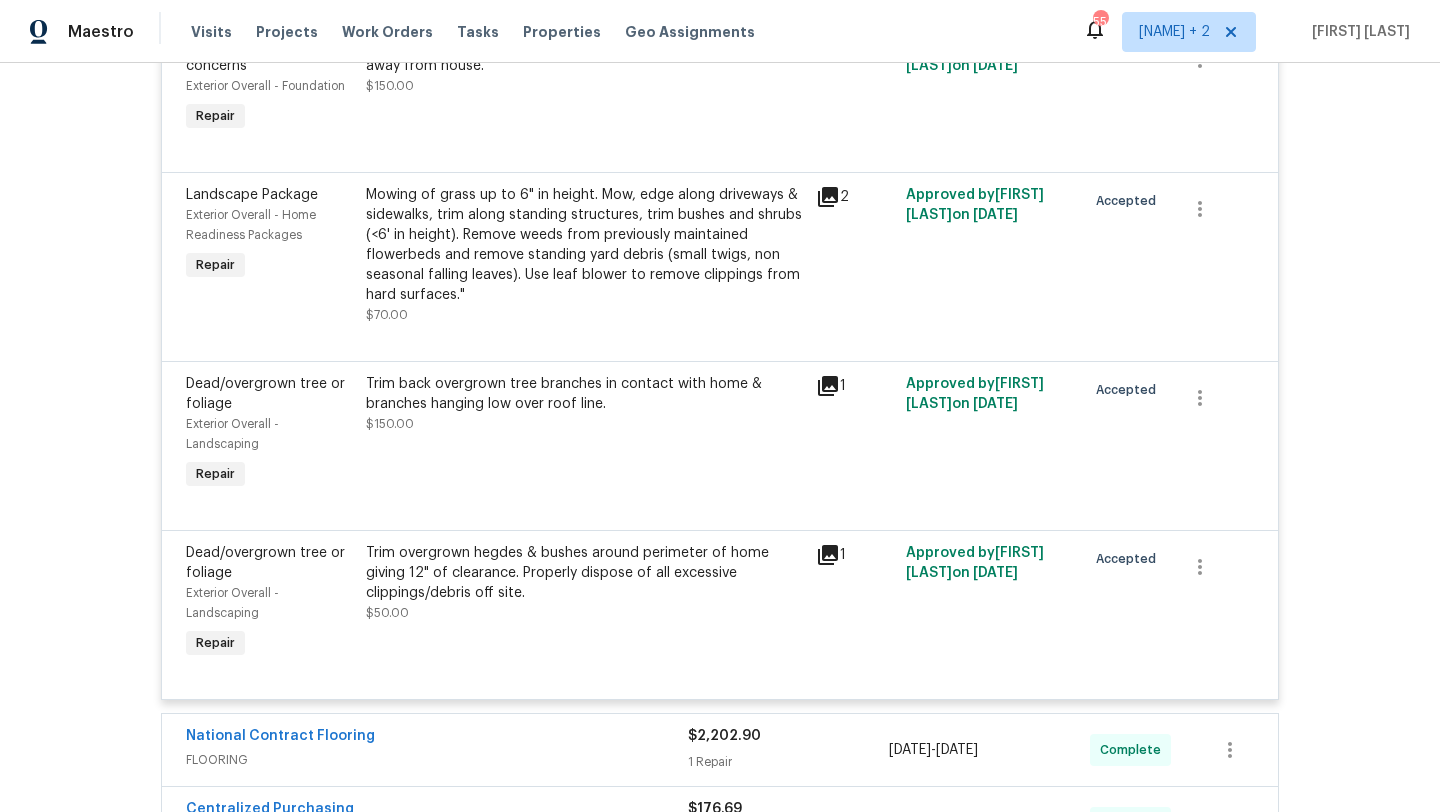 scroll, scrollTop: 781, scrollLeft: 0, axis: vertical 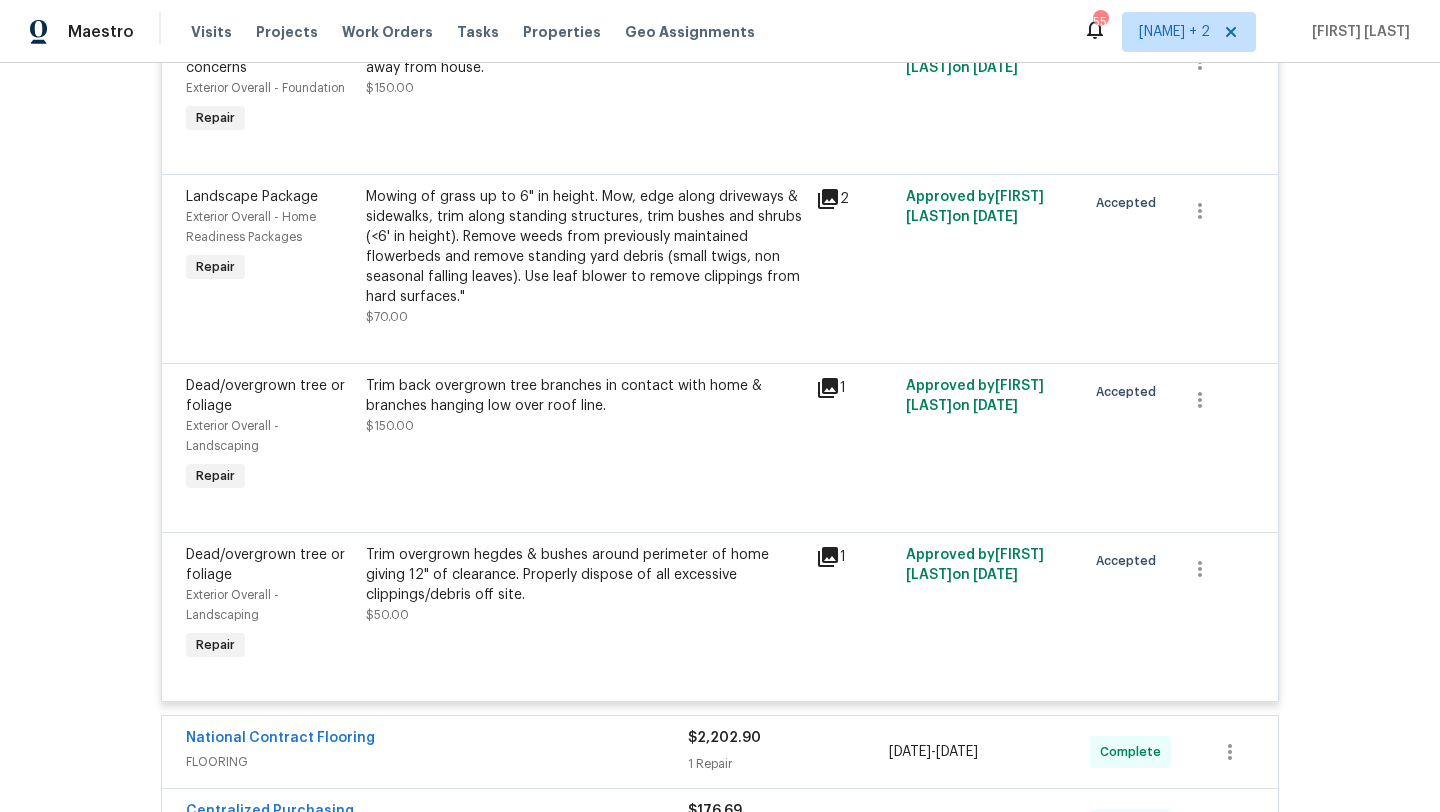 click 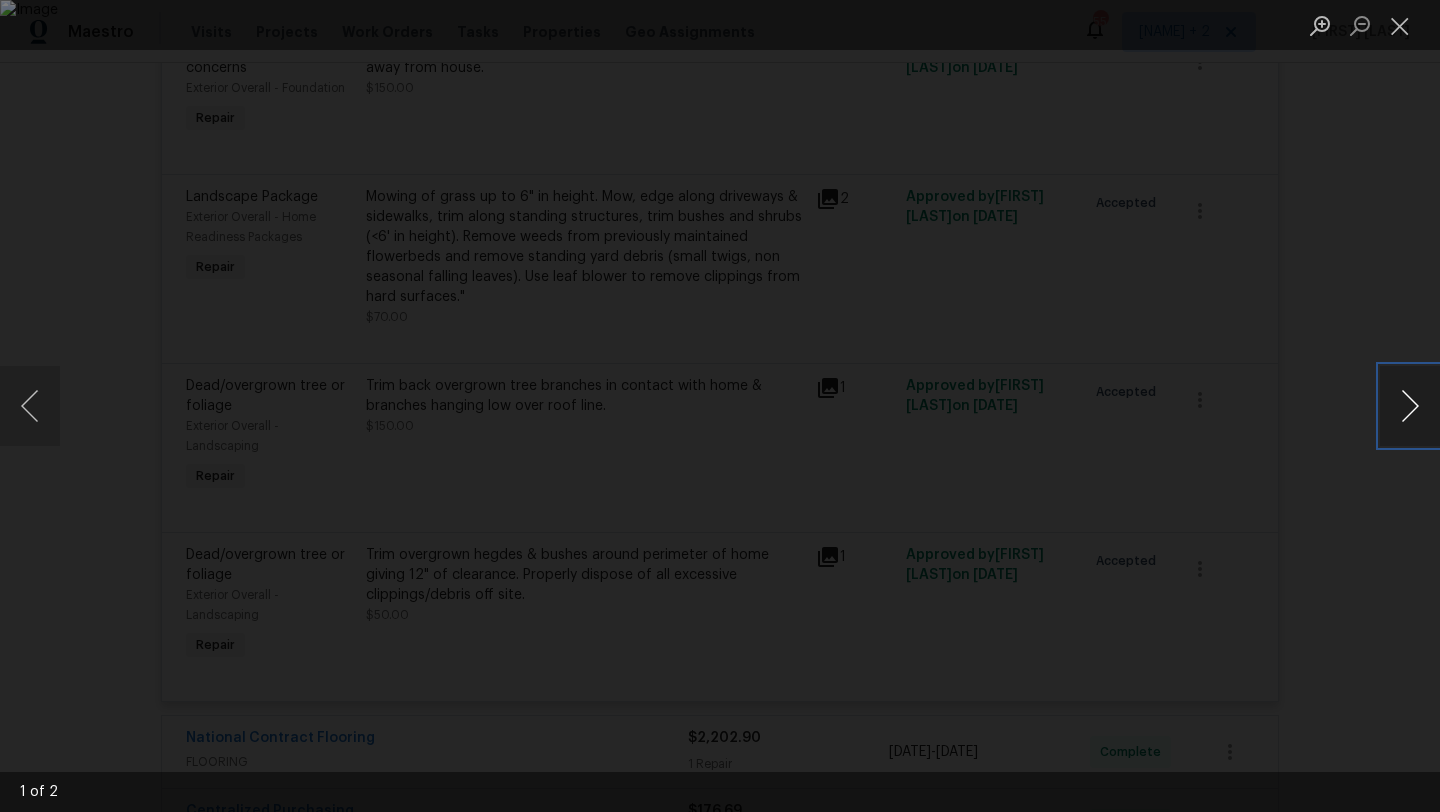 click at bounding box center (1410, 406) 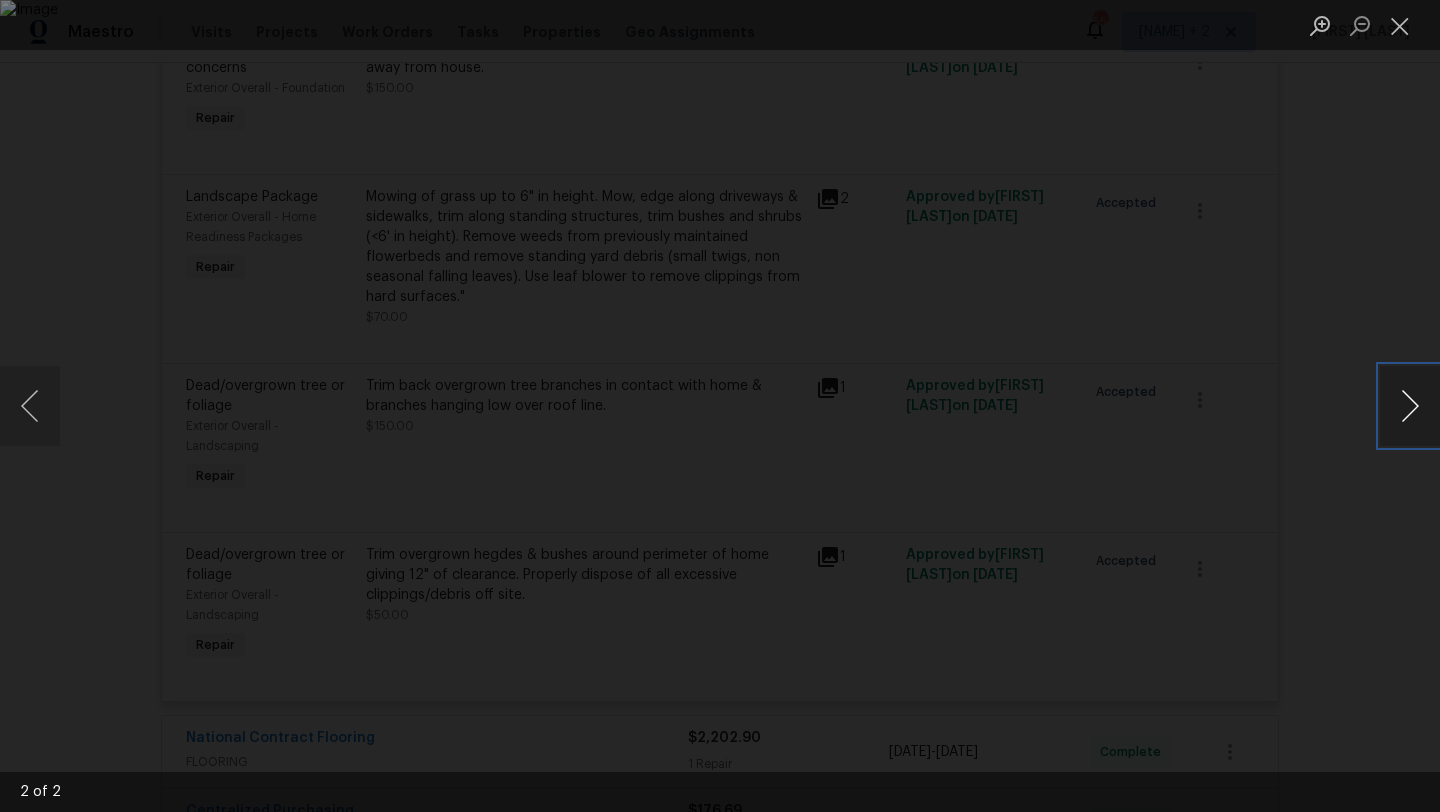 click at bounding box center (1410, 406) 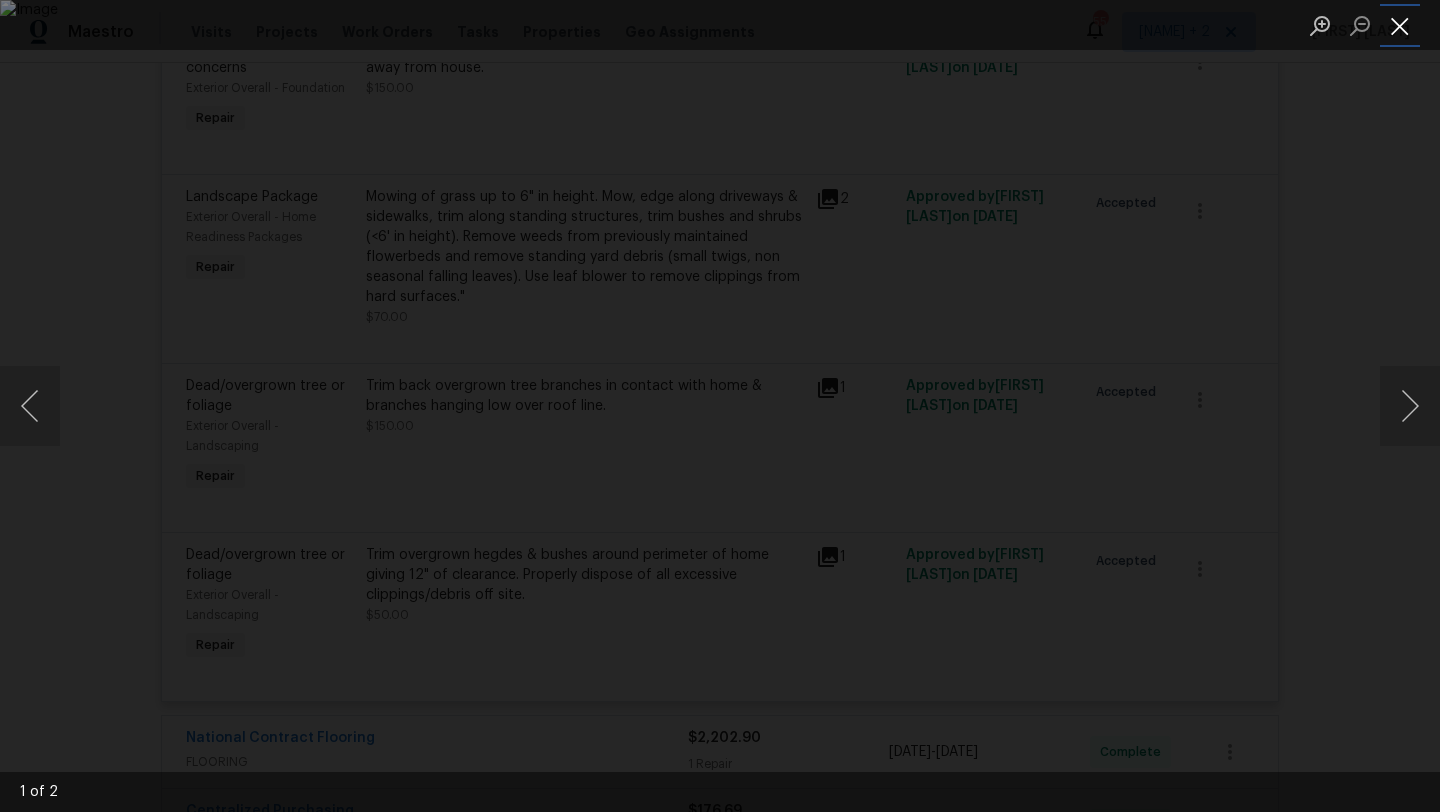 click at bounding box center (1400, 25) 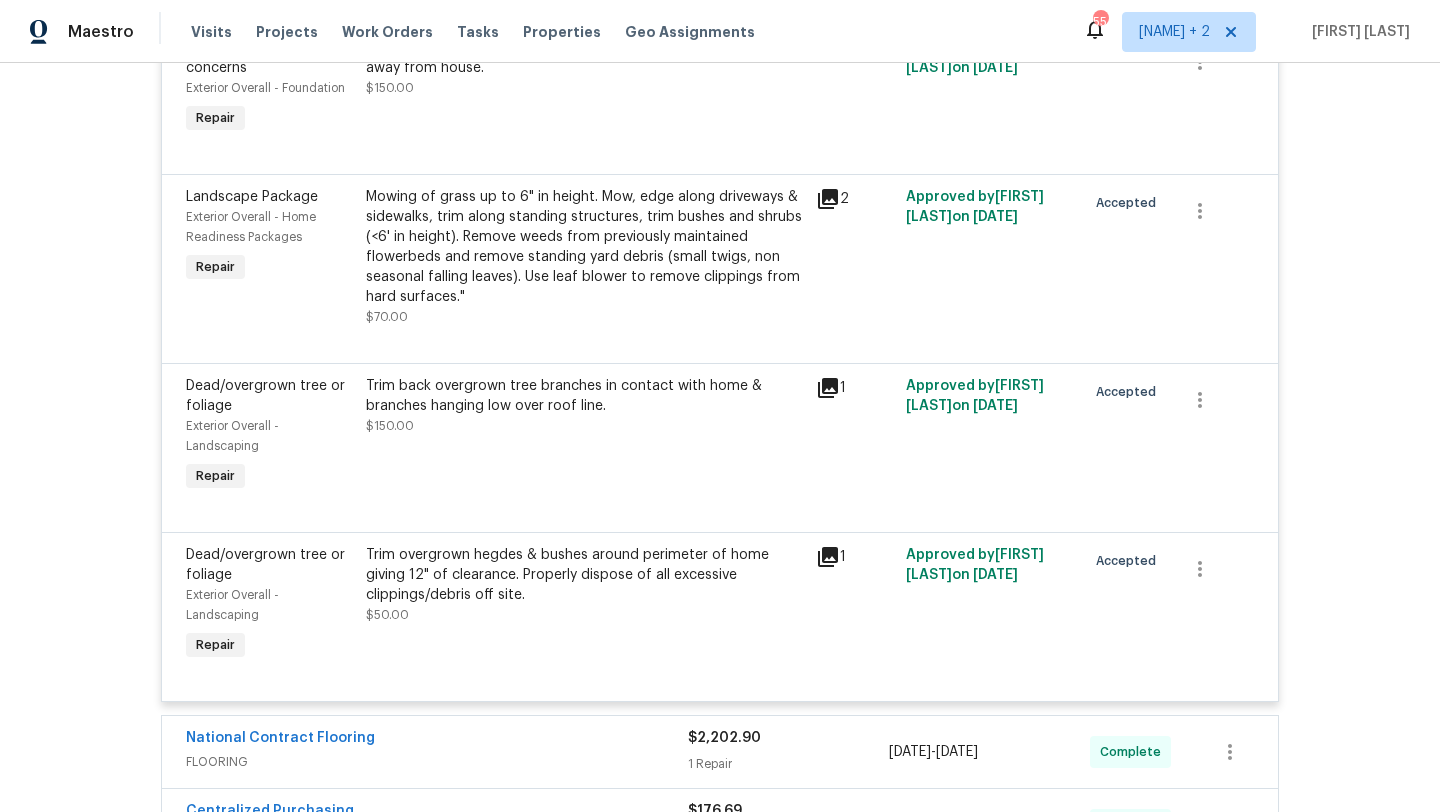 click 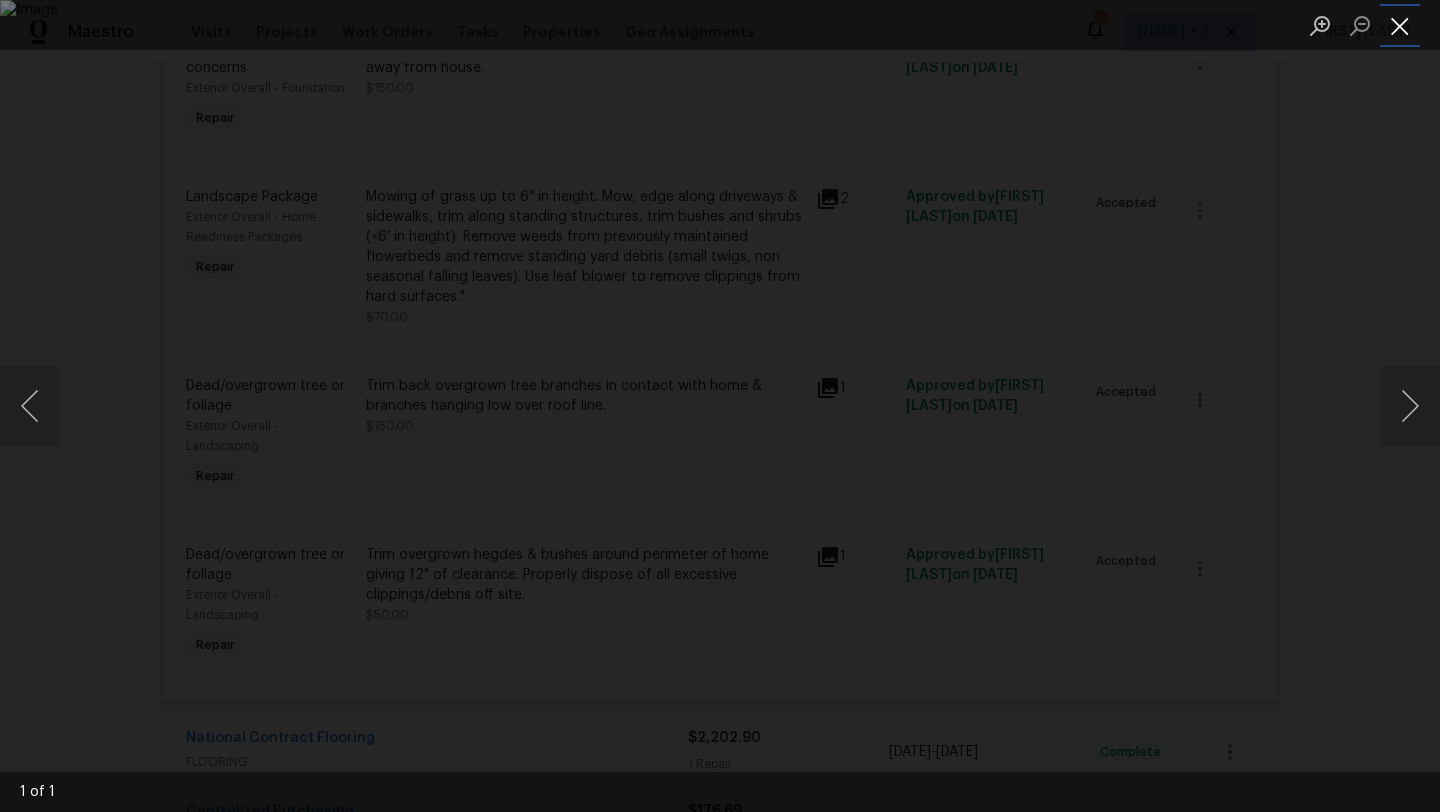 click at bounding box center [1400, 25] 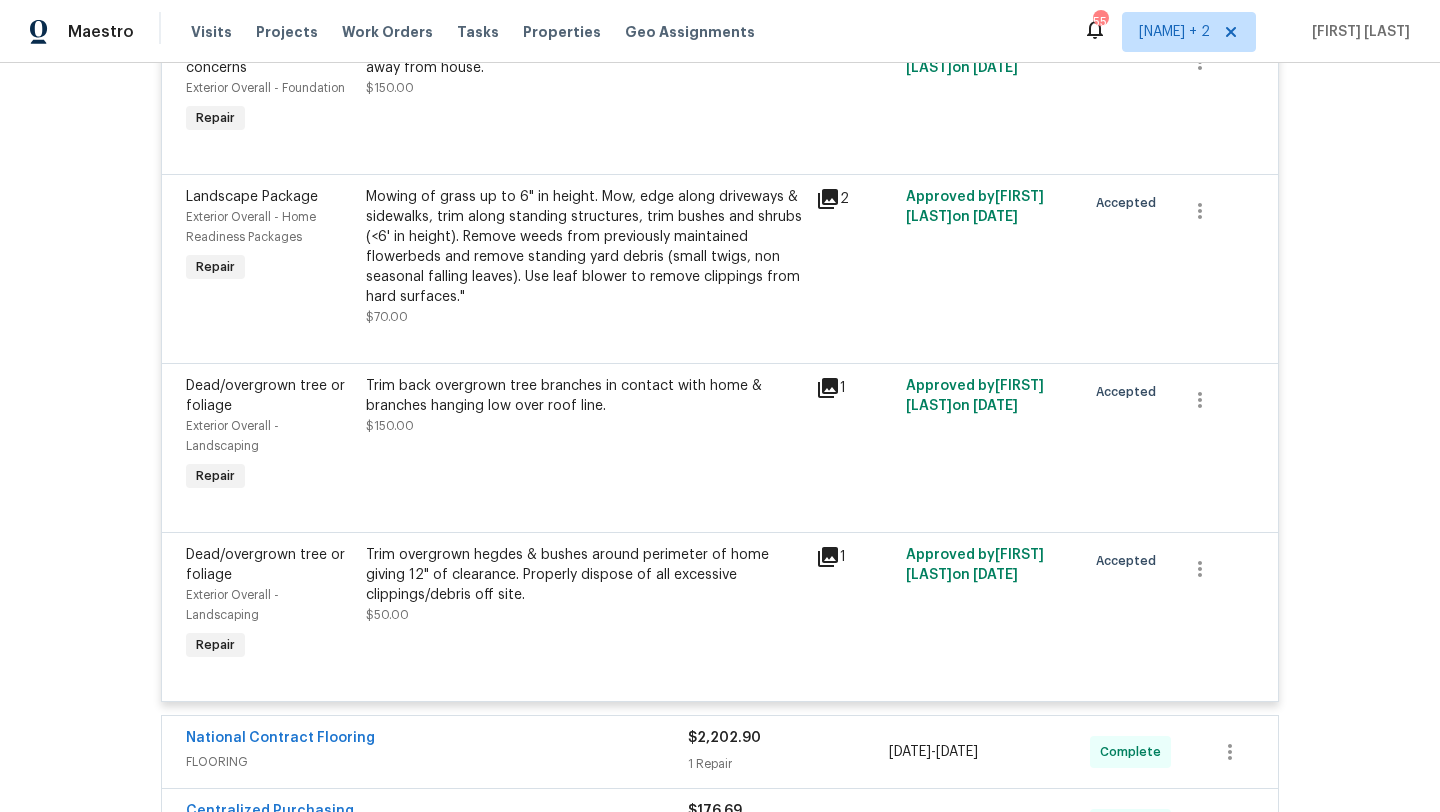 click 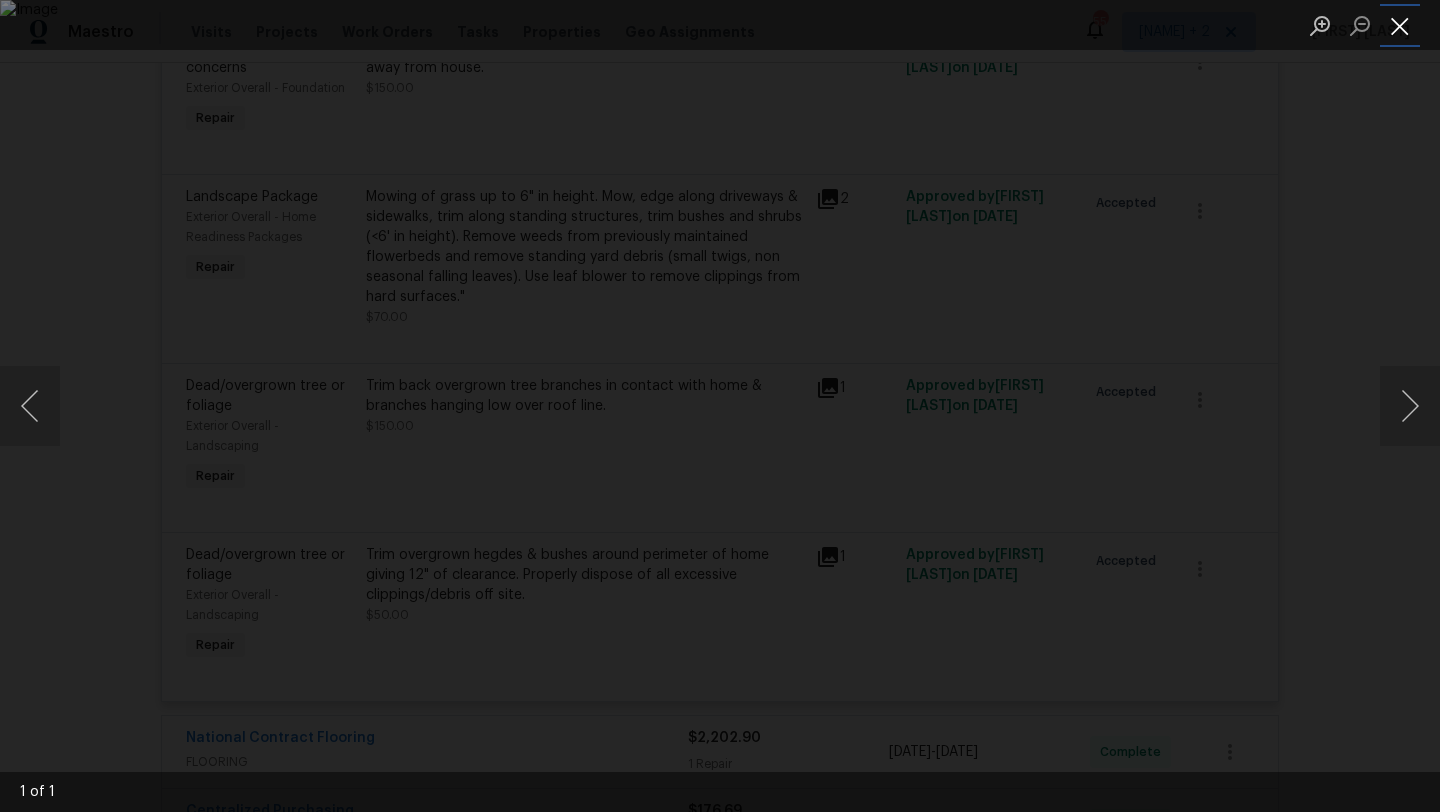 click at bounding box center [1400, 25] 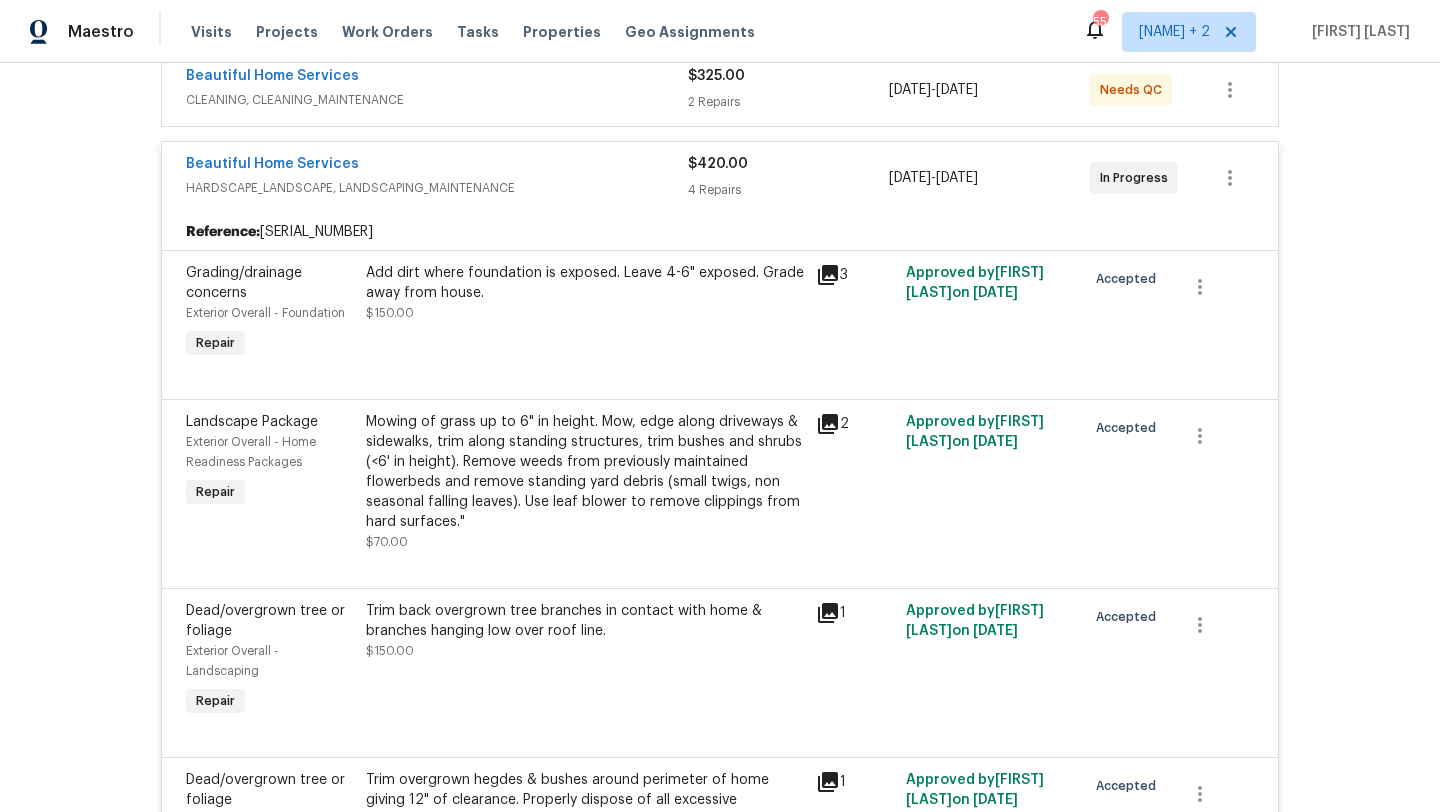 scroll, scrollTop: 555, scrollLeft: 0, axis: vertical 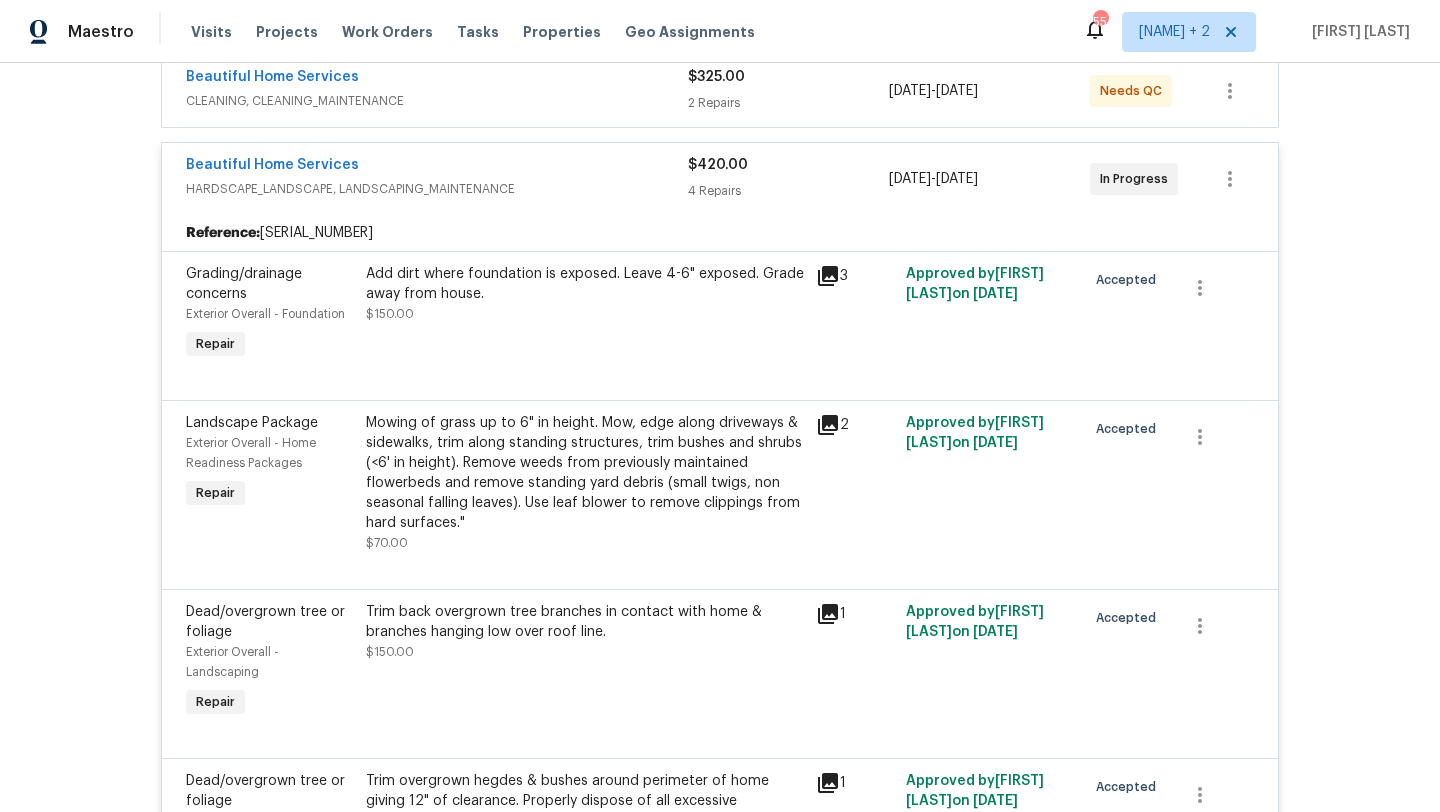 click 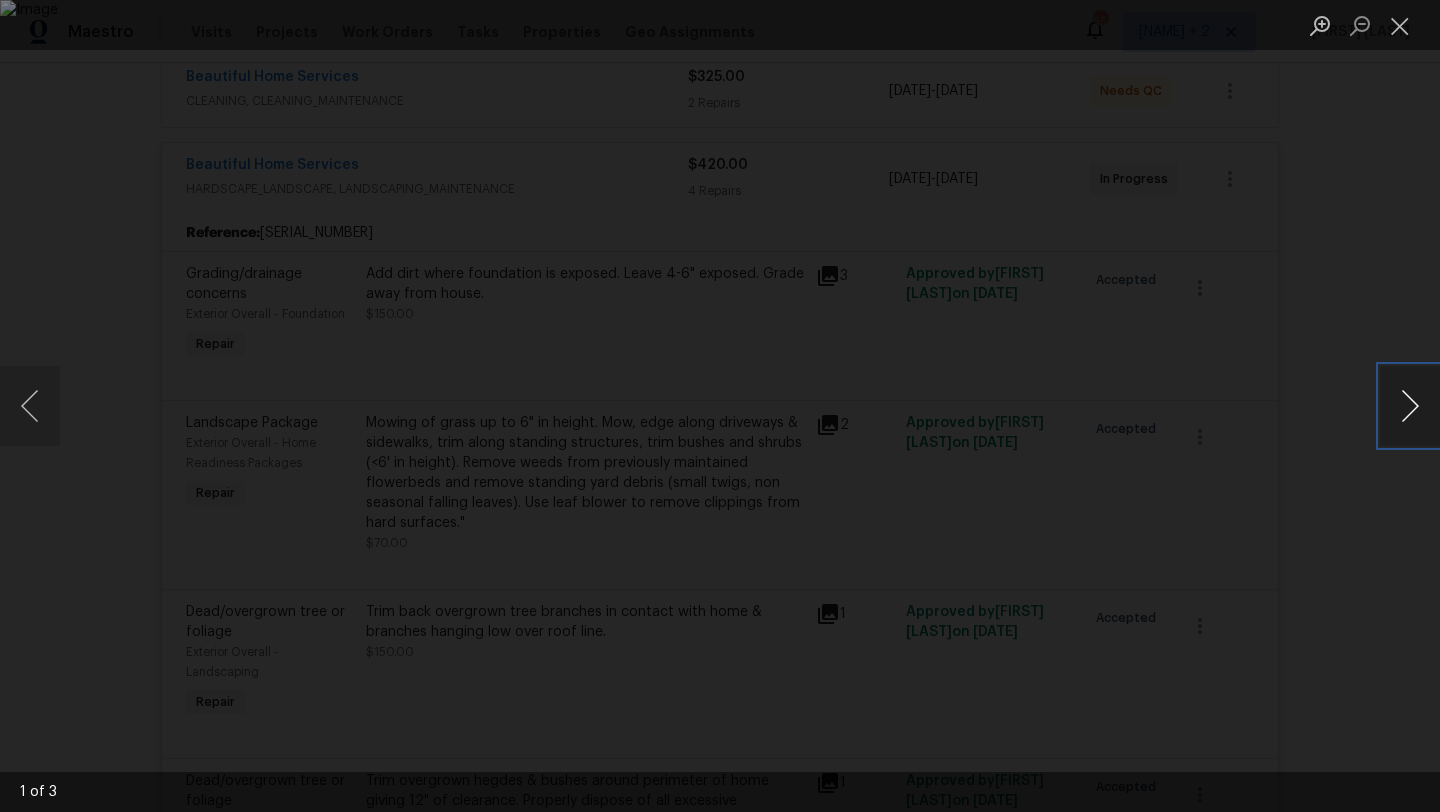 click at bounding box center [1410, 406] 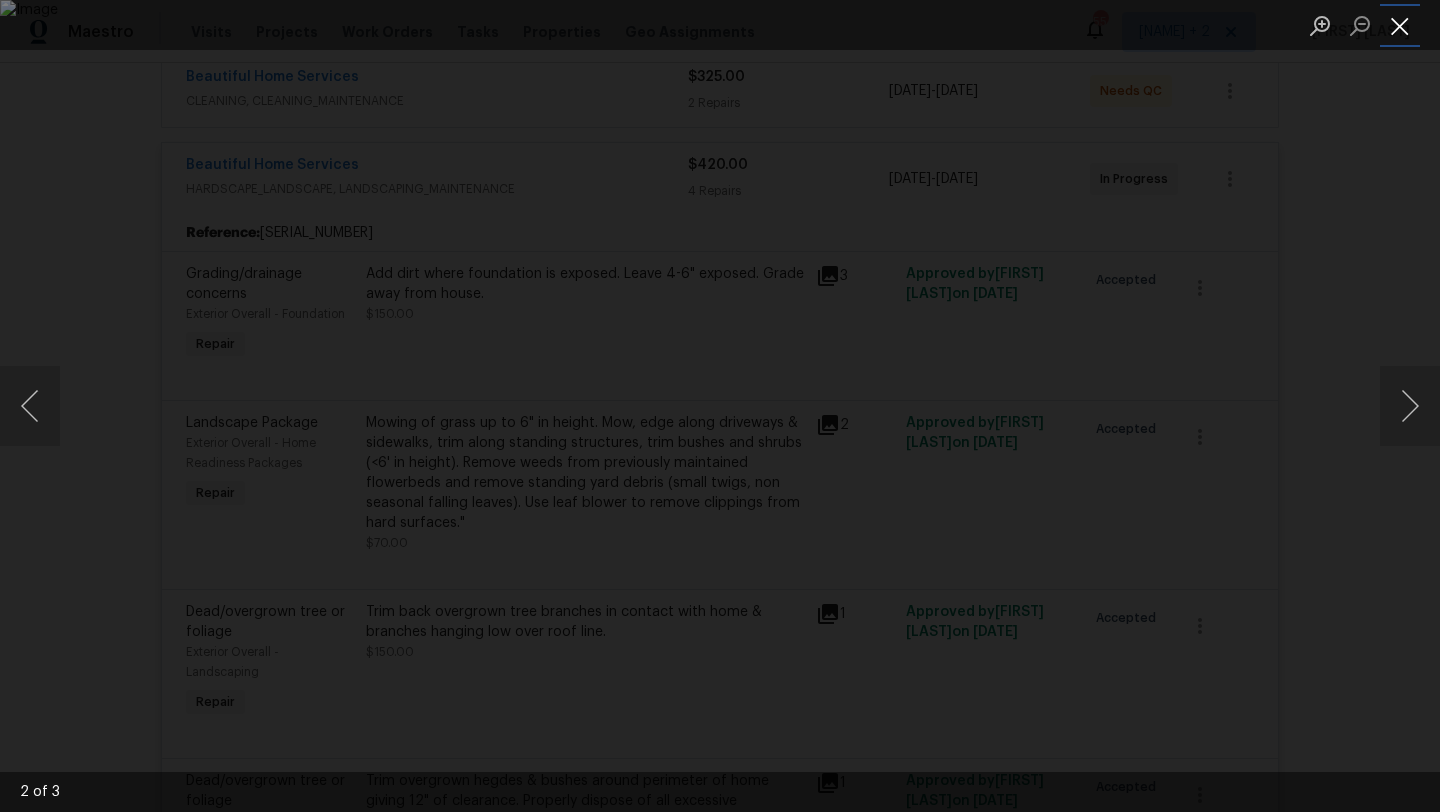click at bounding box center (1400, 25) 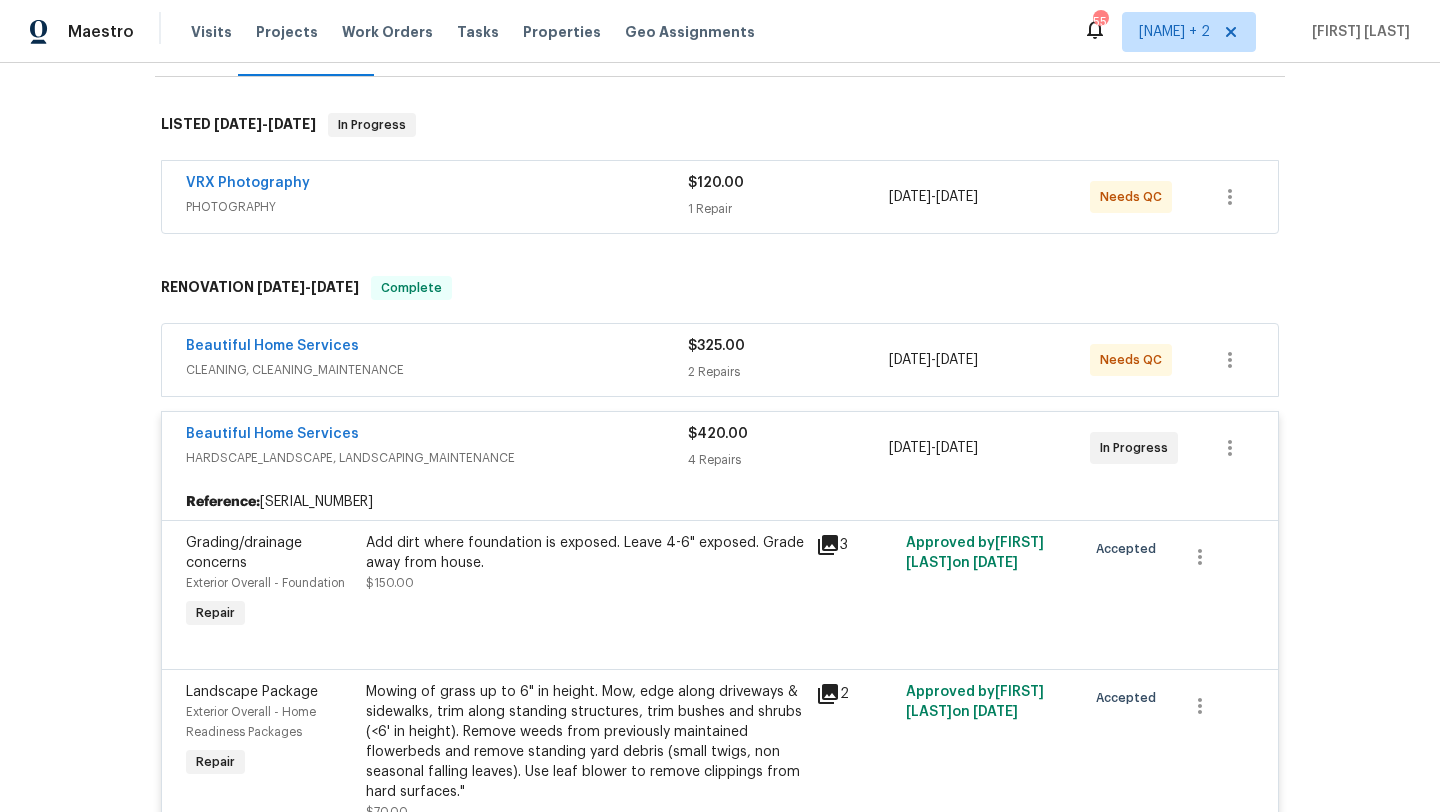 scroll, scrollTop: 0, scrollLeft: 0, axis: both 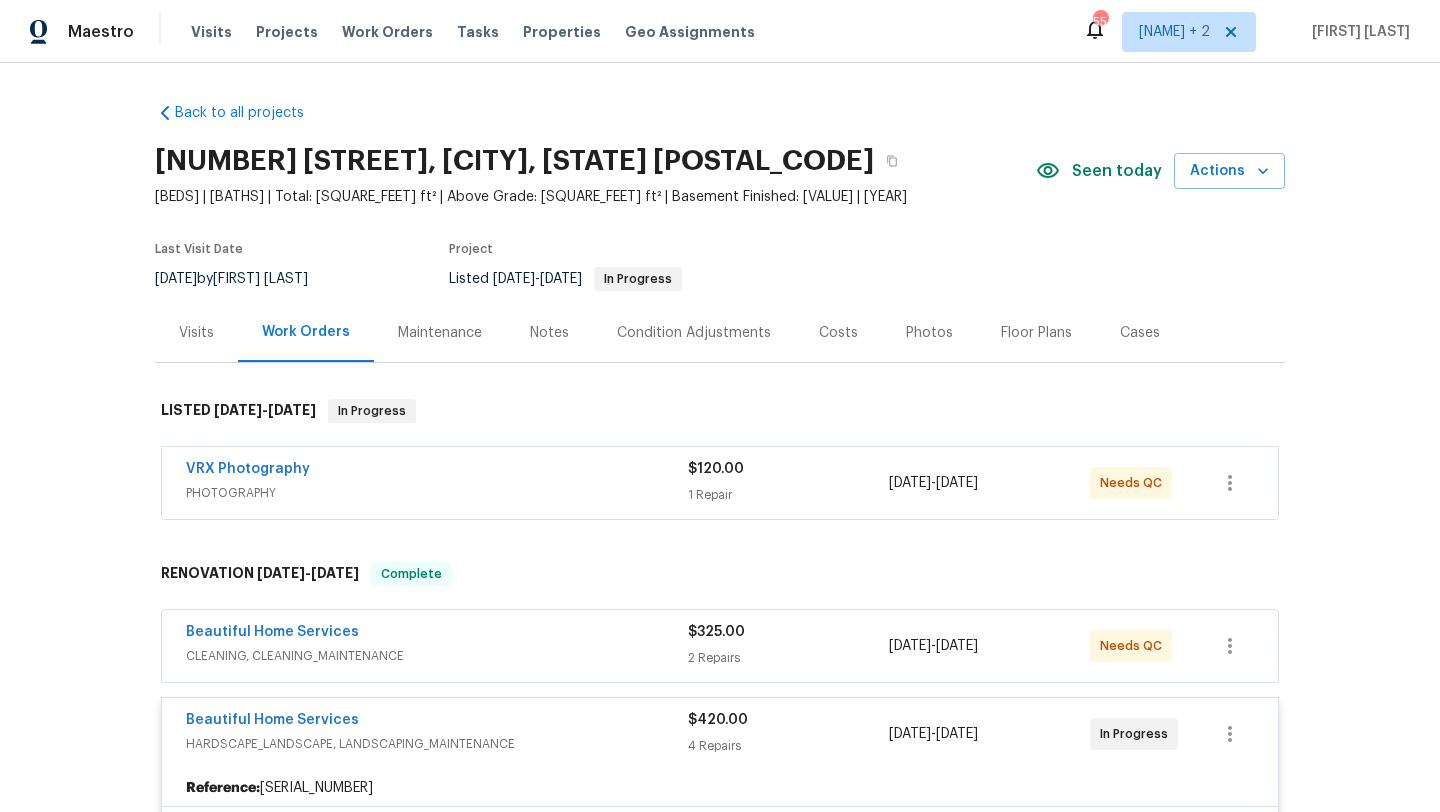 click on "1999 Shire Mdws, New Braunfels, TX 78130 3 Beds | 2 1/2 Baths | Total: 2343 ft² | Above Grade: 2343 ft² | Basement Finished: N/A | 2017 Seen today Actions Last Visit Date 7/31/2025  by  Chris Fuentes   Project Listed   7/31/2025  -  8/1/2025 In Progress" at bounding box center (720, 219) 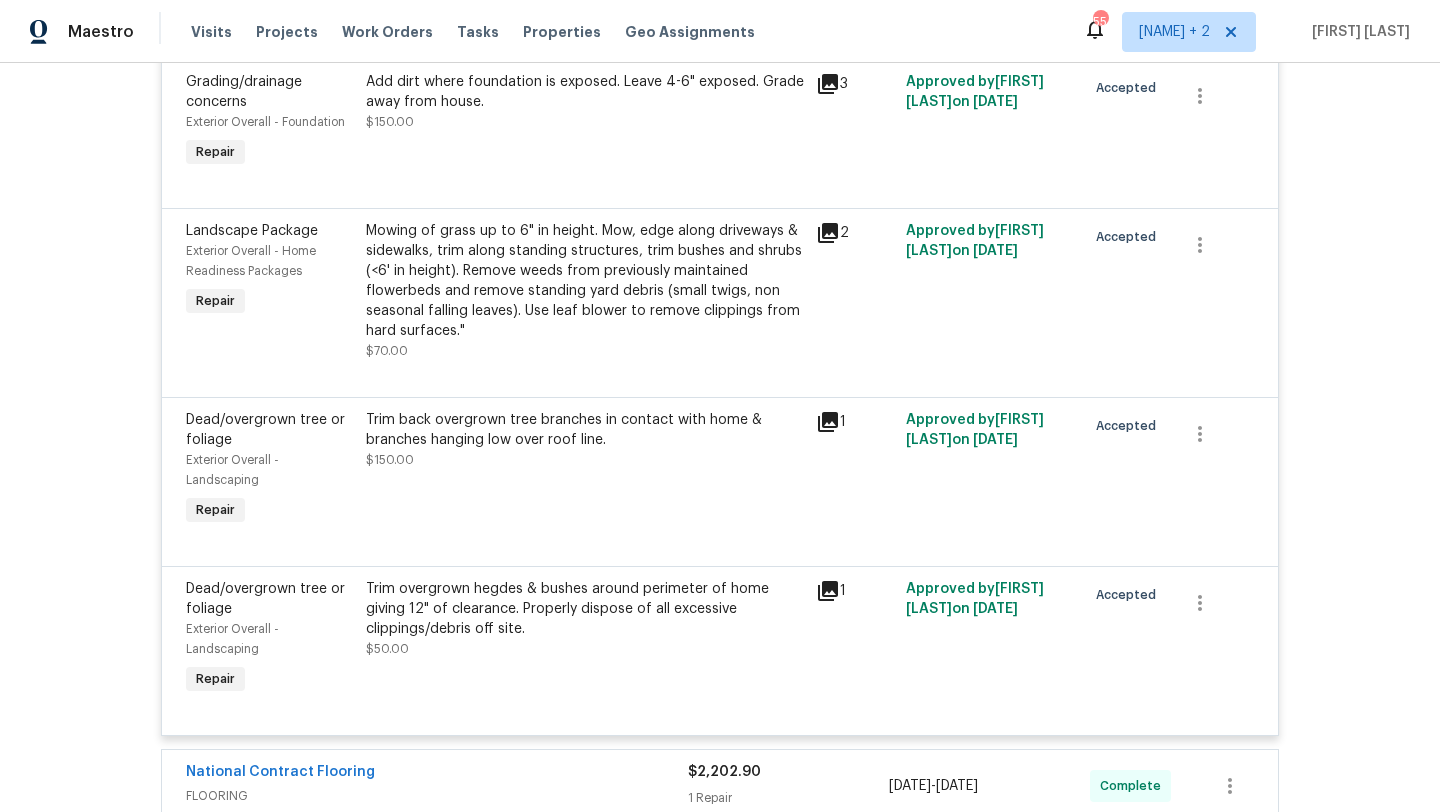 scroll, scrollTop: 0, scrollLeft: 0, axis: both 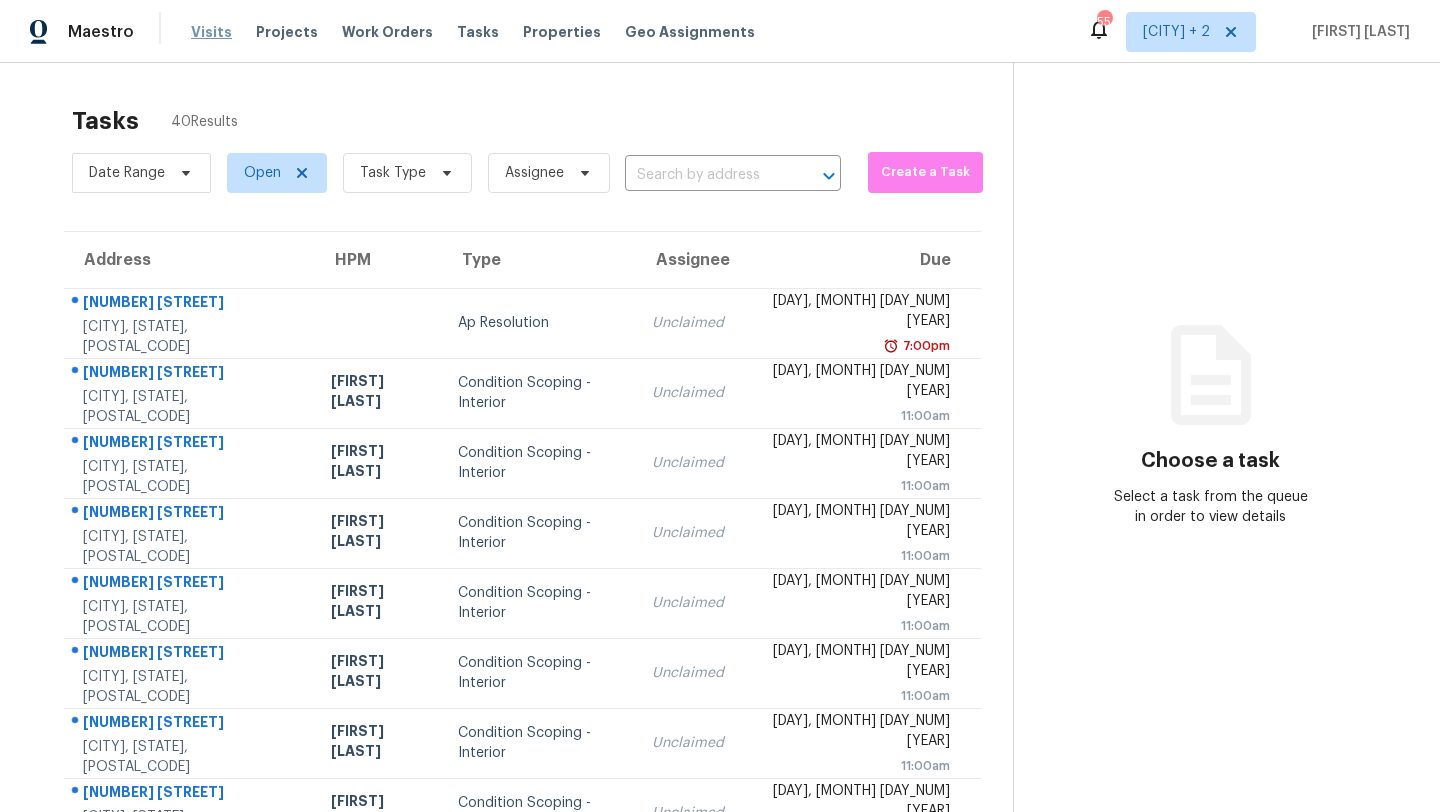 click on "Visits" at bounding box center [211, 32] 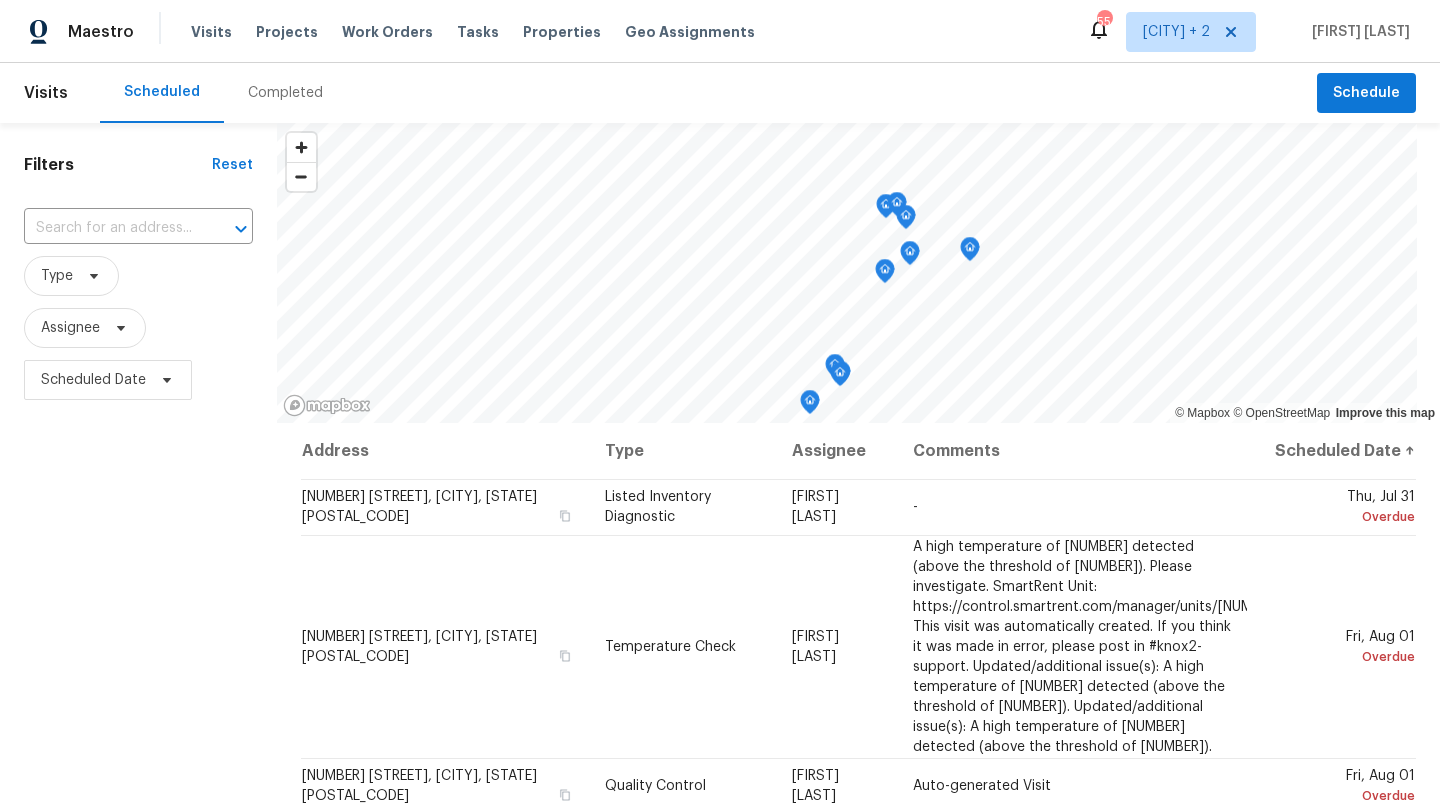 scroll, scrollTop: 260, scrollLeft: 0, axis: vertical 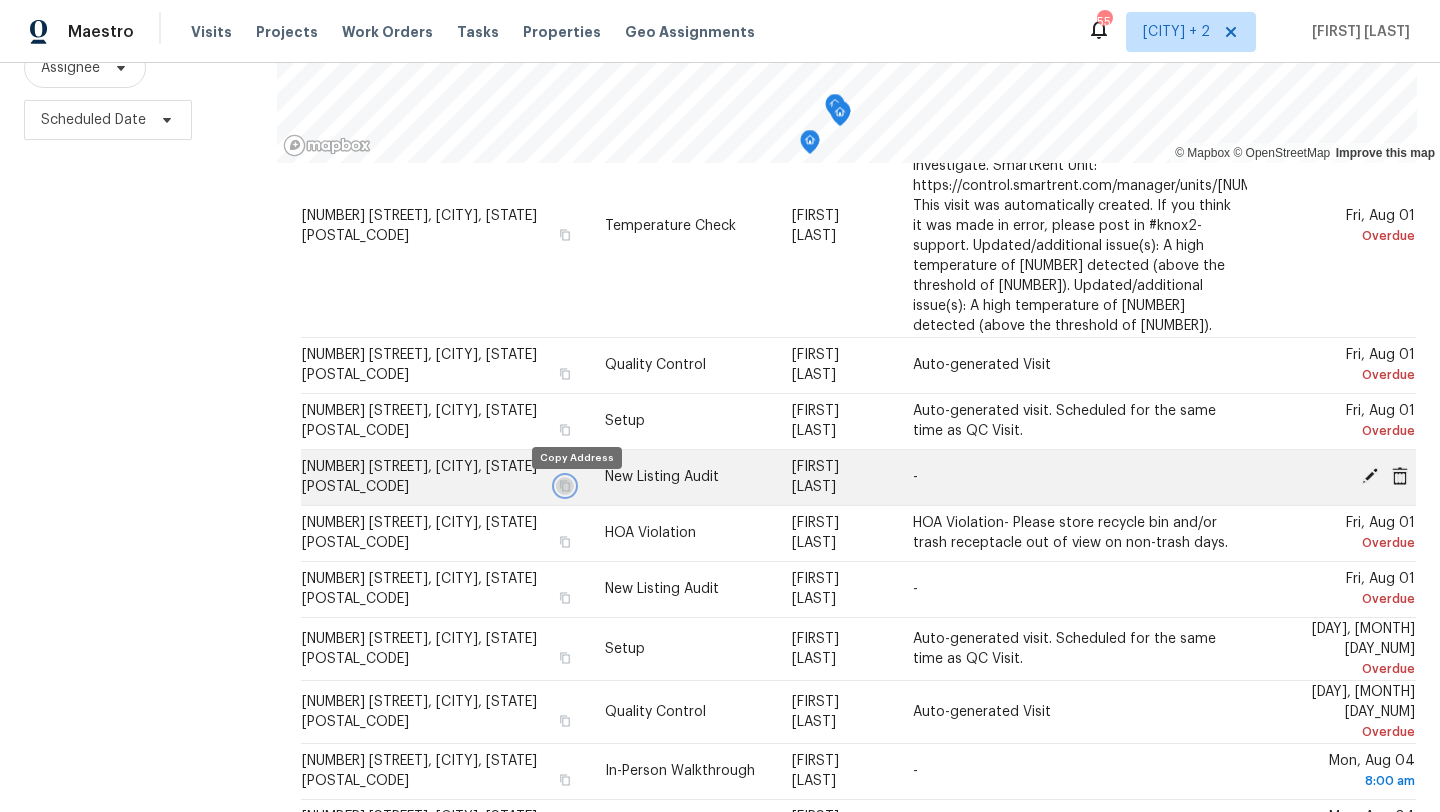 click 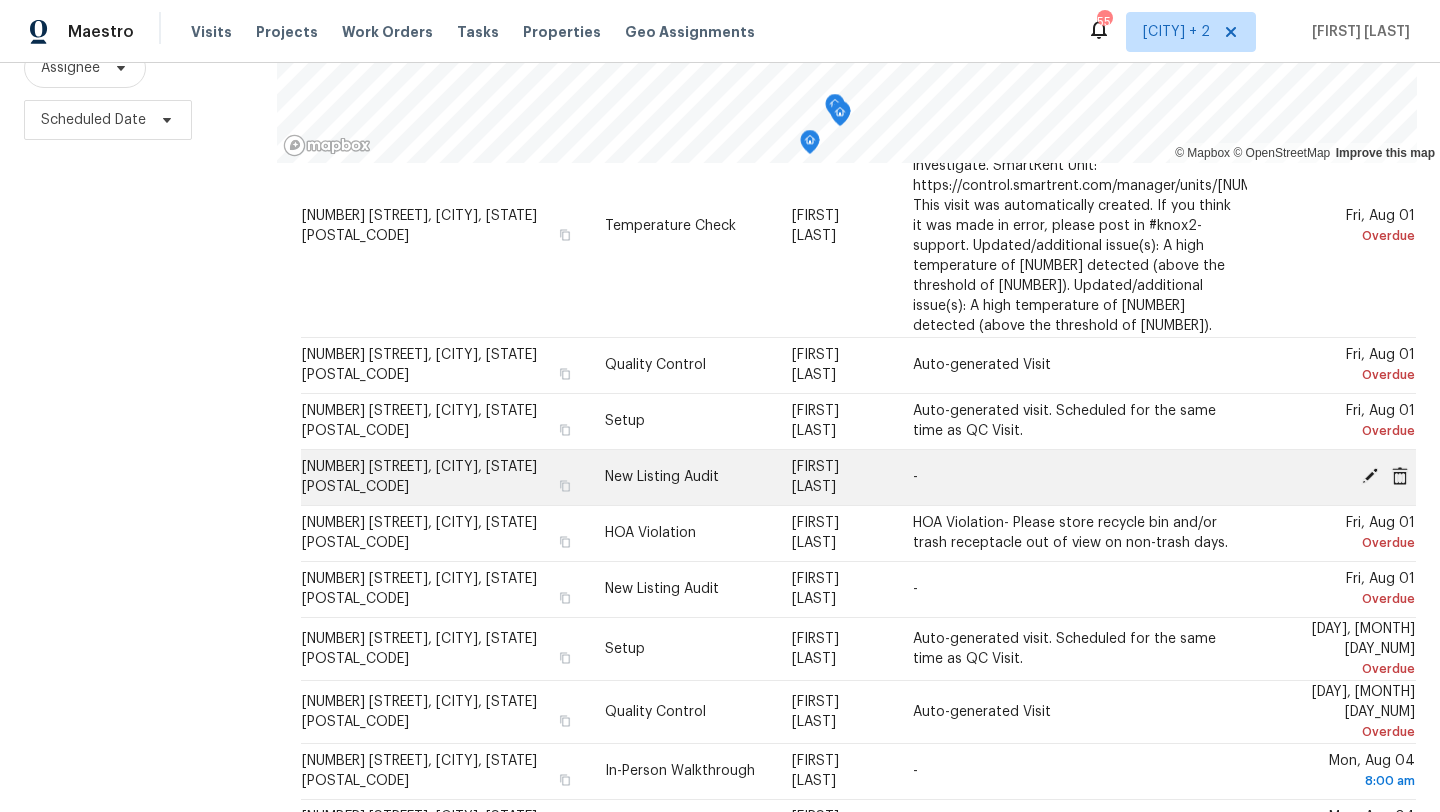 click 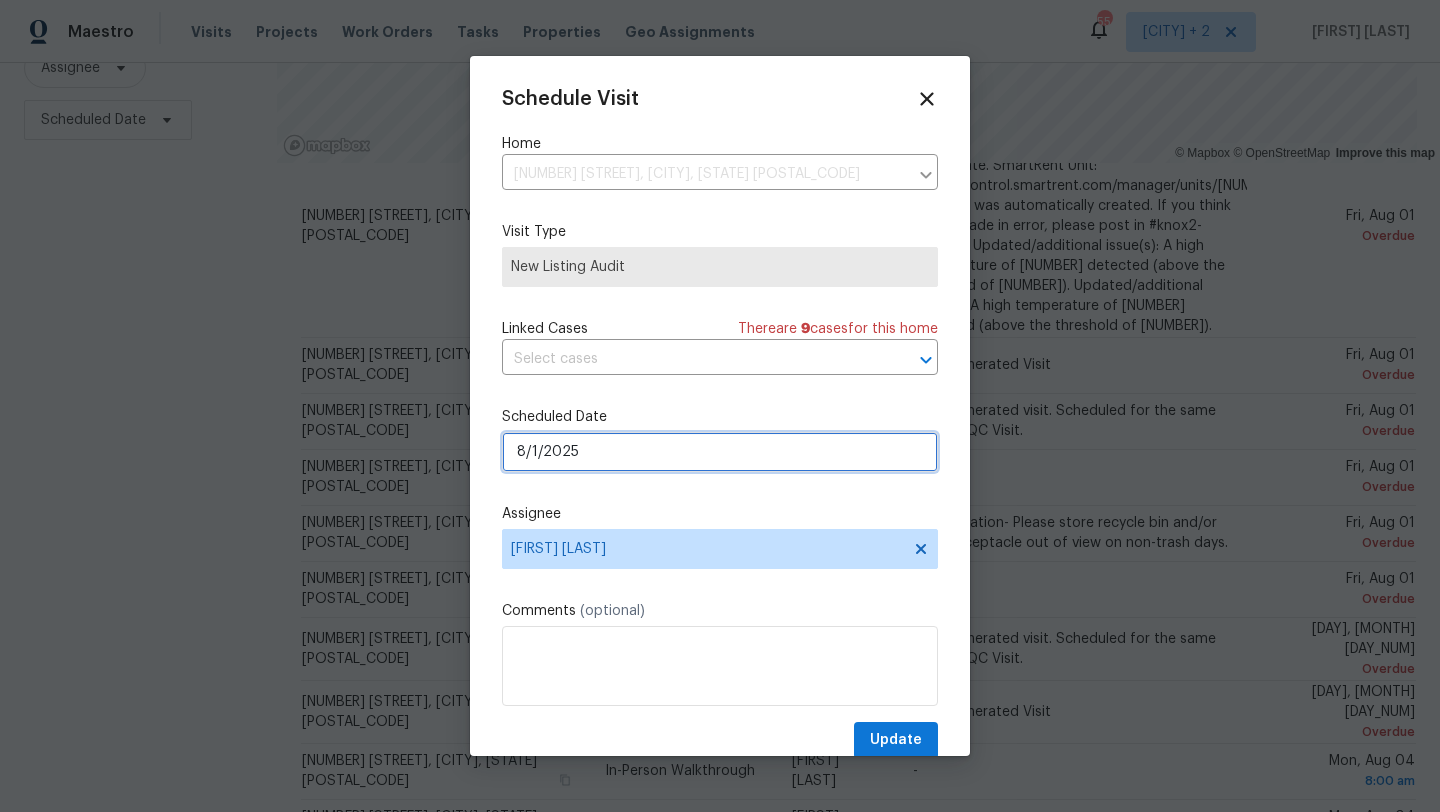 click on "8/1/2025" at bounding box center [720, 452] 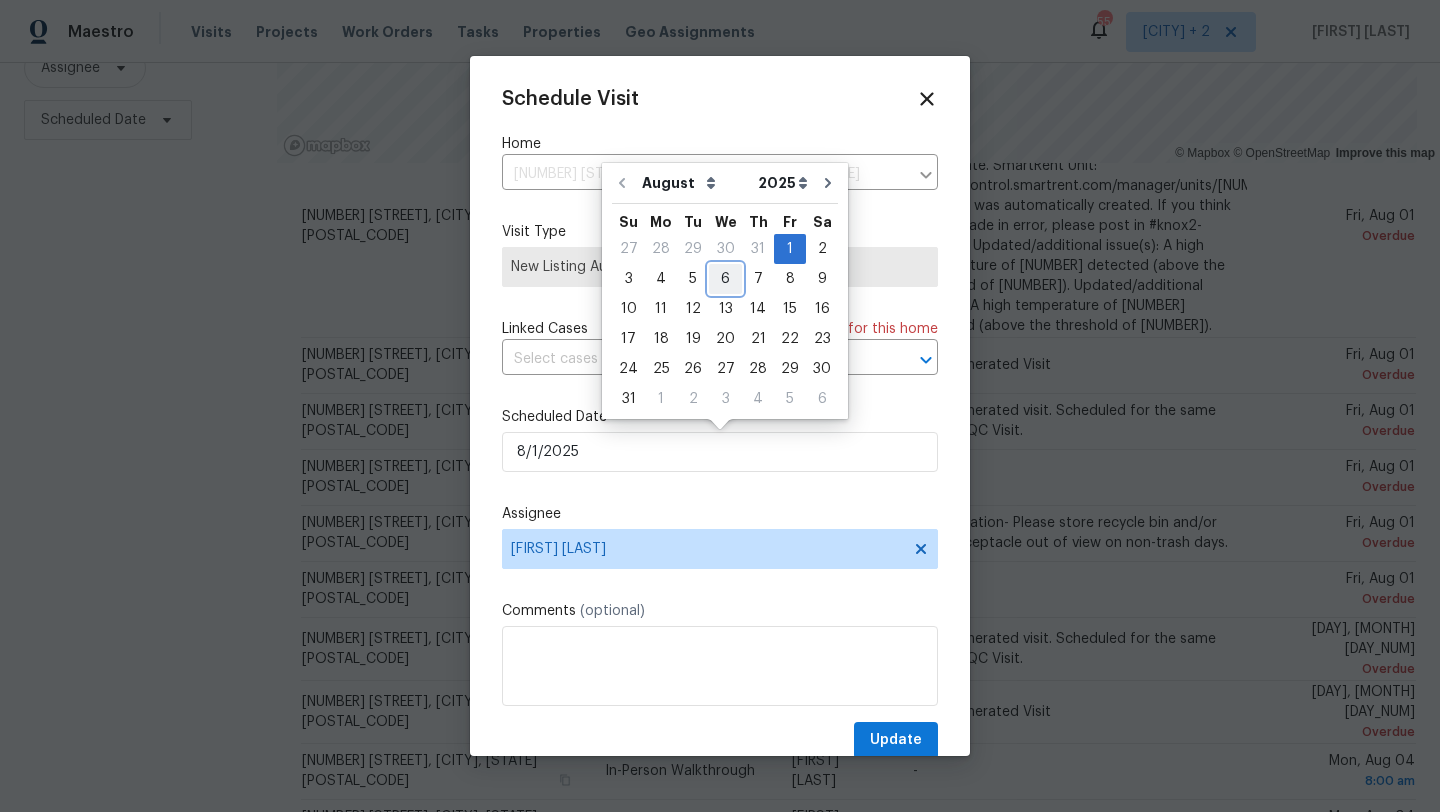 click on "6" at bounding box center (725, 279) 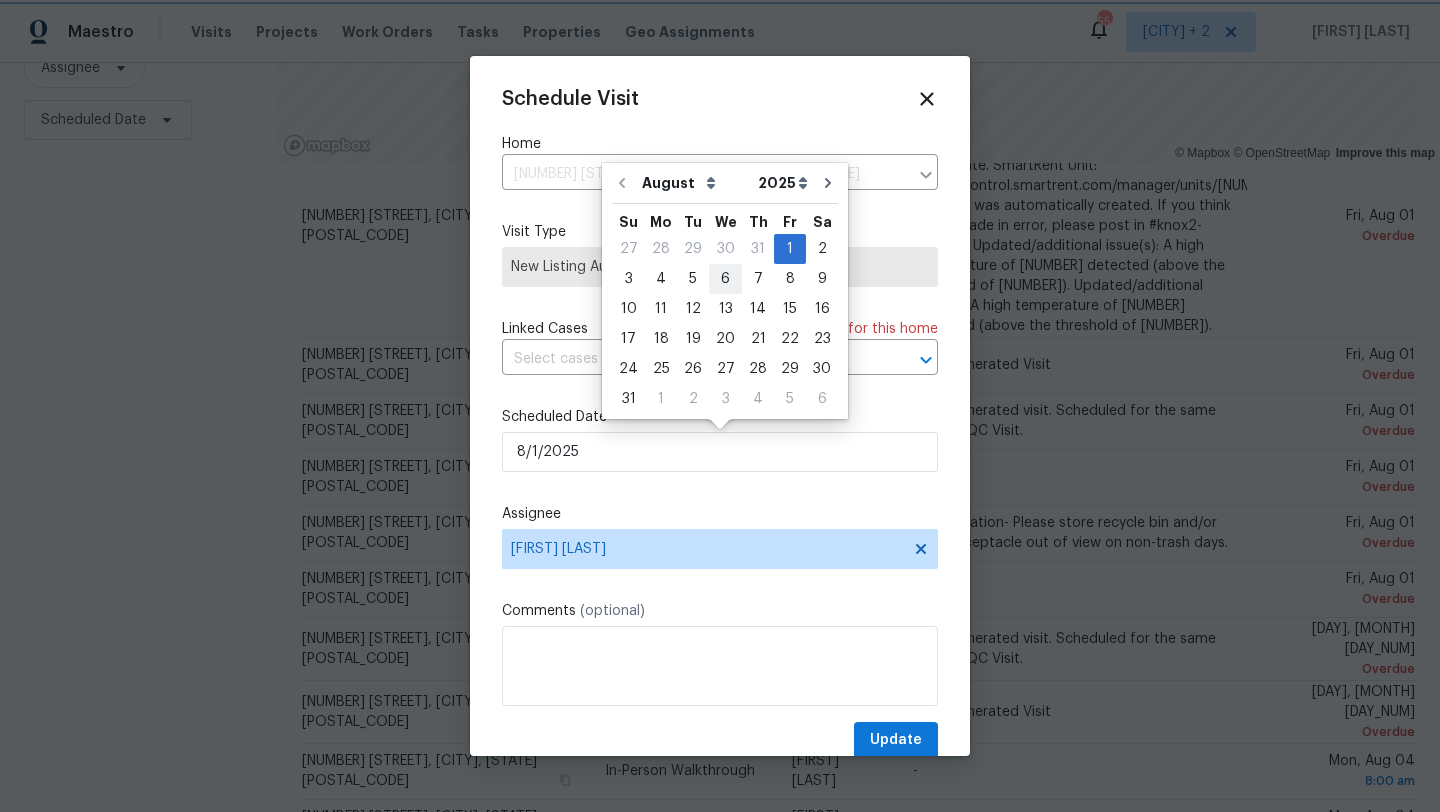 type on "8/6/2025" 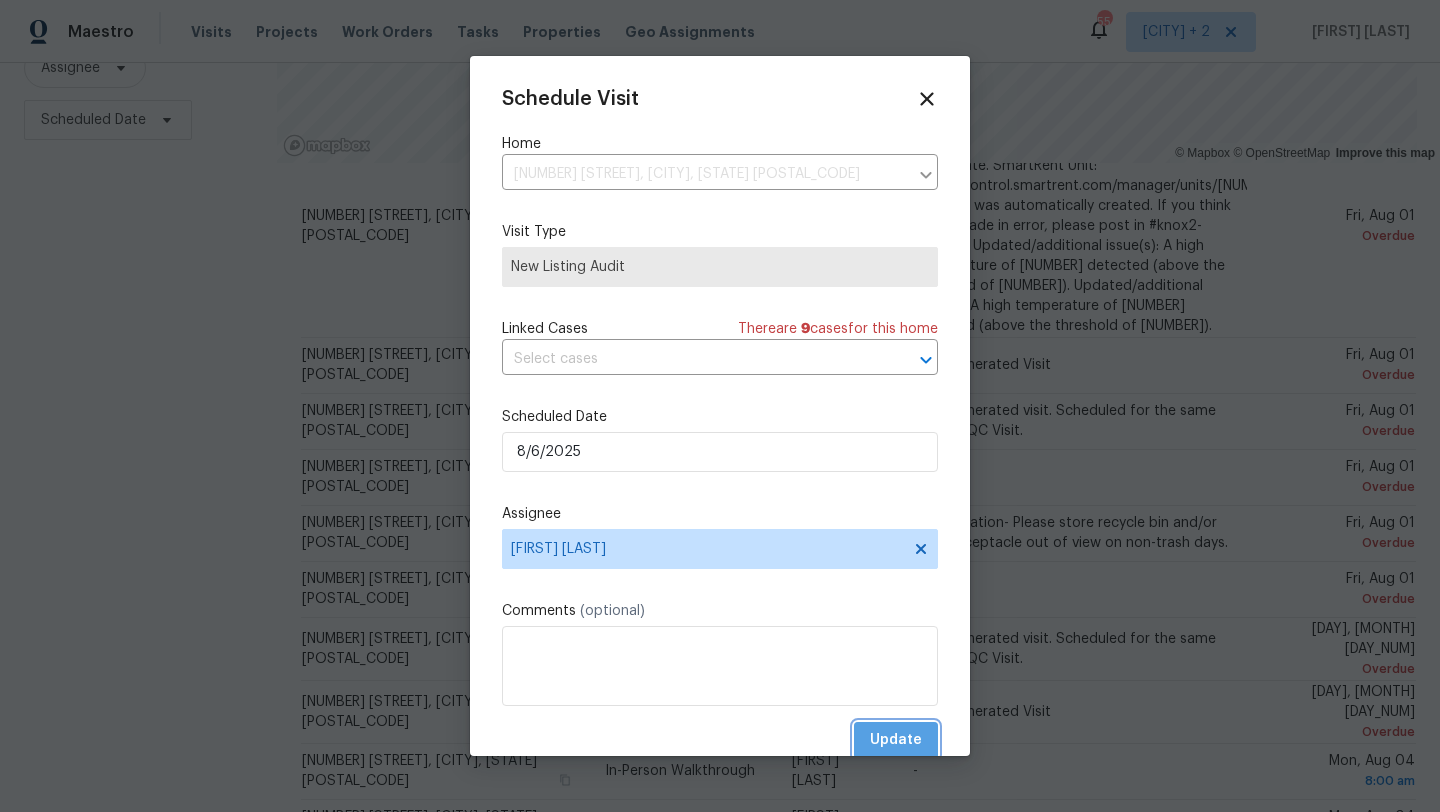 click on "Update" at bounding box center (896, 740) 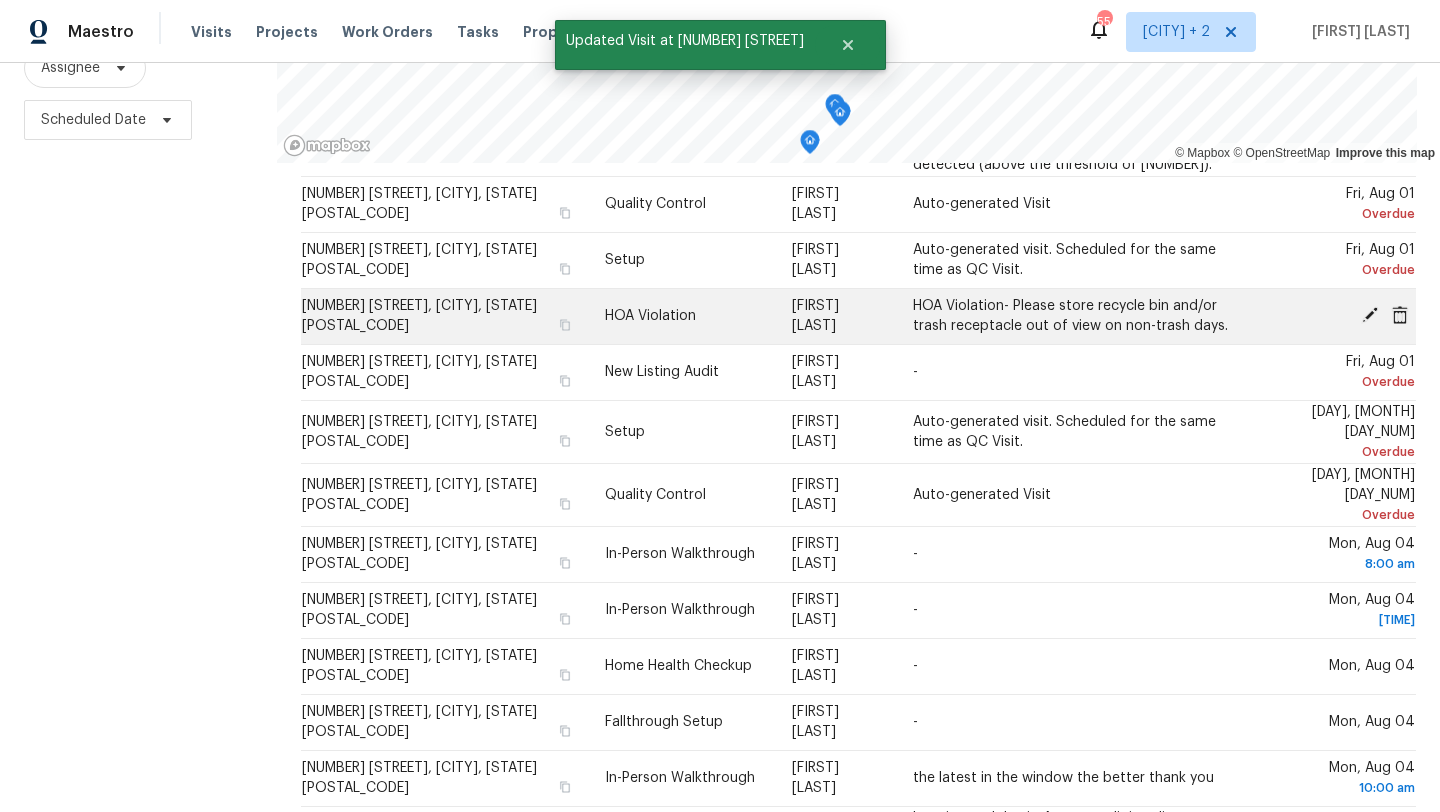 scroll, scrollTop: 326, scrollLeft: 0, axis: vertical 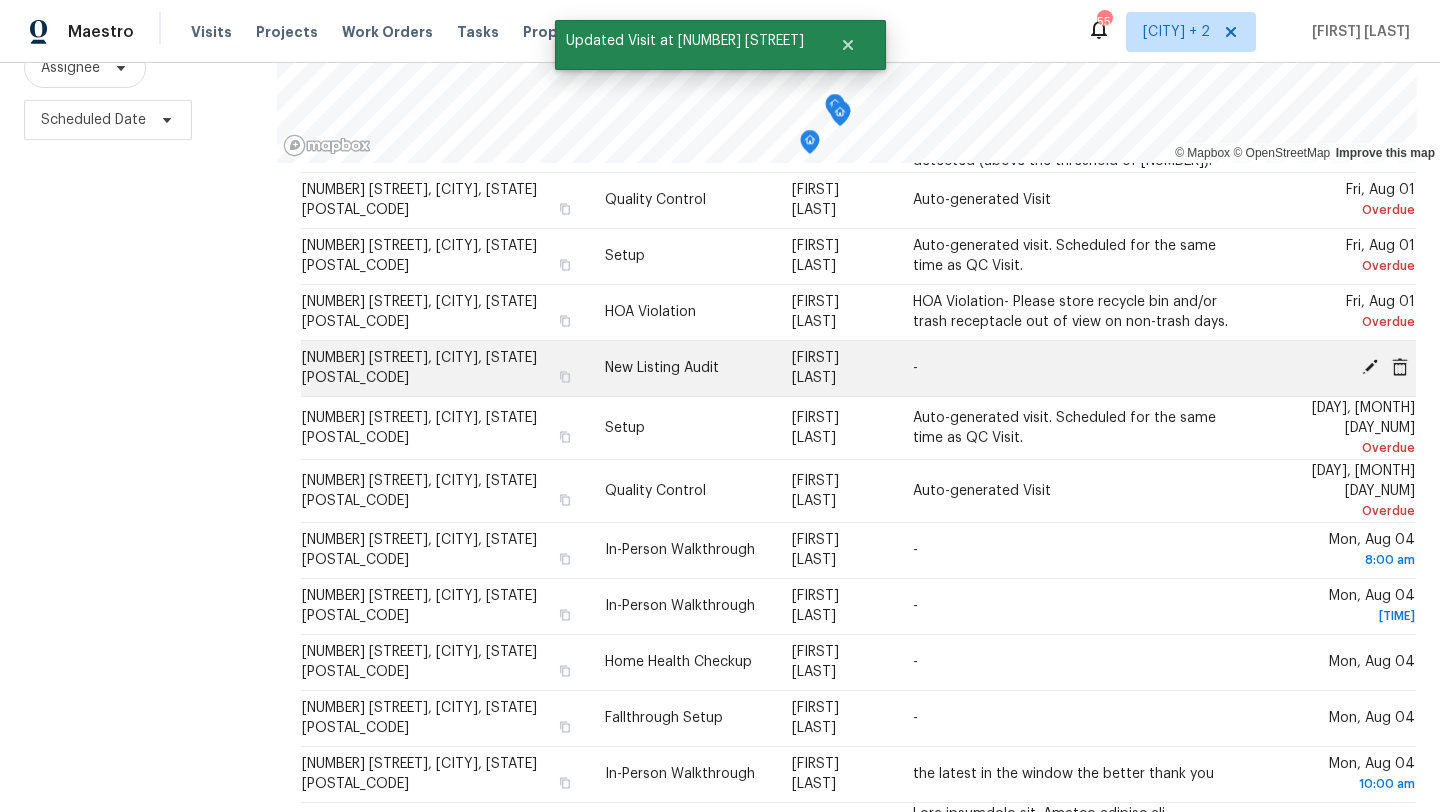 click 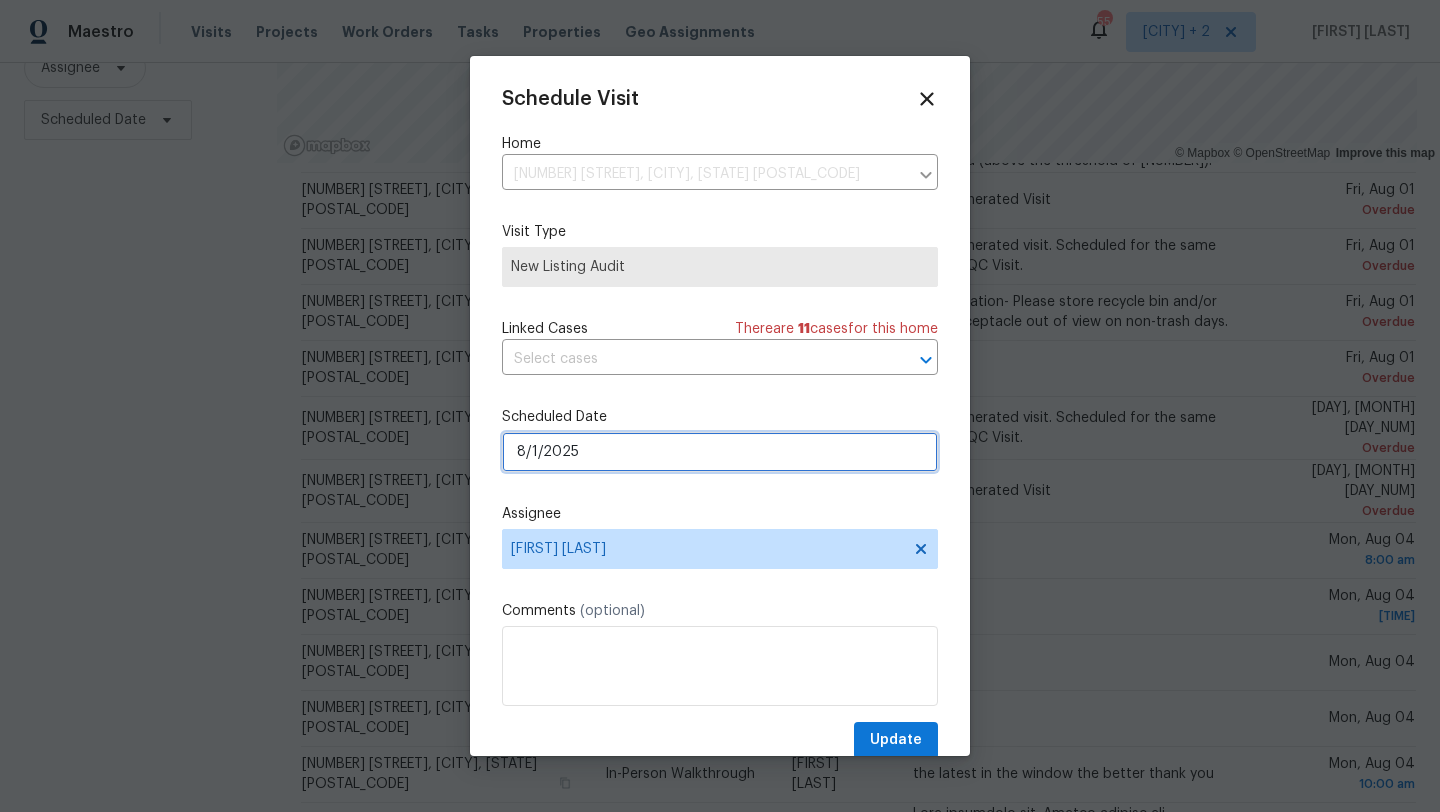 click on "[DATE]" at bounding box center [720, 452] 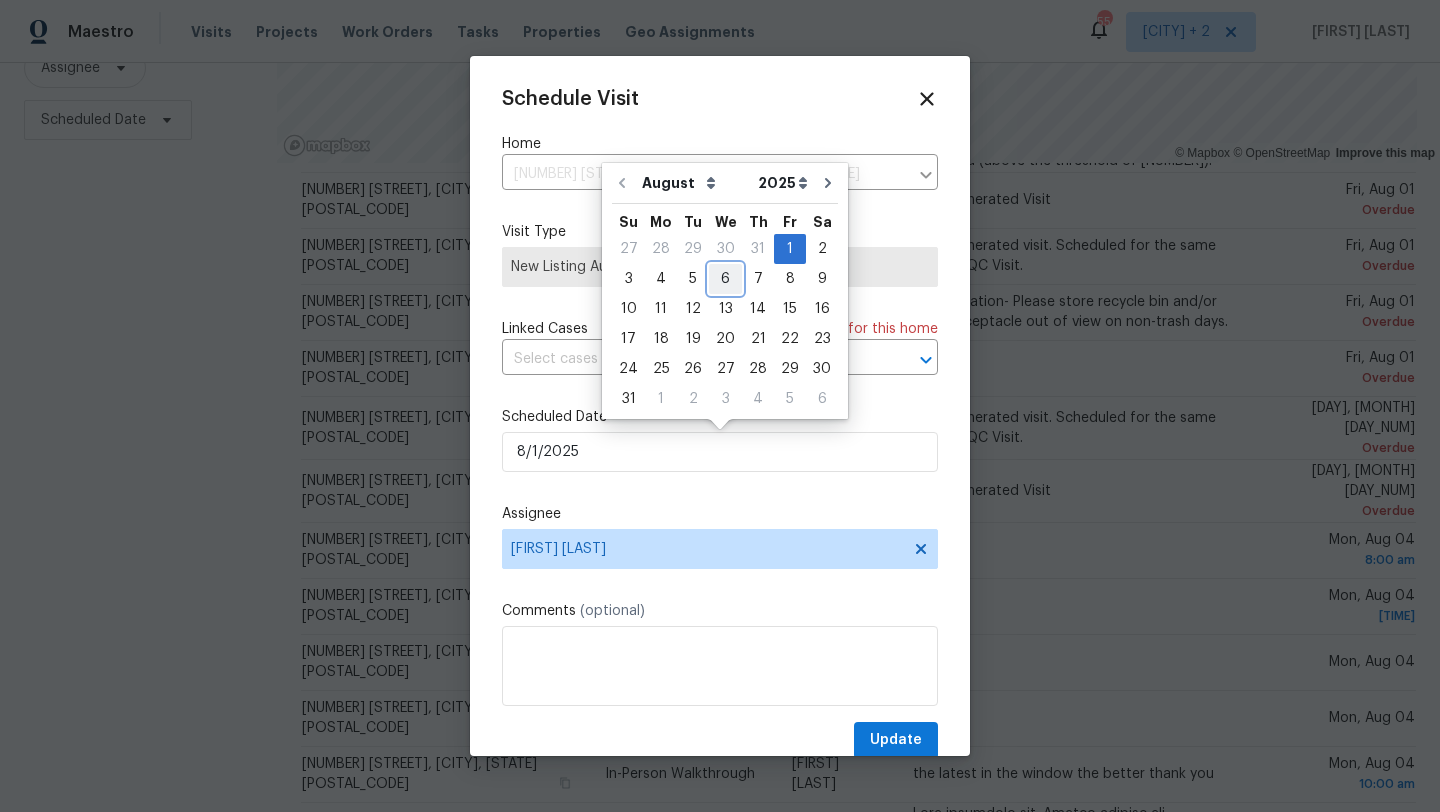 click on "6" at bounding box center [725, 279] 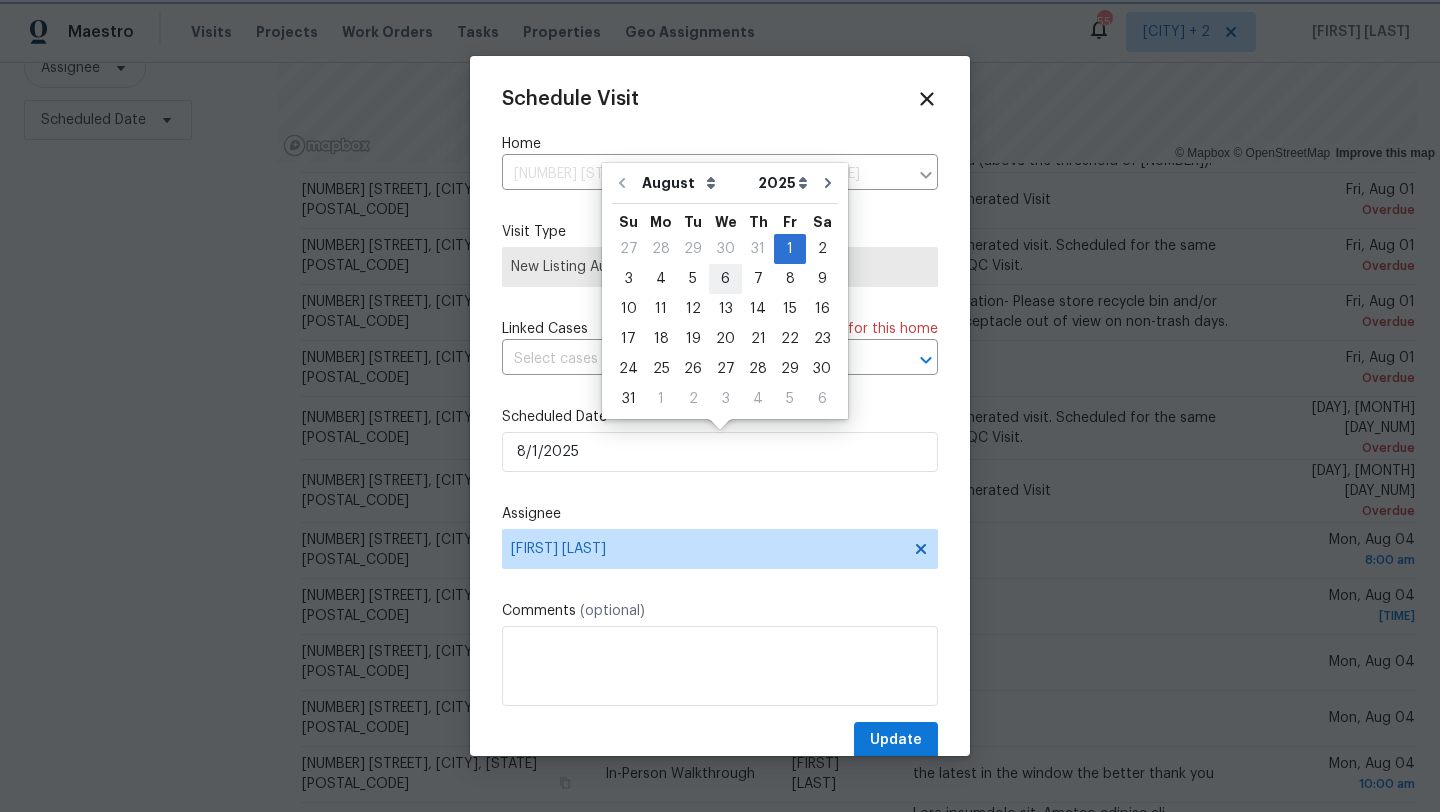 type on "8/6/2025" 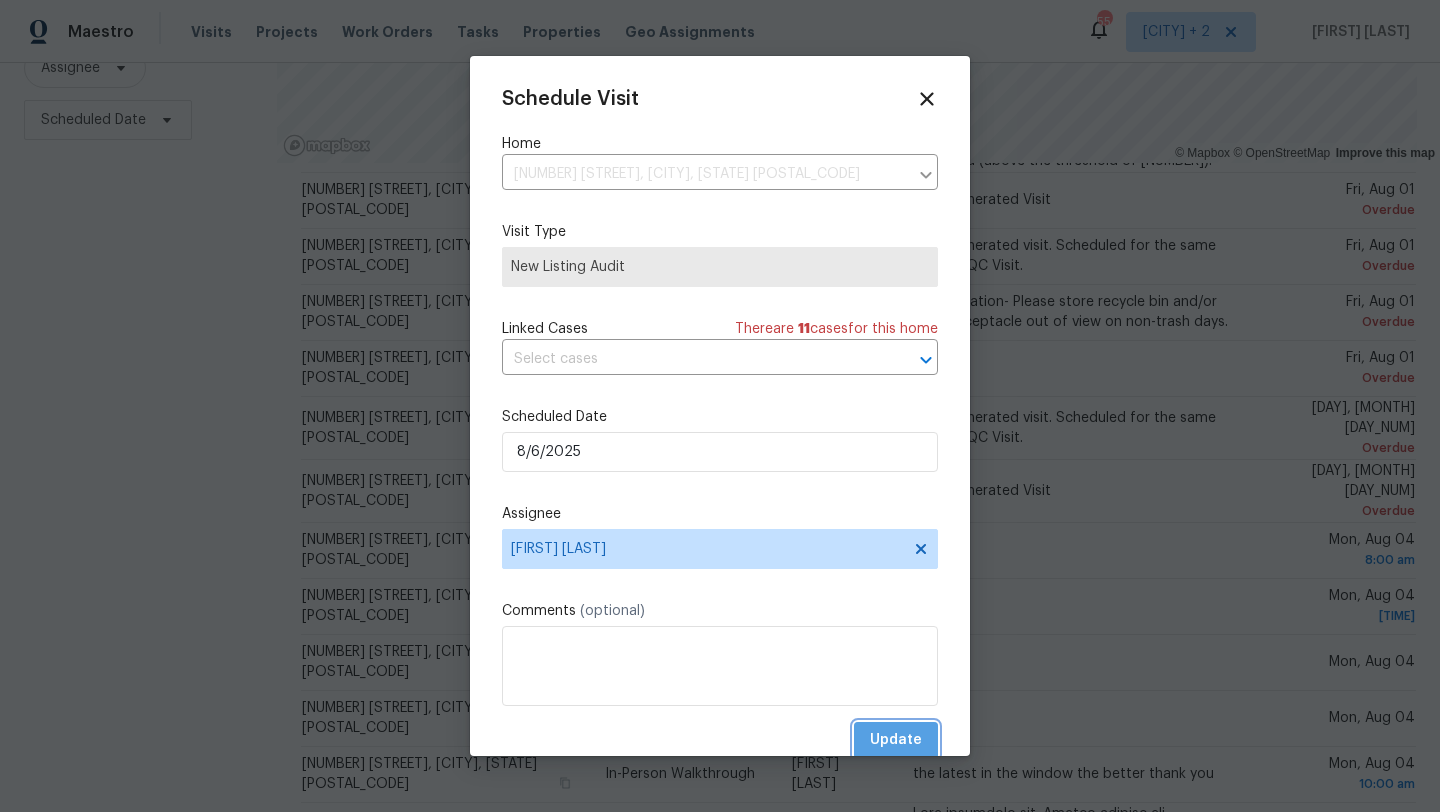 click on "Update" at bounding box center [896, 740] 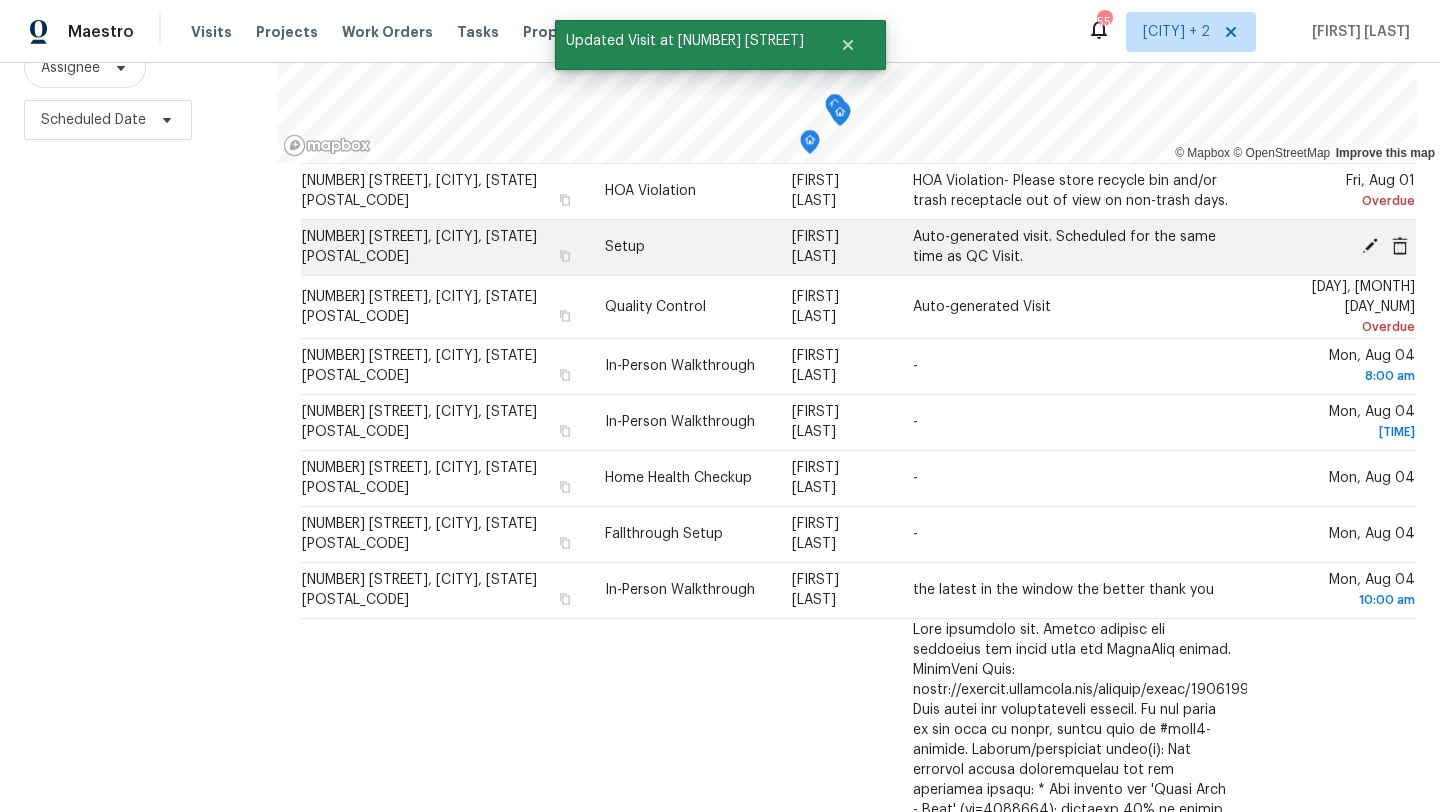 scroll, scrollTop: 0, scrollLeft: 0, axis: both 